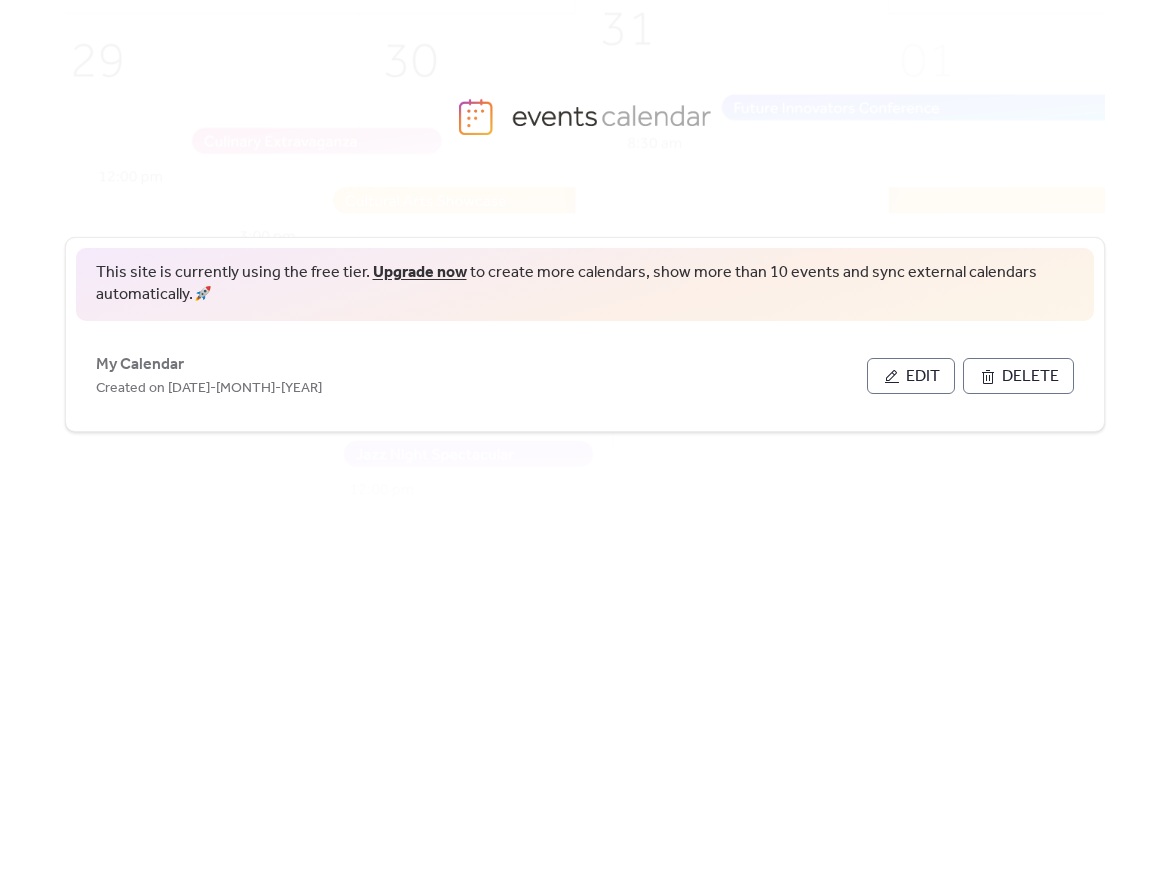 scroll, scrollTop: 0, scrollLeft: 0, axis: both 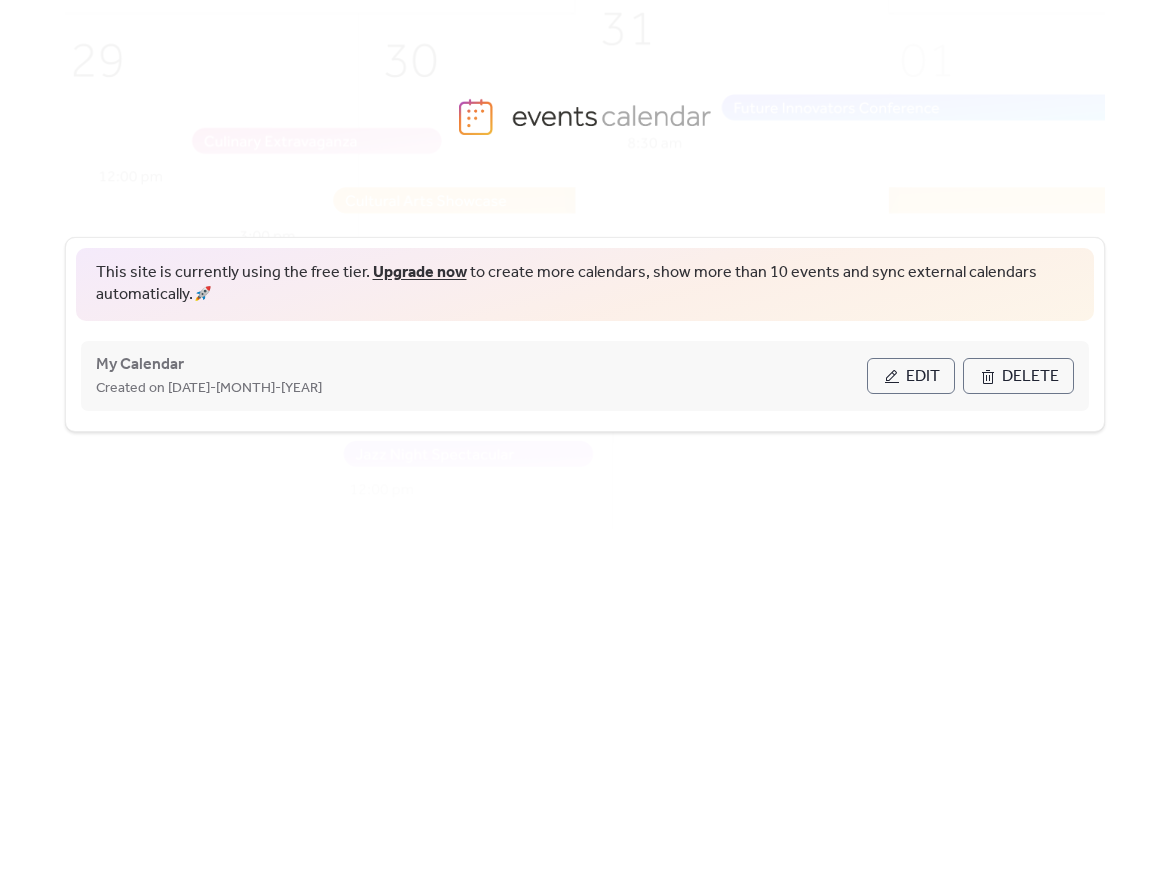 drag, startPoint x: 907, startPoint y: 376, endPoint x: 881, endPoint y: 385, distance: 27.513634 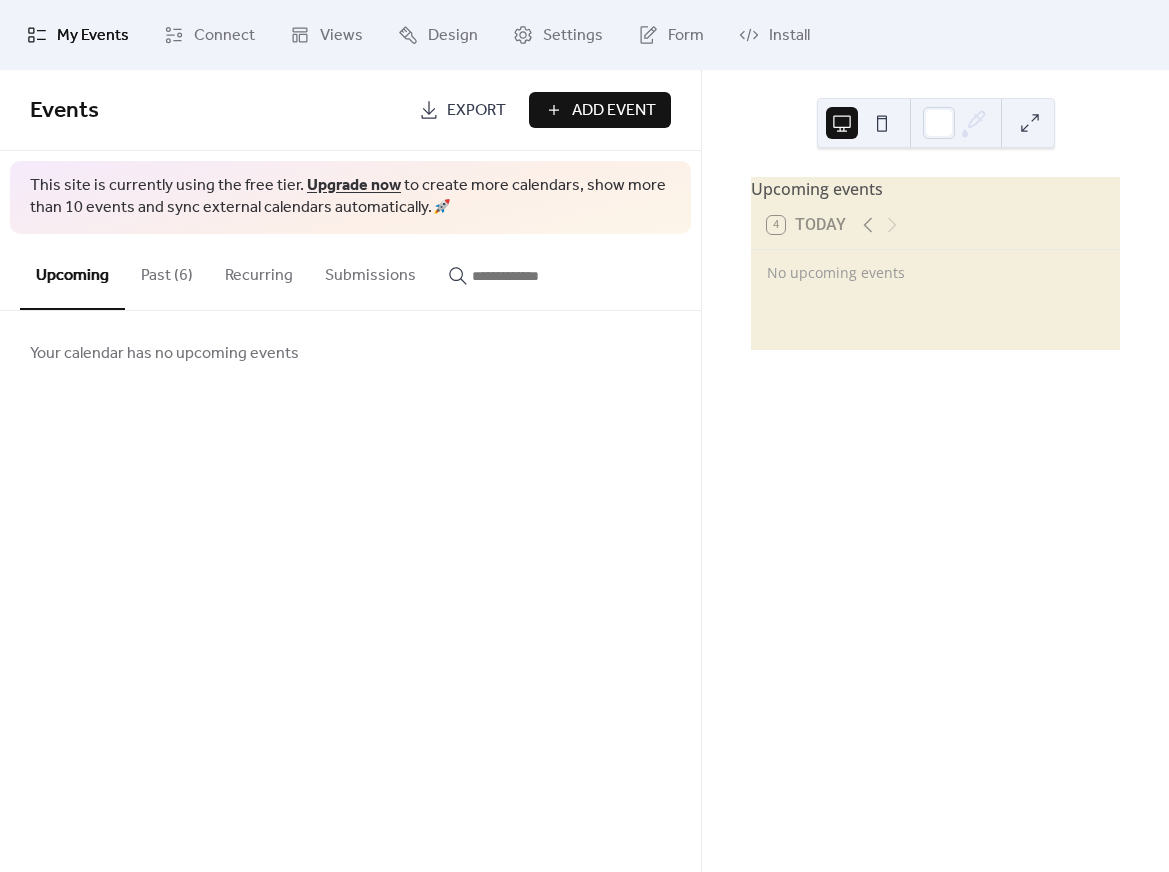 click on "Past (6)" at bounding box center (167, 271) 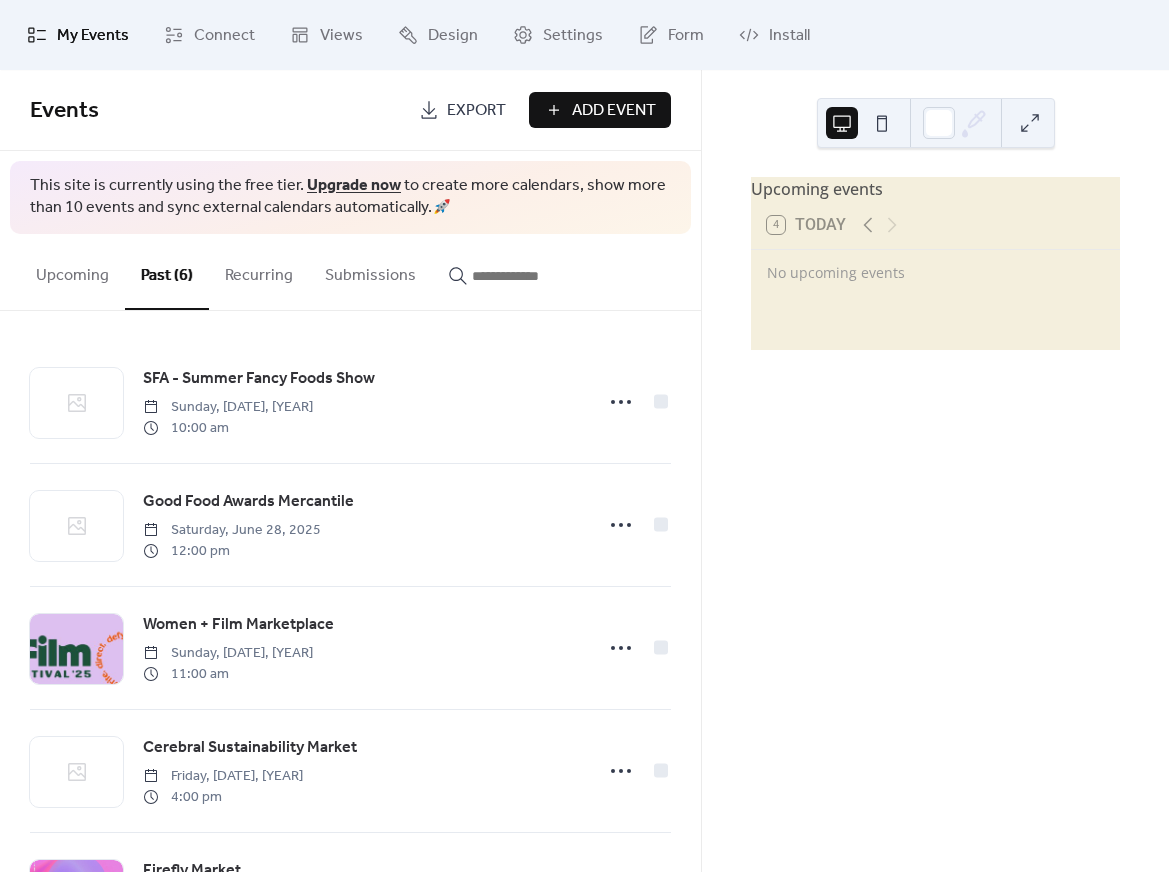 click on "Add Event" at bounding box center [614, 111] 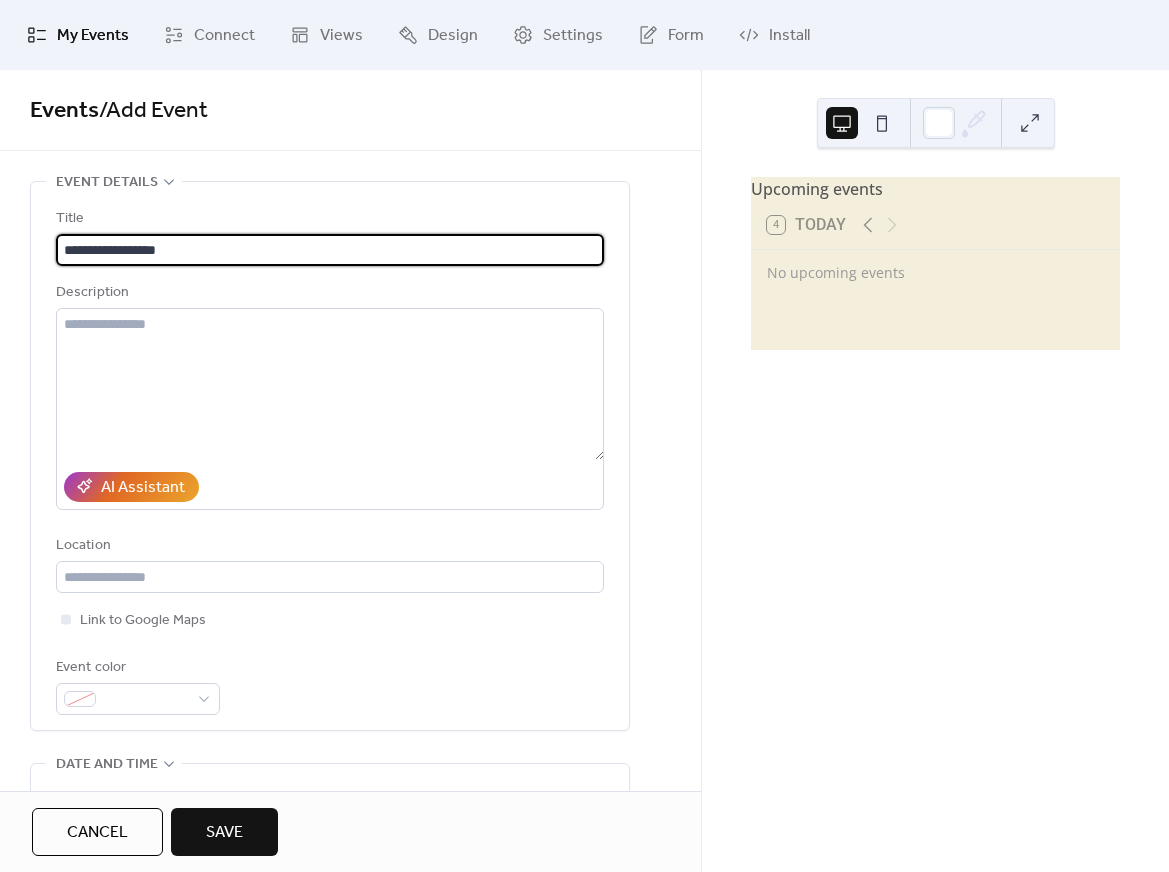 scroll, scrollTop: 3, scrollLeft: 0, axis: vertical 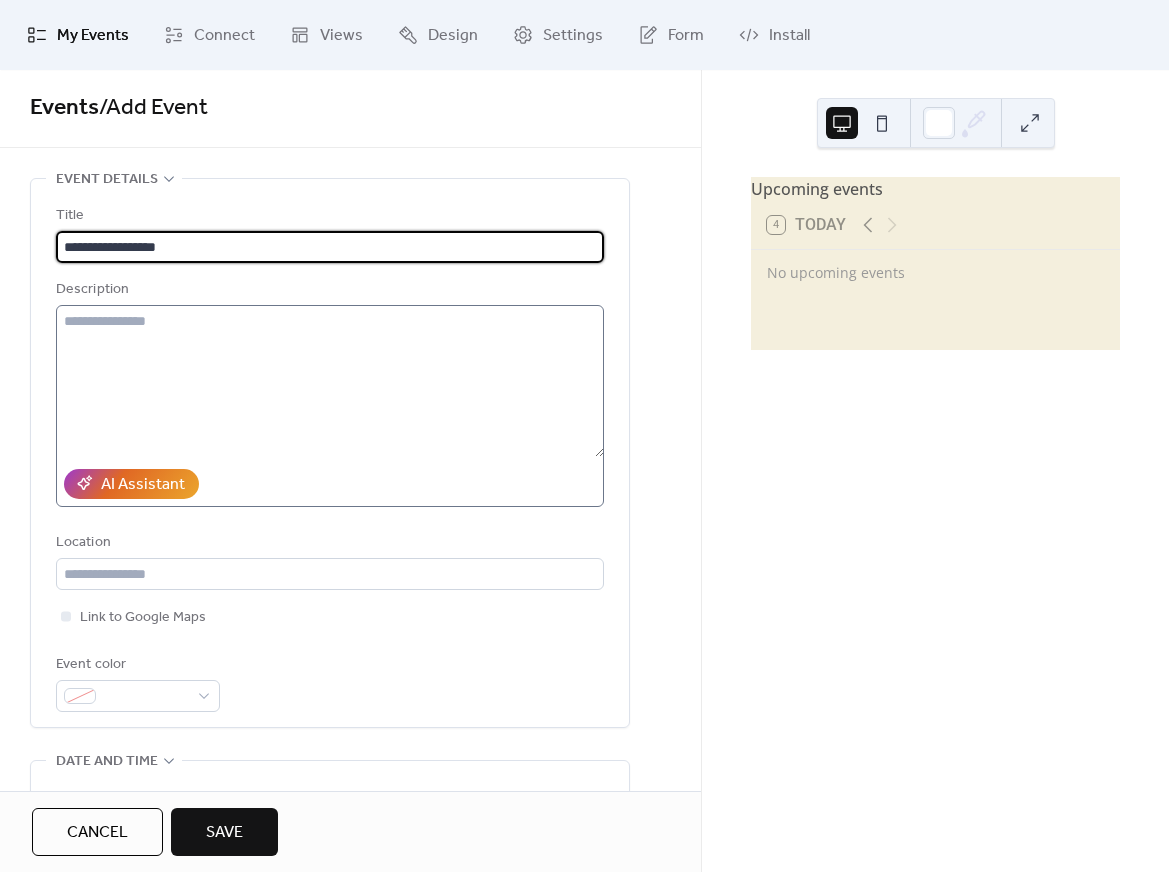 type on "**********" 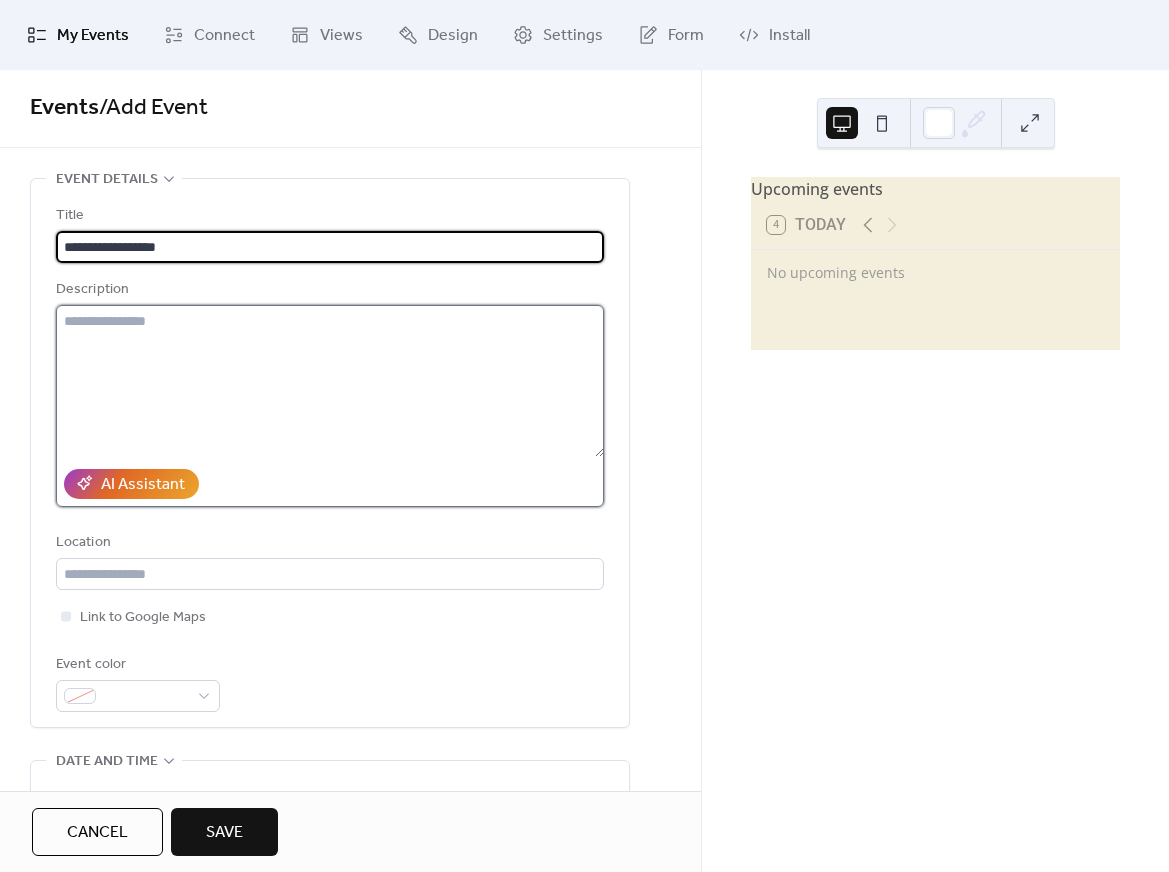 click at bounding box center (330, 381) 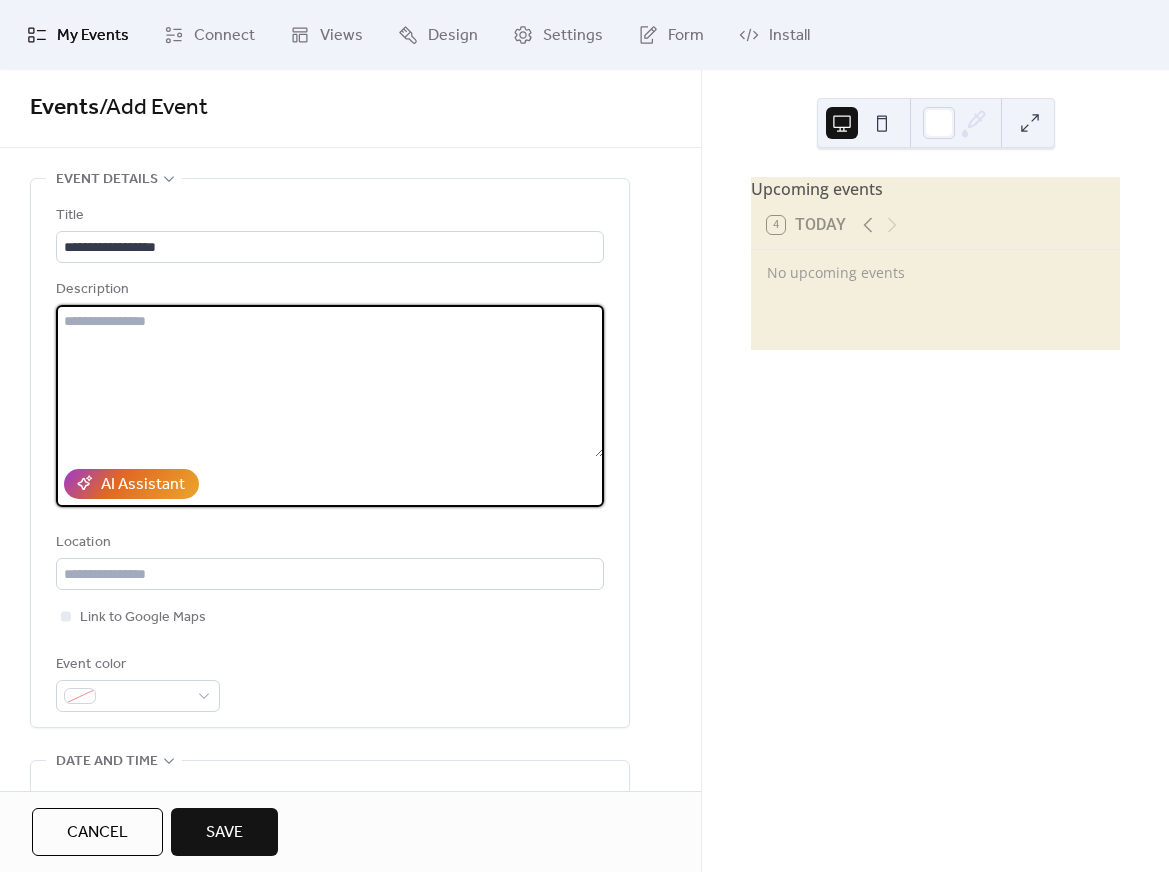 click at bounding box center (330, 381) 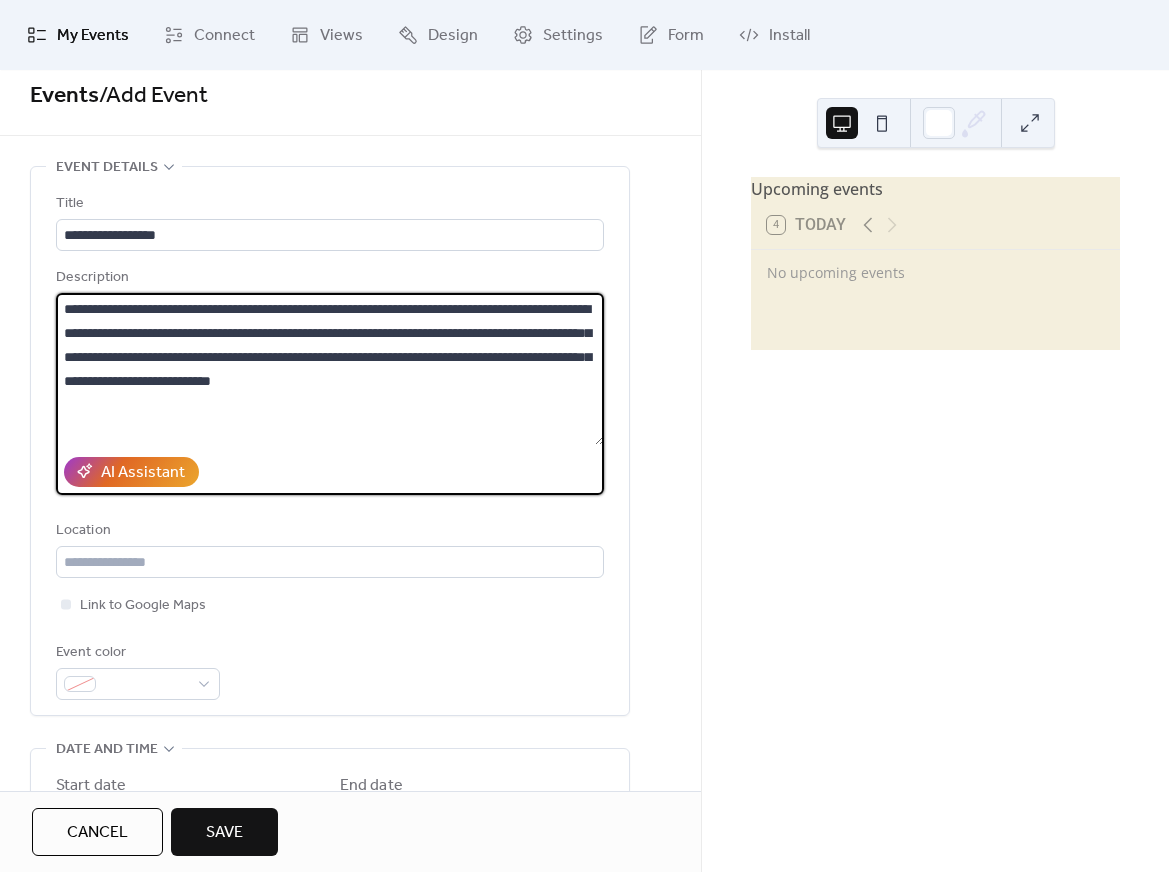 scroll, scrollTop: 17, scrollLeft: 0, axis: vertical 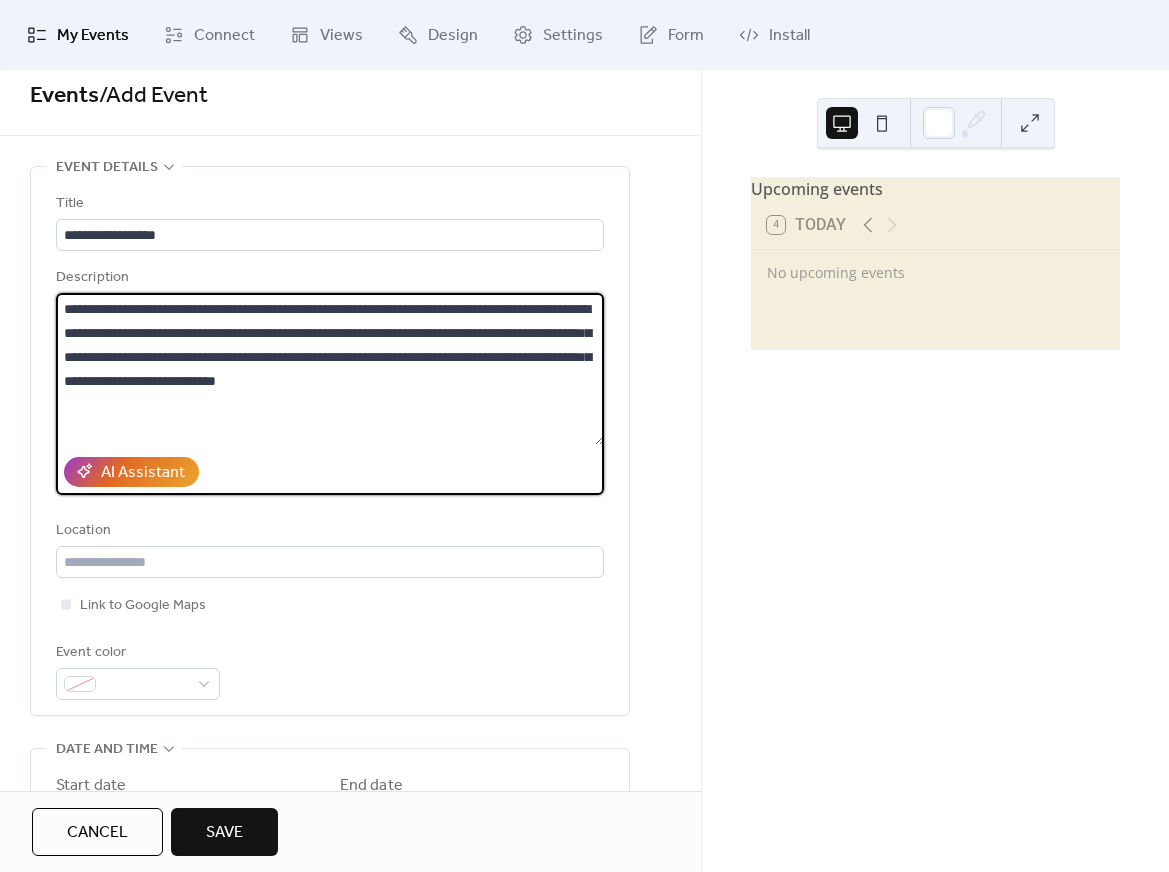 click on "**********" at bounding box center (330, 369) 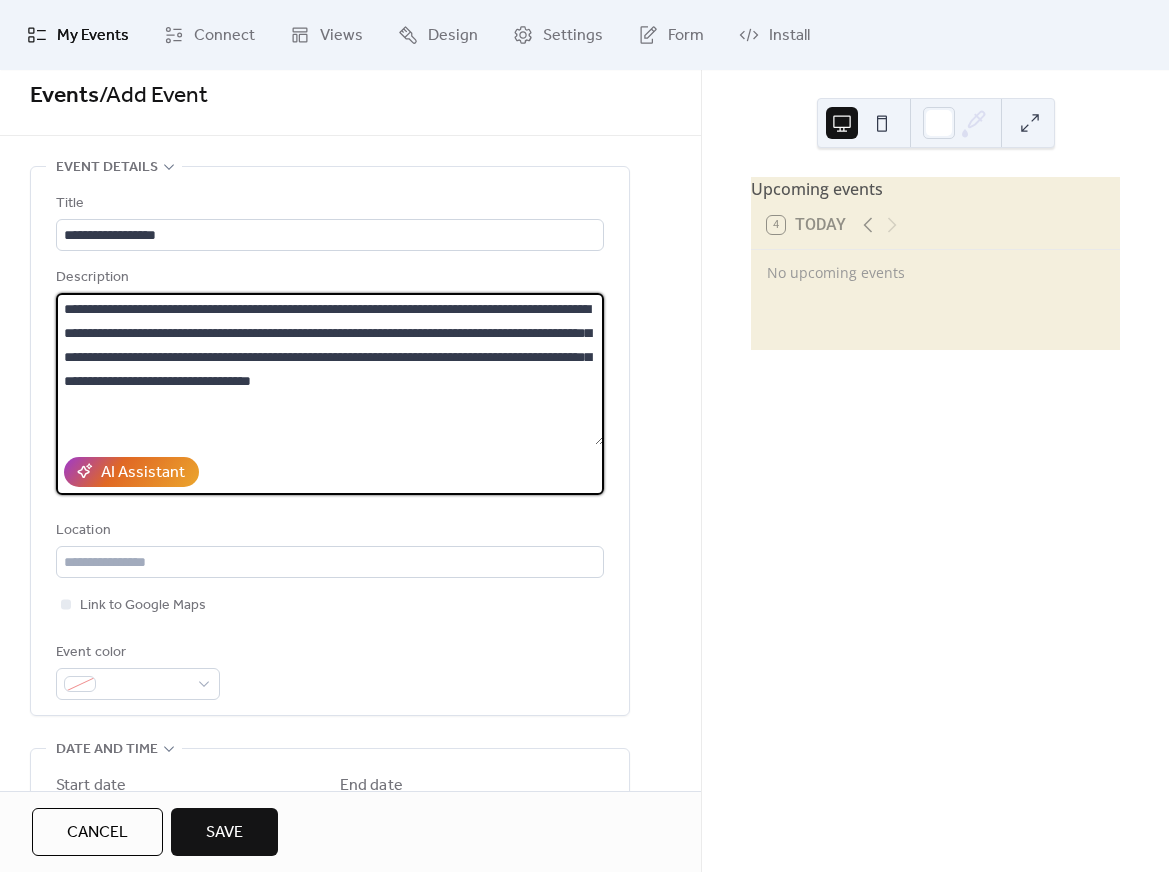 click on "**********" at bounding box center [330, 369] 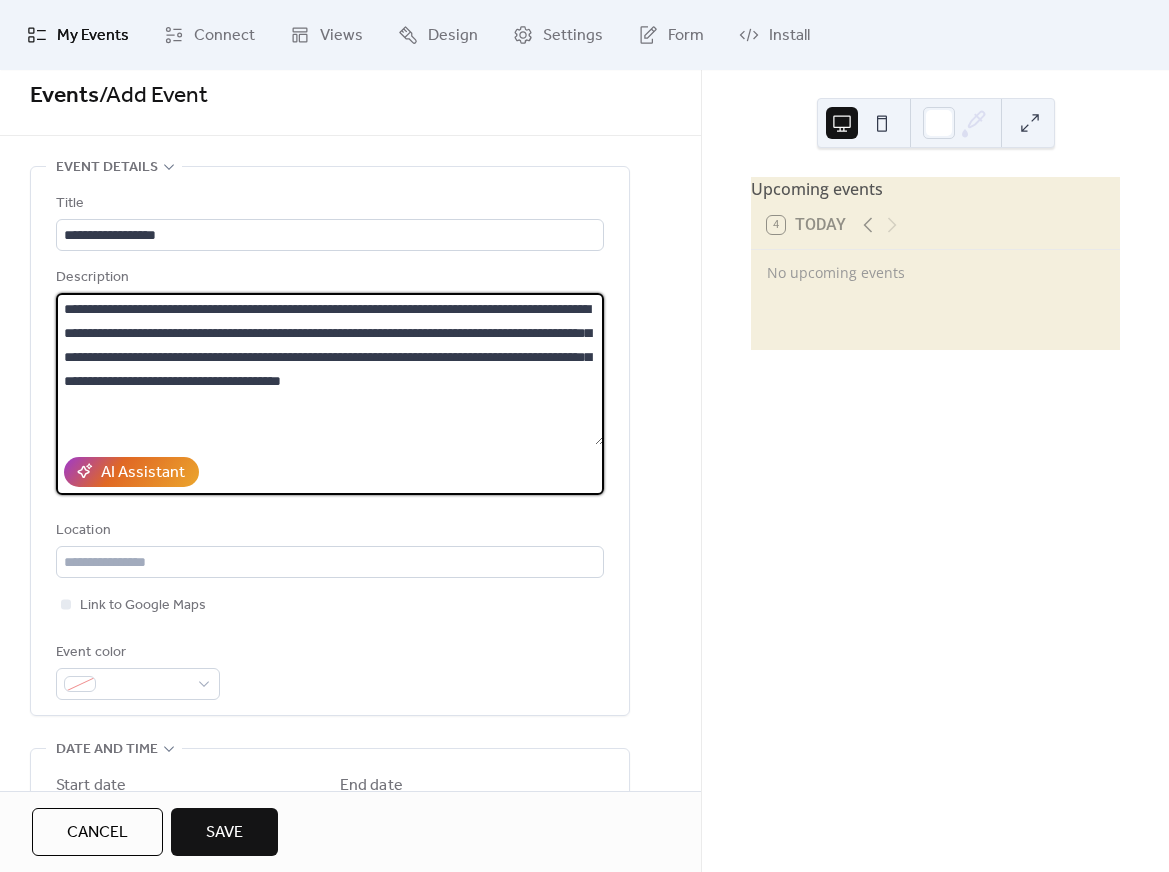 click on "**********" at bounding box center (330, 369) 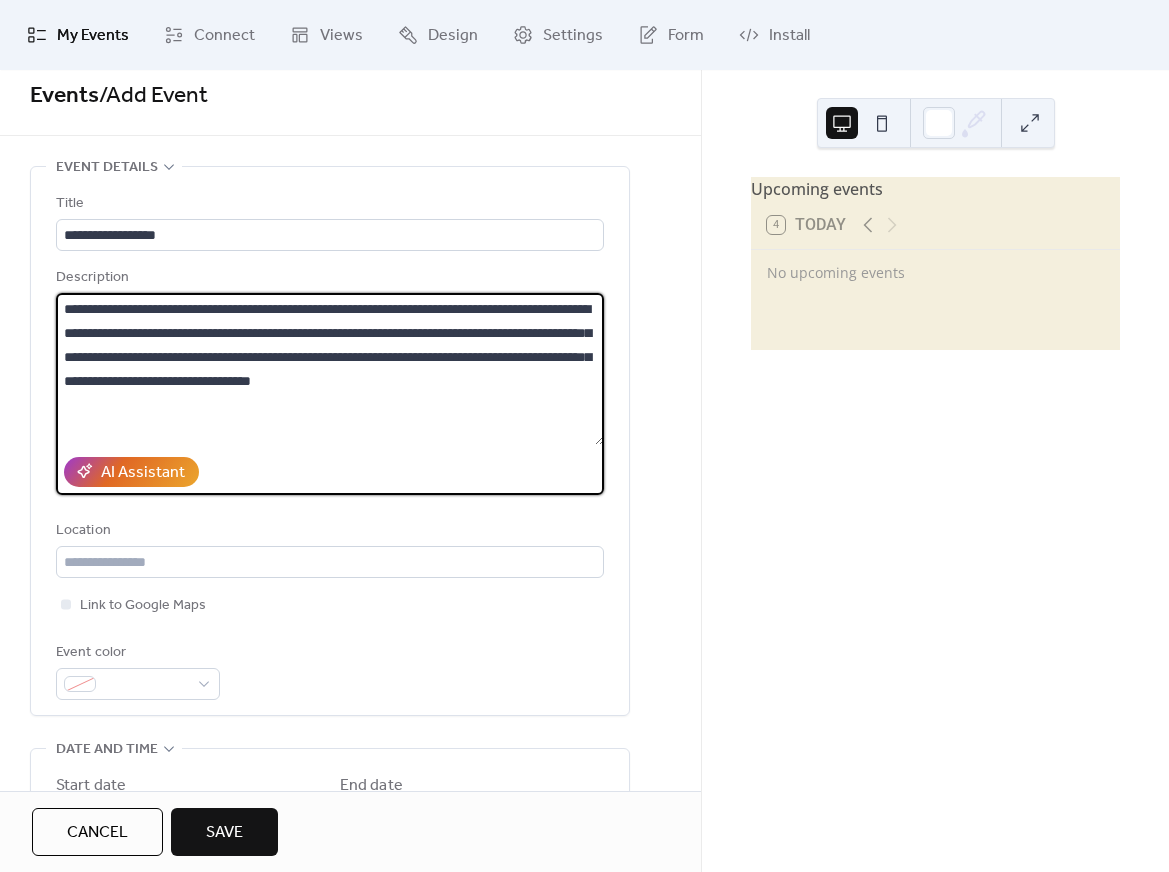 type on "**********" 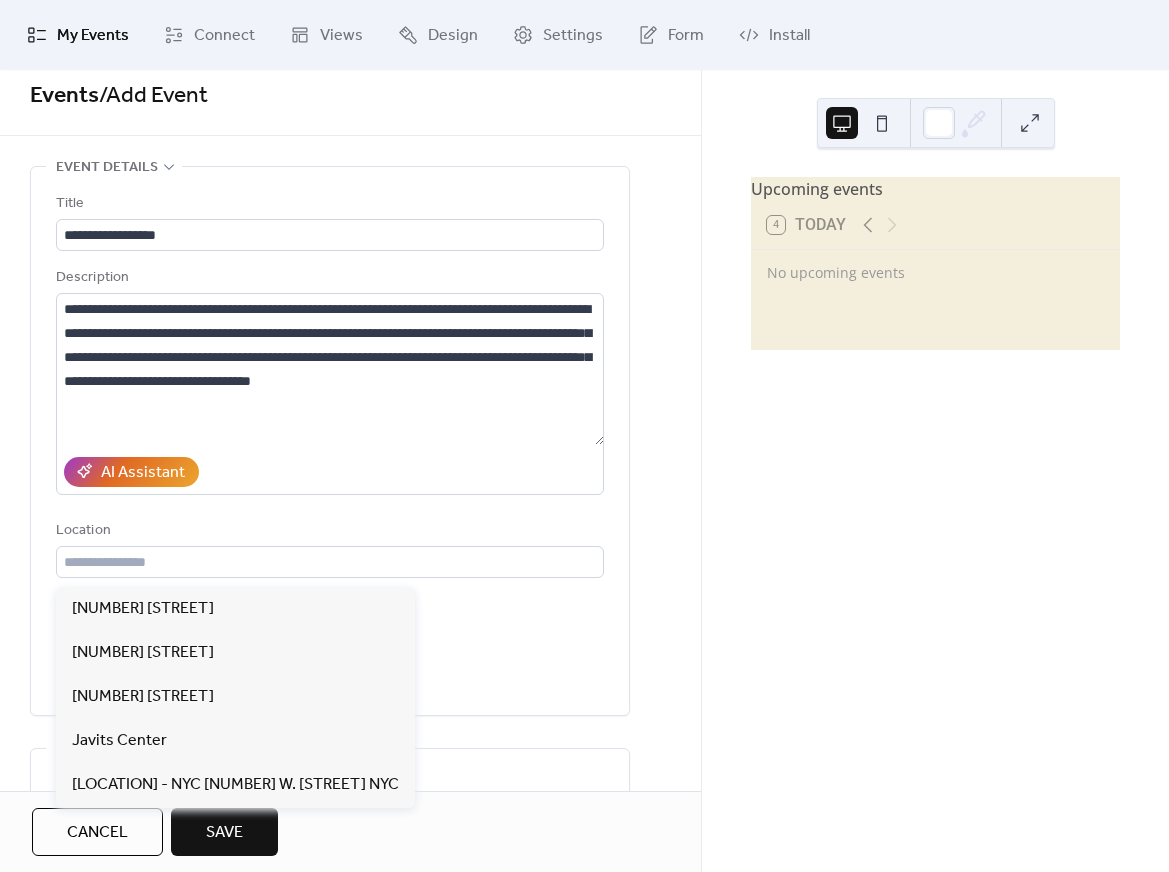click on "Location" at bounding box center [328, 531] 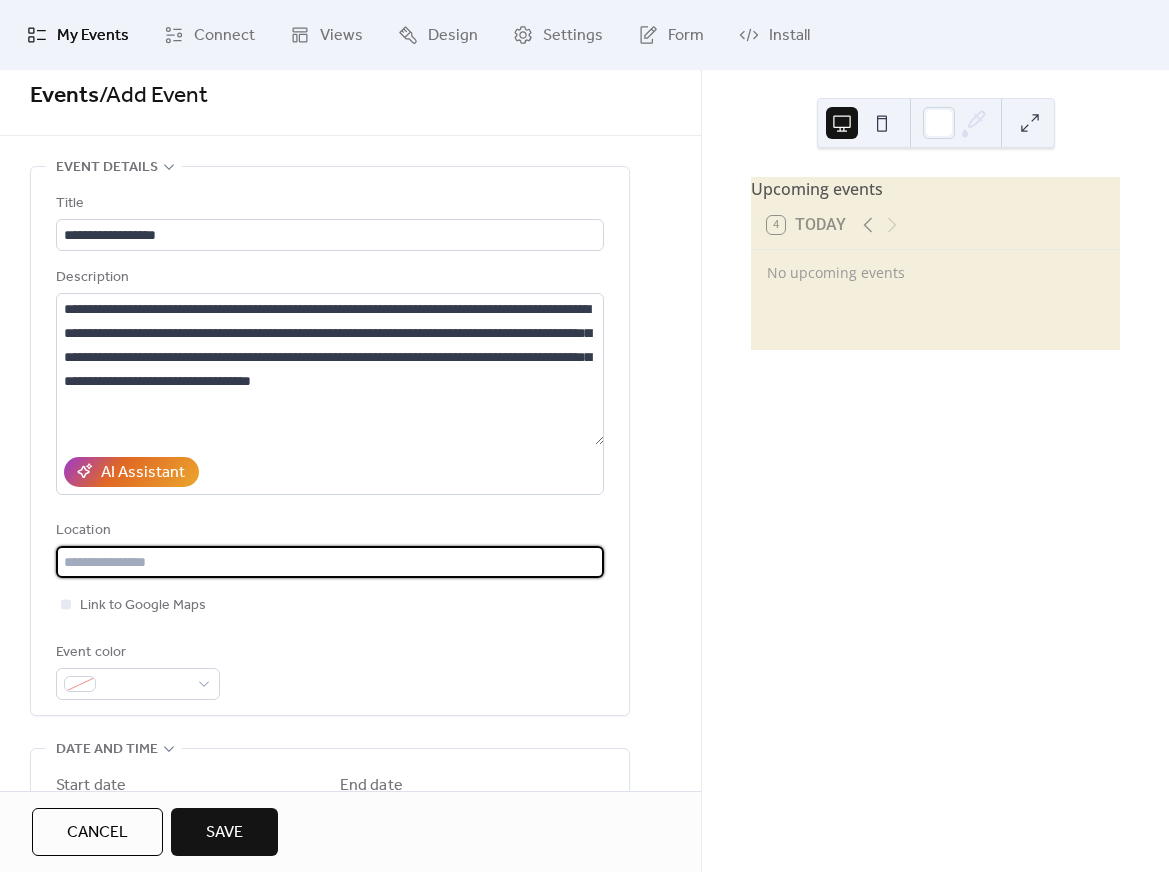 click at bounding box center (330, 562) 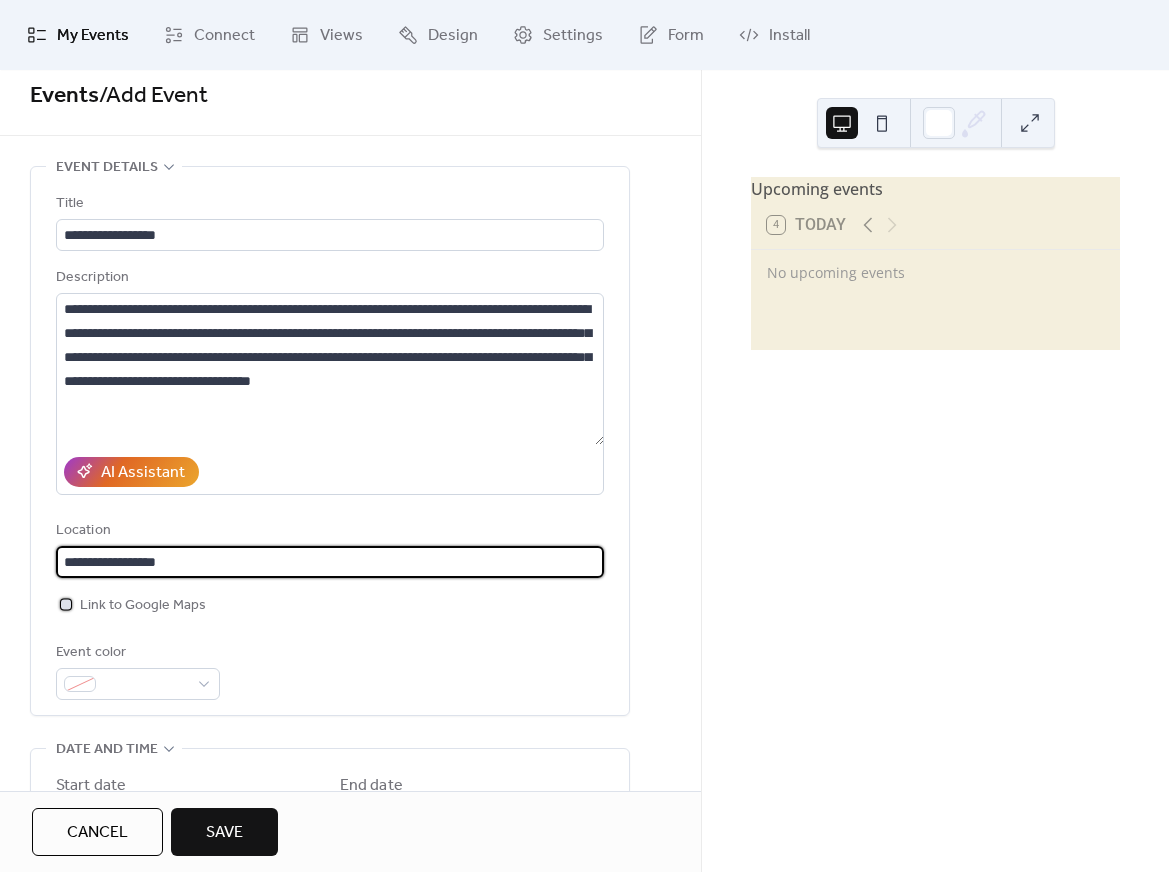 click at bounding box center [66, 604] 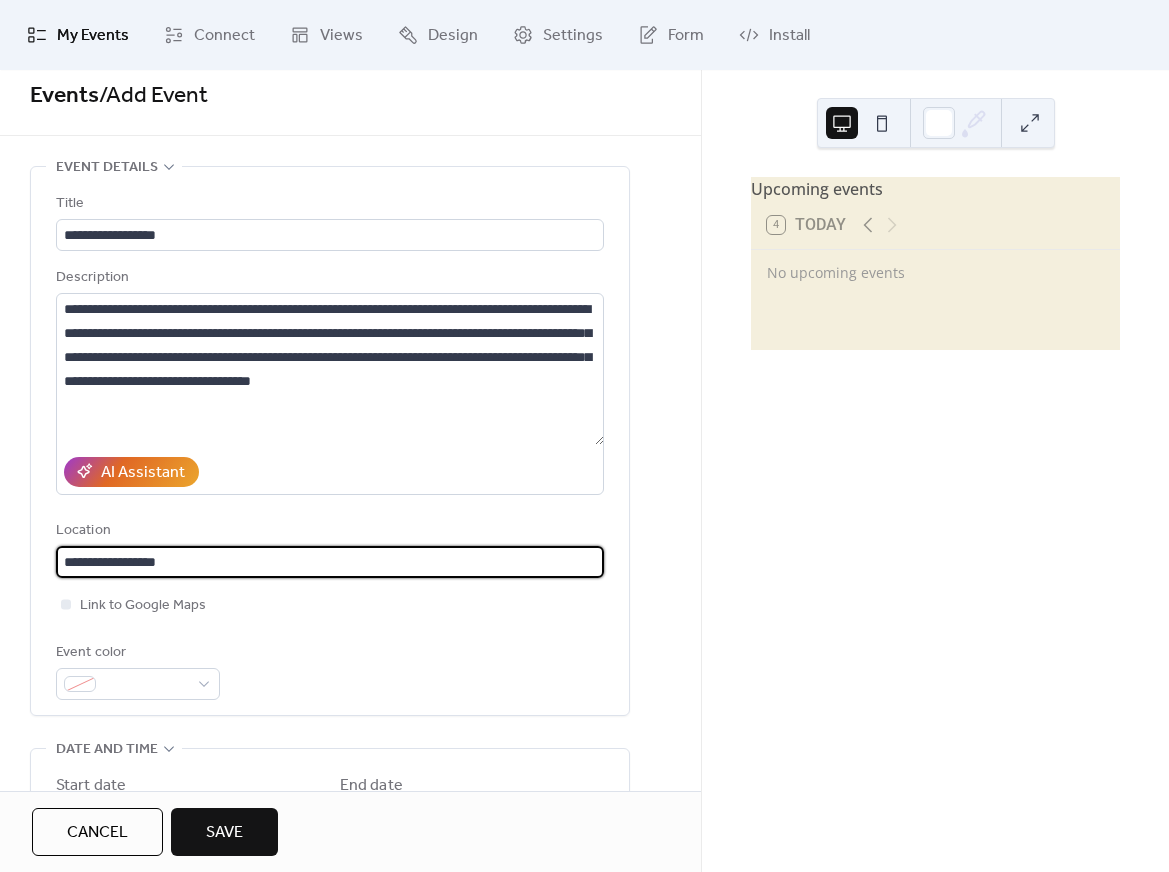 click on "**********" at bounding box center (330, 562) 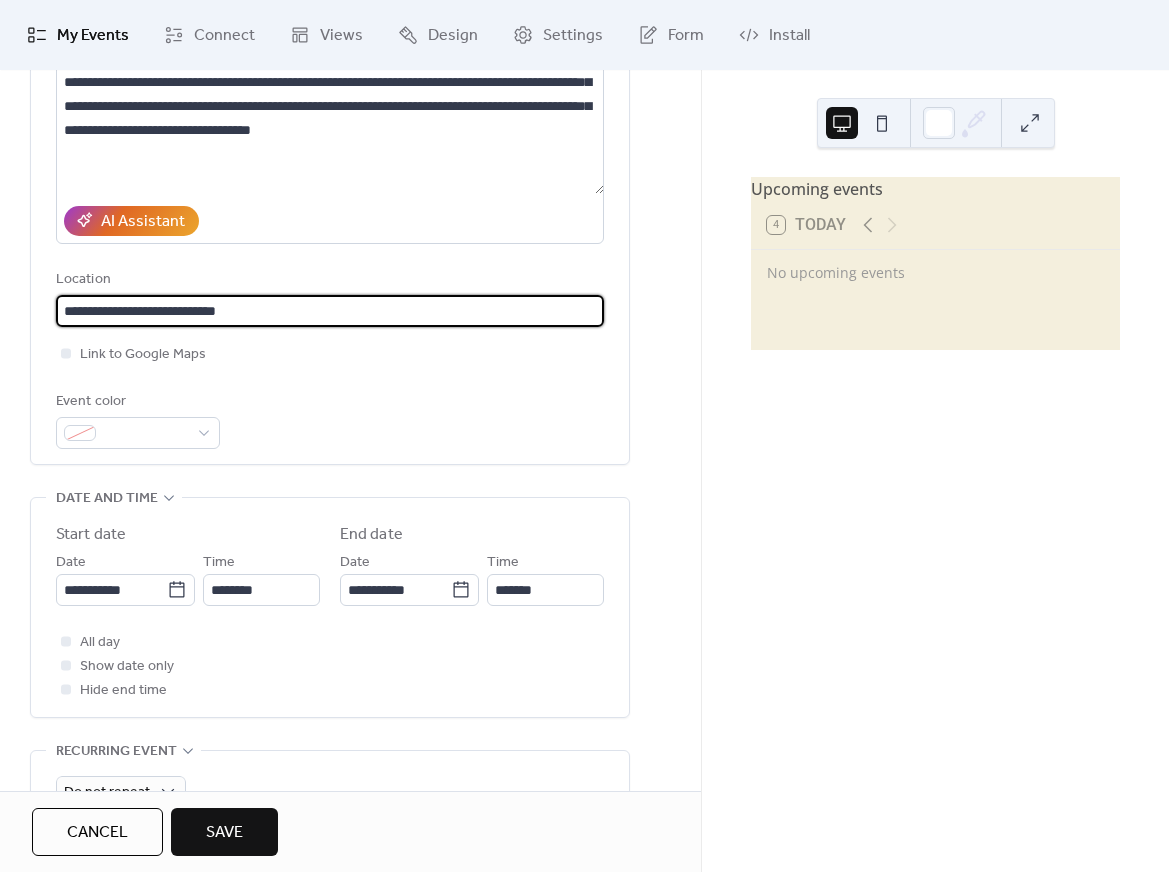 scroll, scrollTop: 296, scrollLeft: 0, axis: vertical 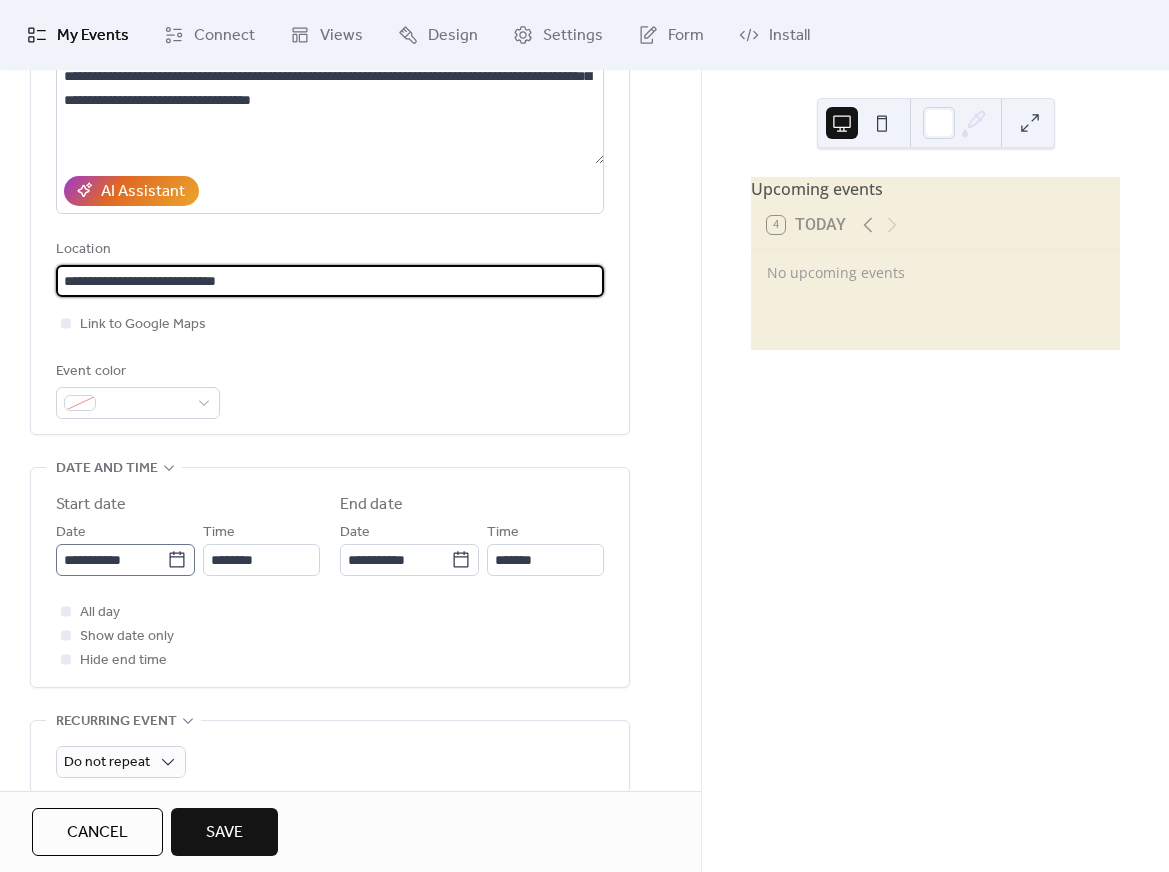 type on "**********" 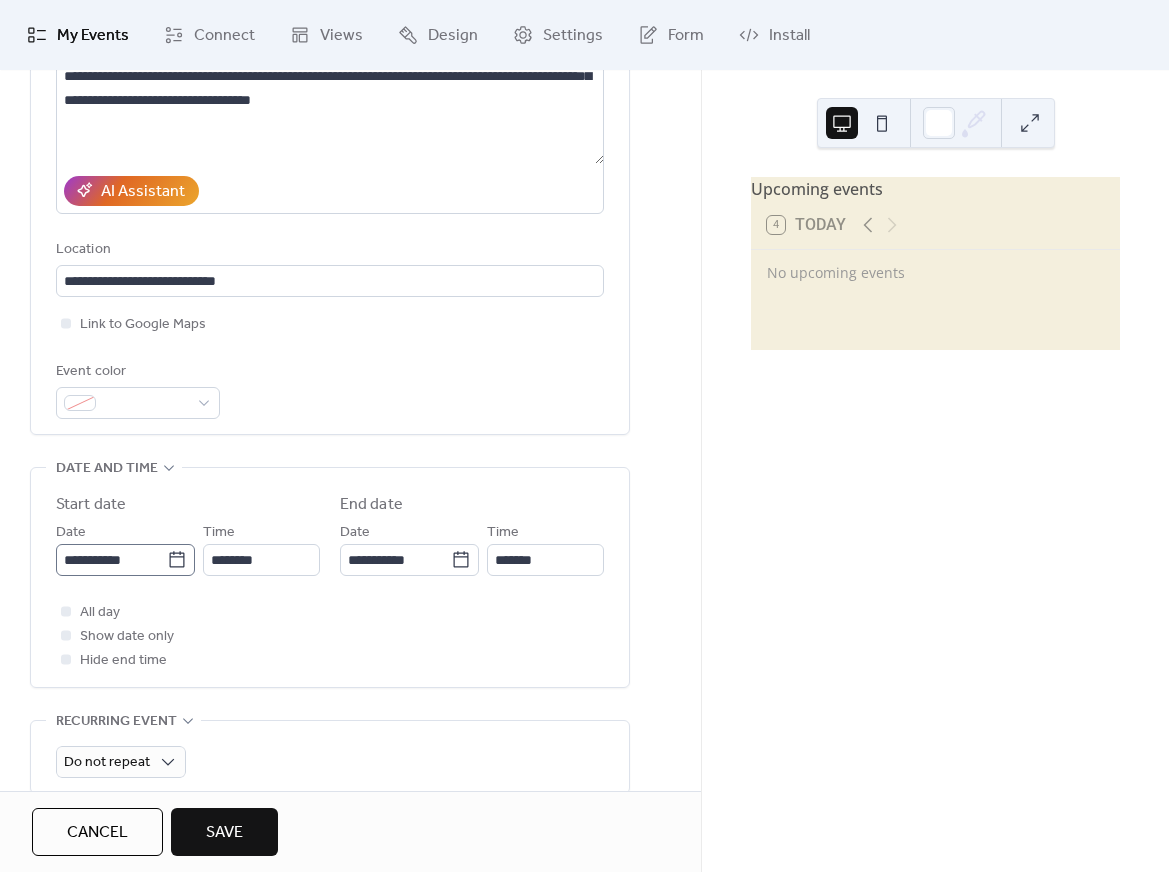 click 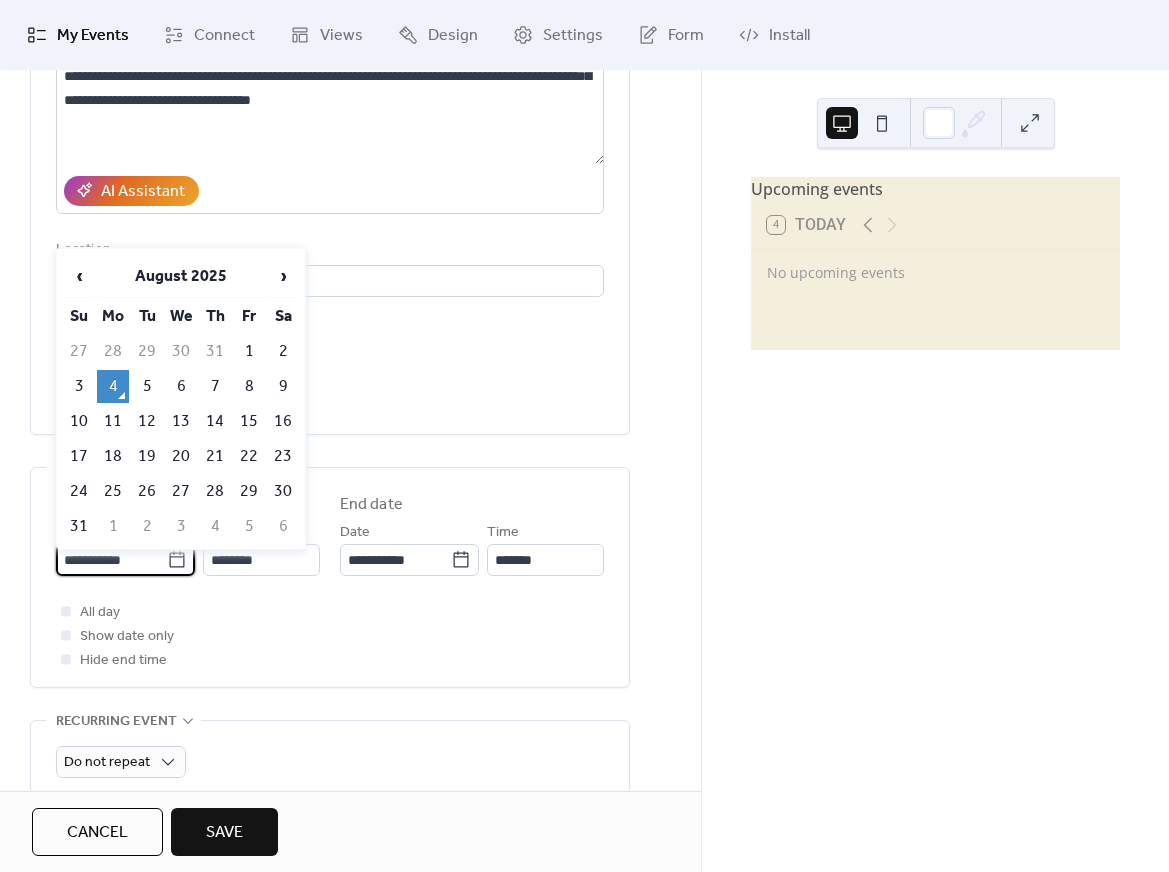 click on "10" at bounding box center [79, 421] 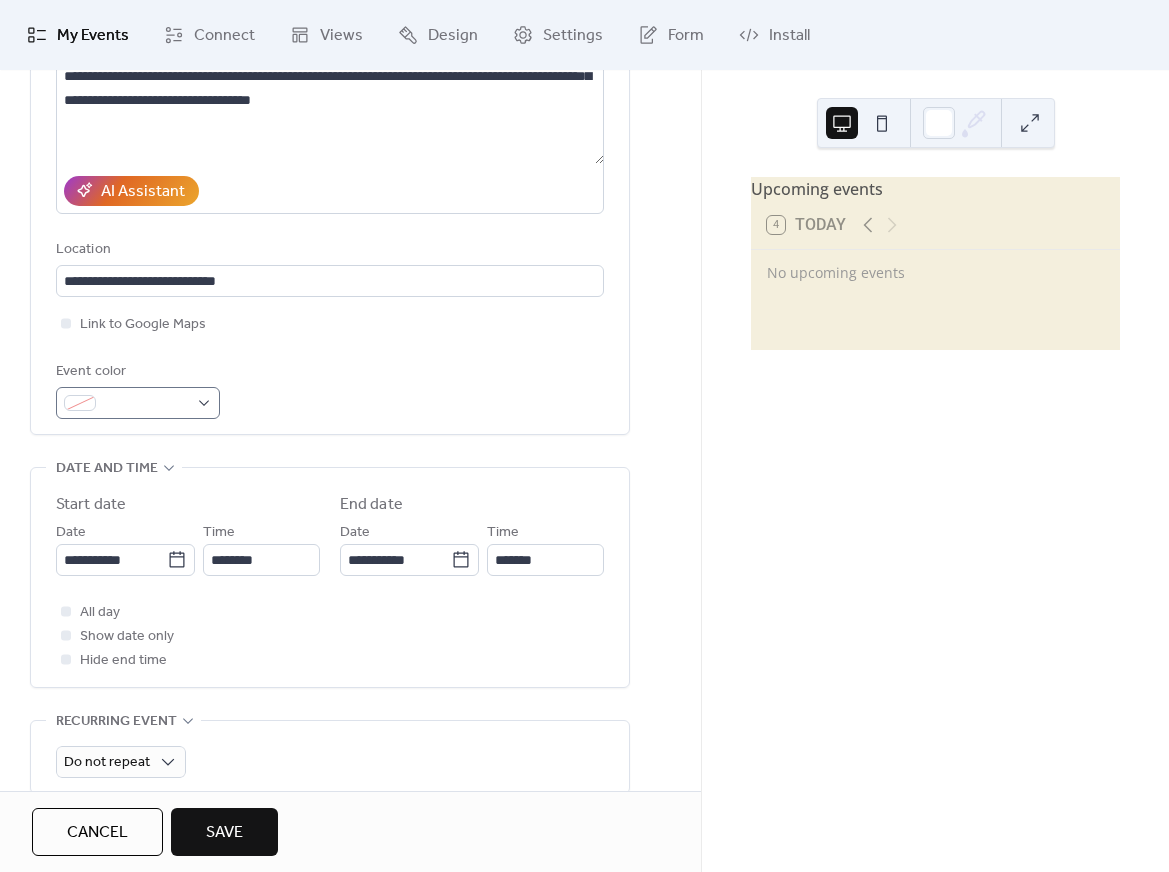 type on "**********" 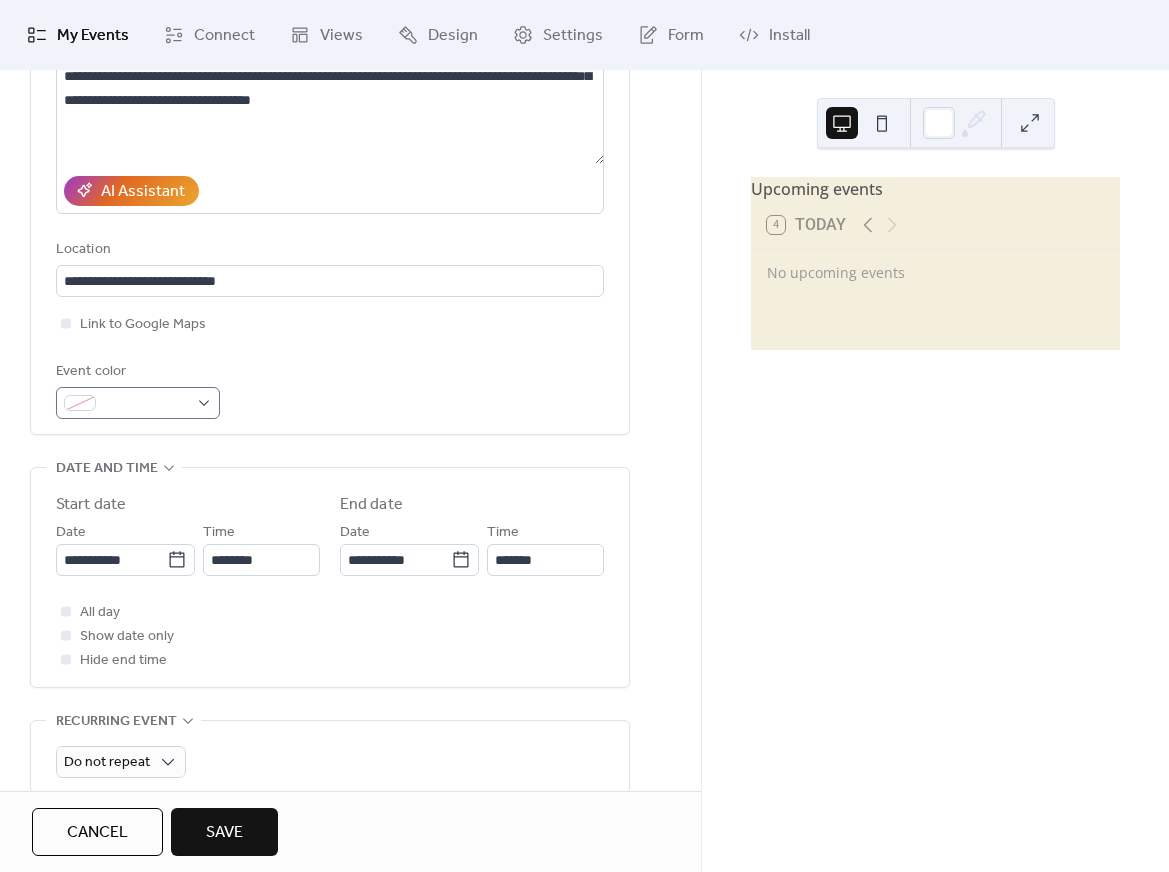 type on "**********" 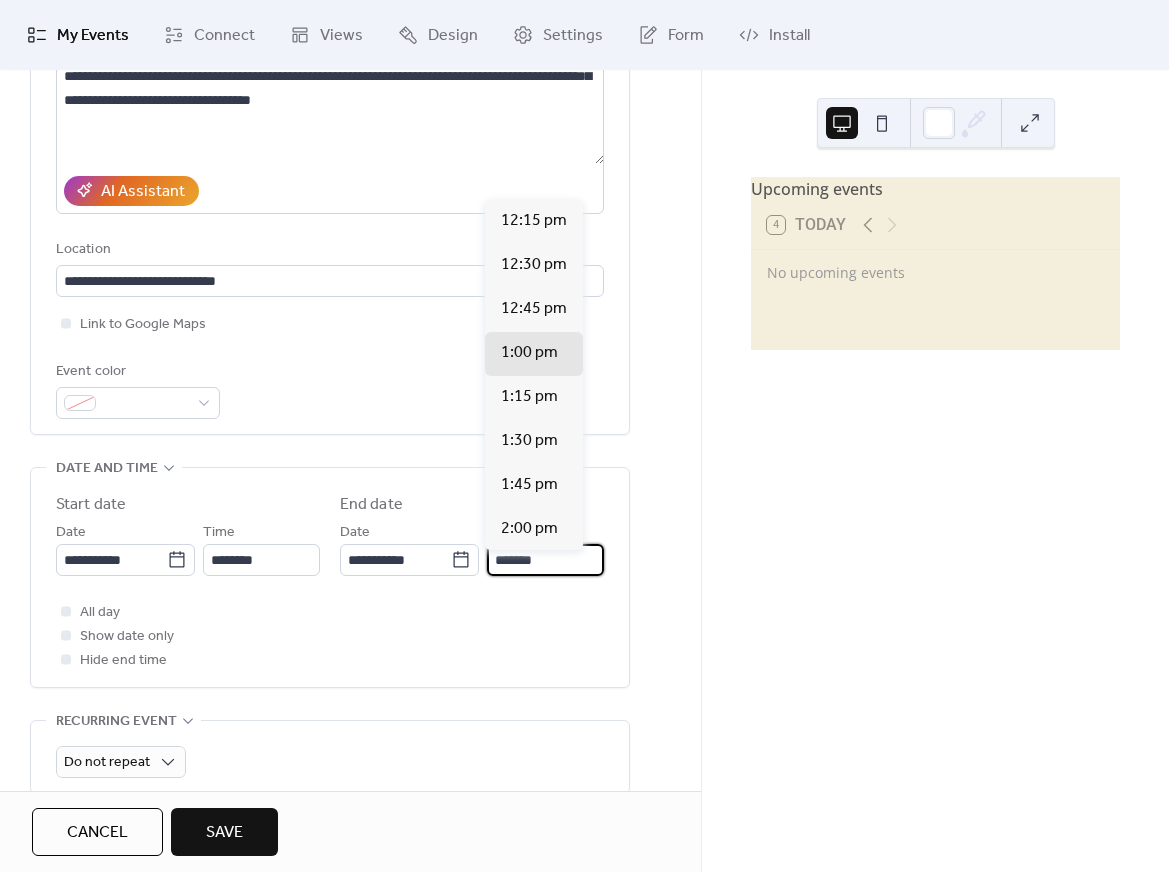 click on "*******" at bounding box center (545, 560) 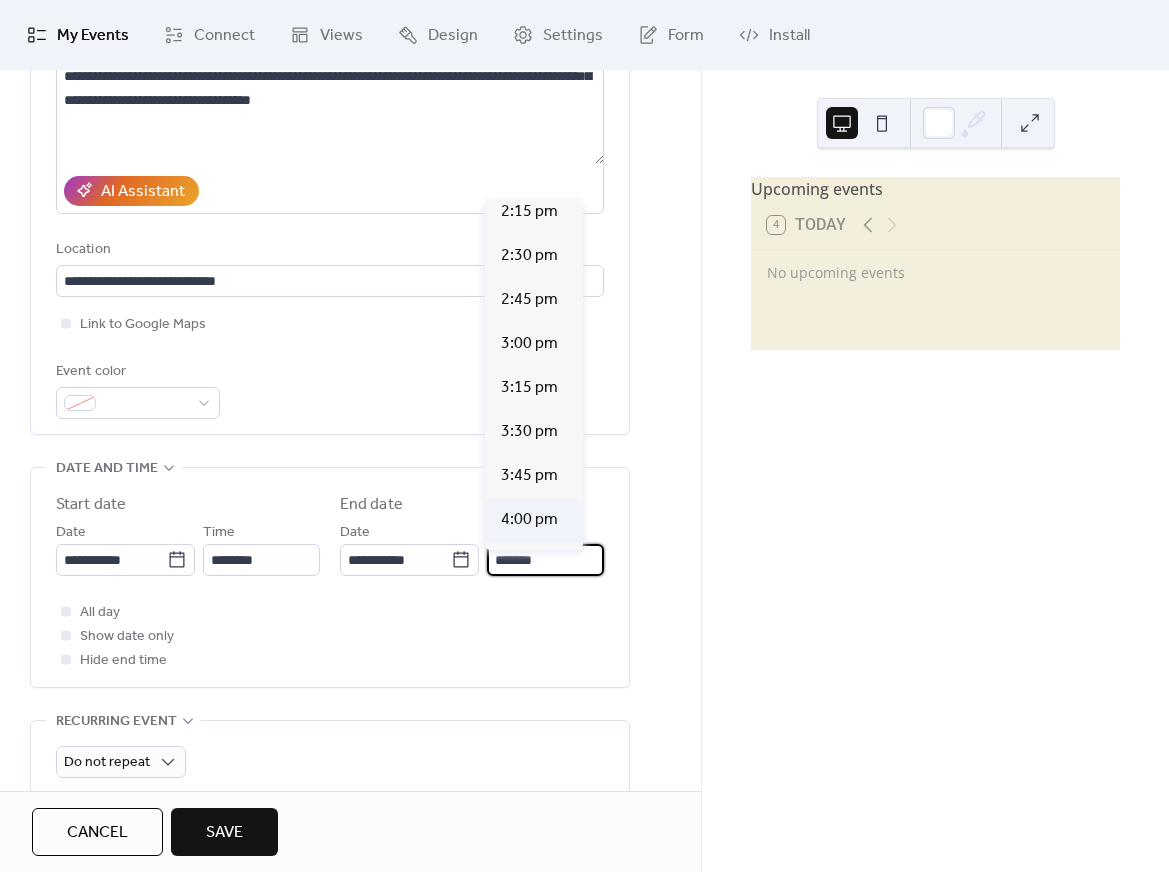 scroll, scrollTop: 389, scrollLeft: 0, axis: vertical 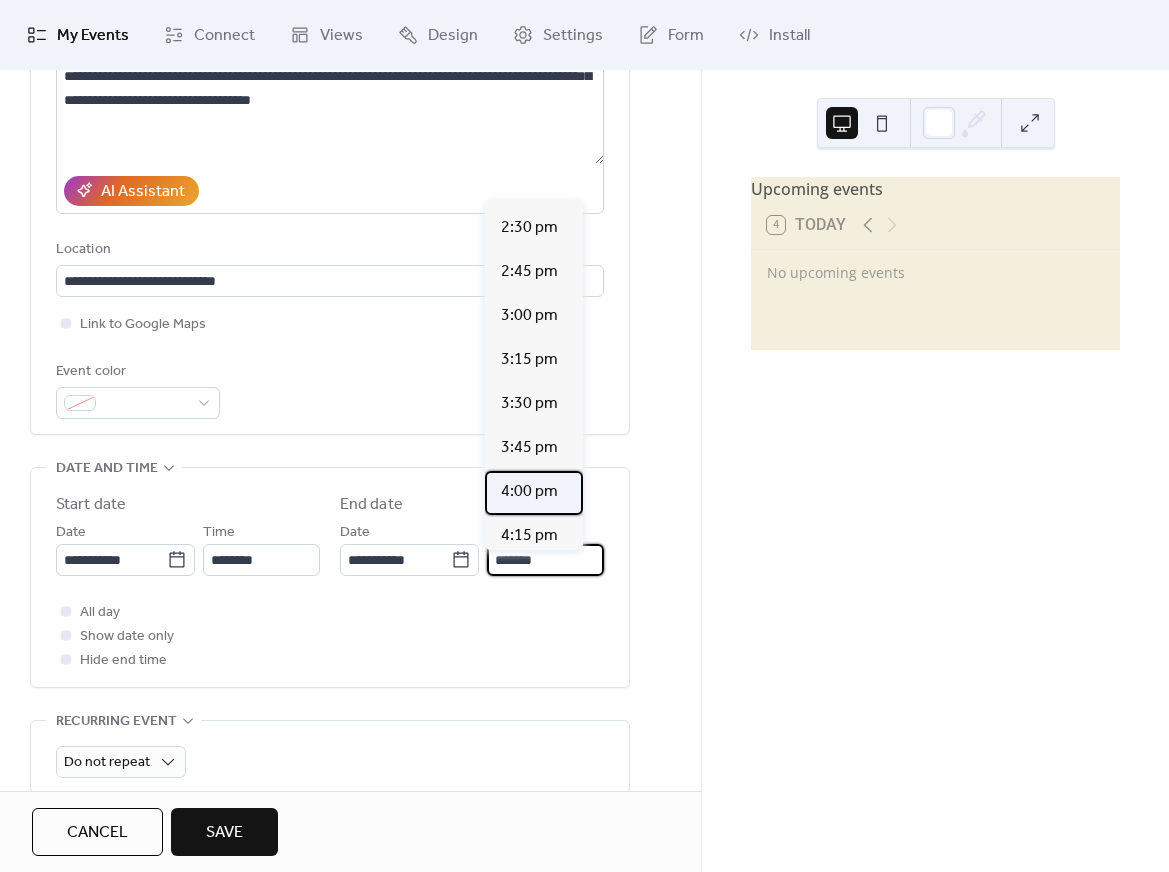 click on "4:00 pm" at bounding box center [529, 492] 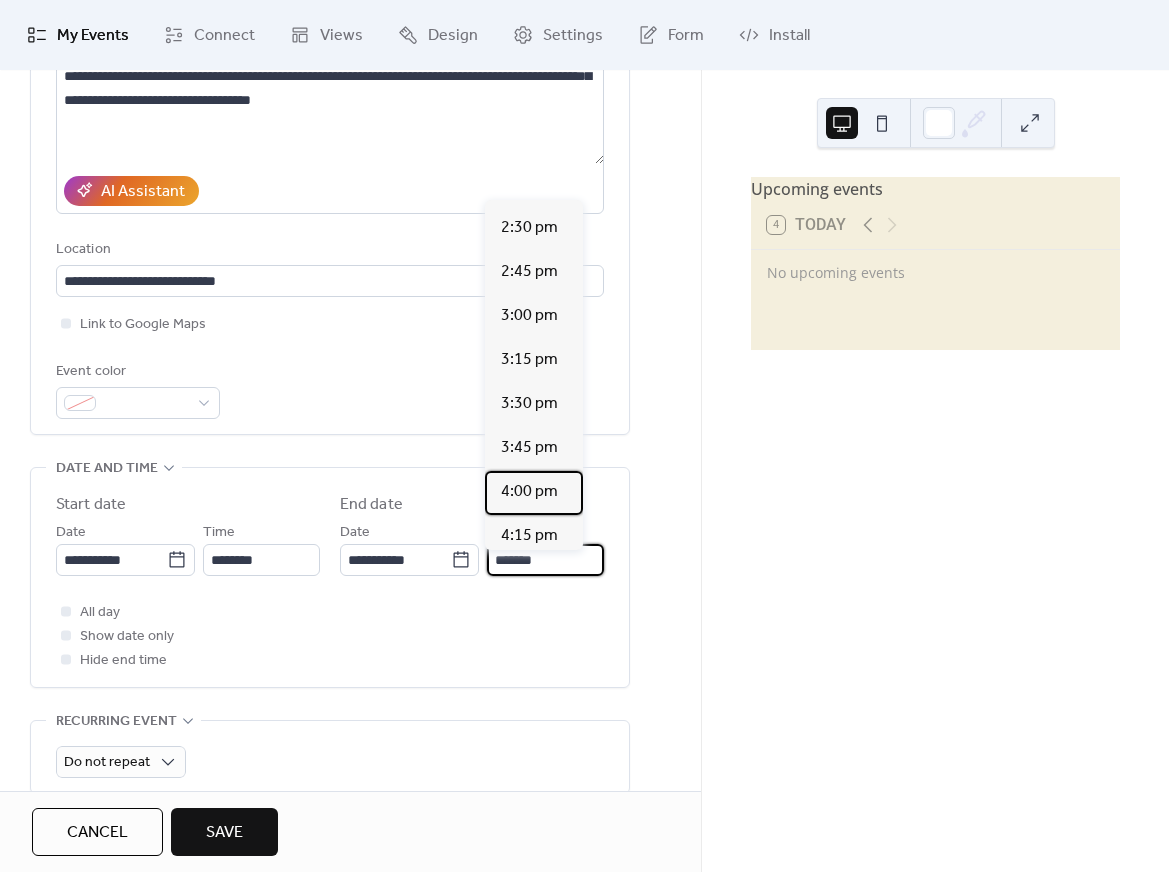 type on "*******" 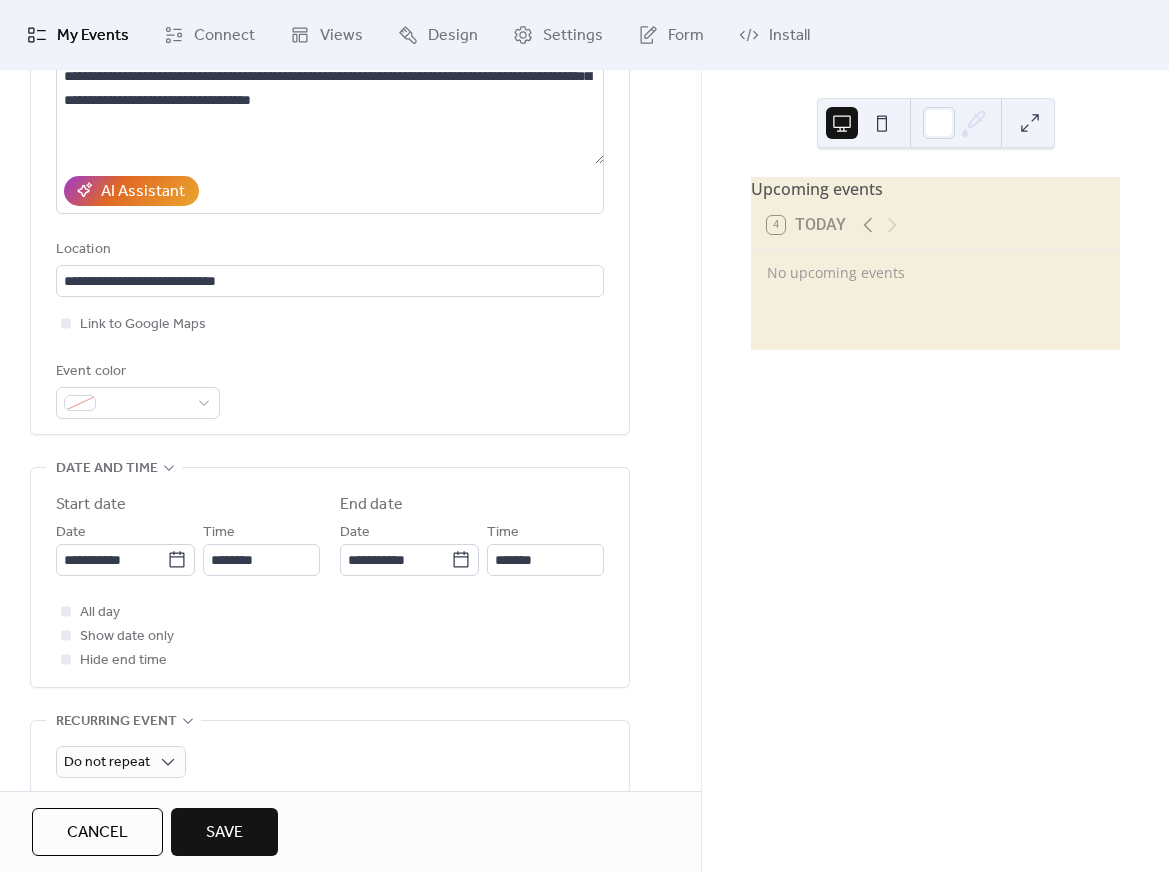 click on "All day Show date only Hide end time" at bounding box center [330, 636] 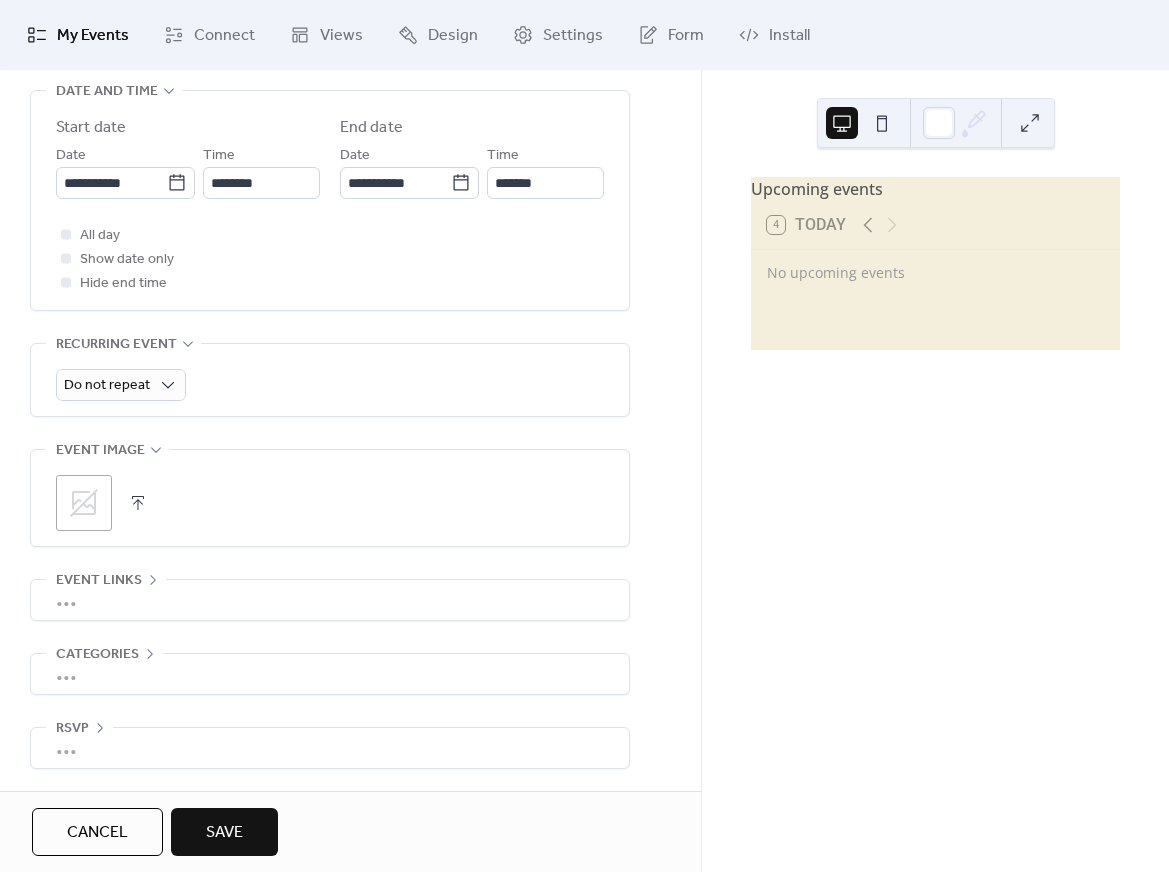 scroll, scrollTop: 682, scrollLeft: 0, axis: vertical 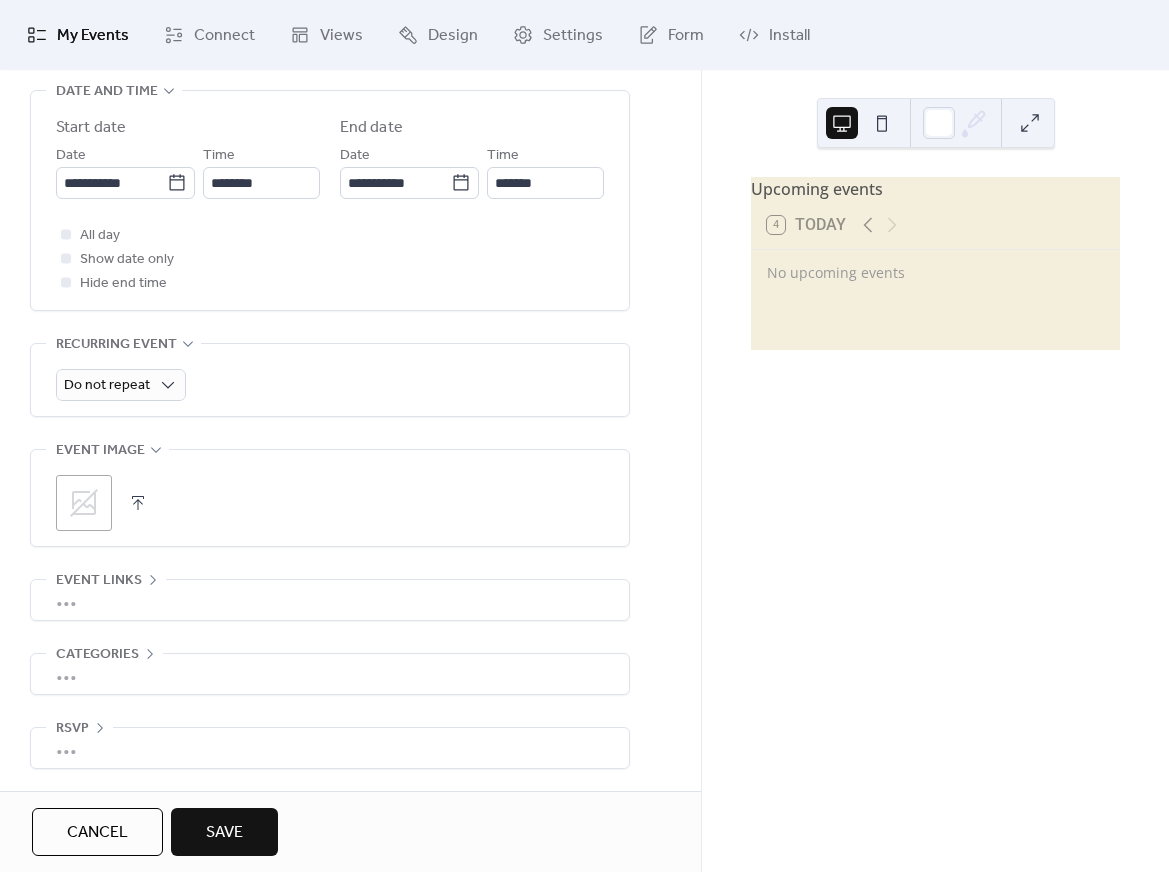 click 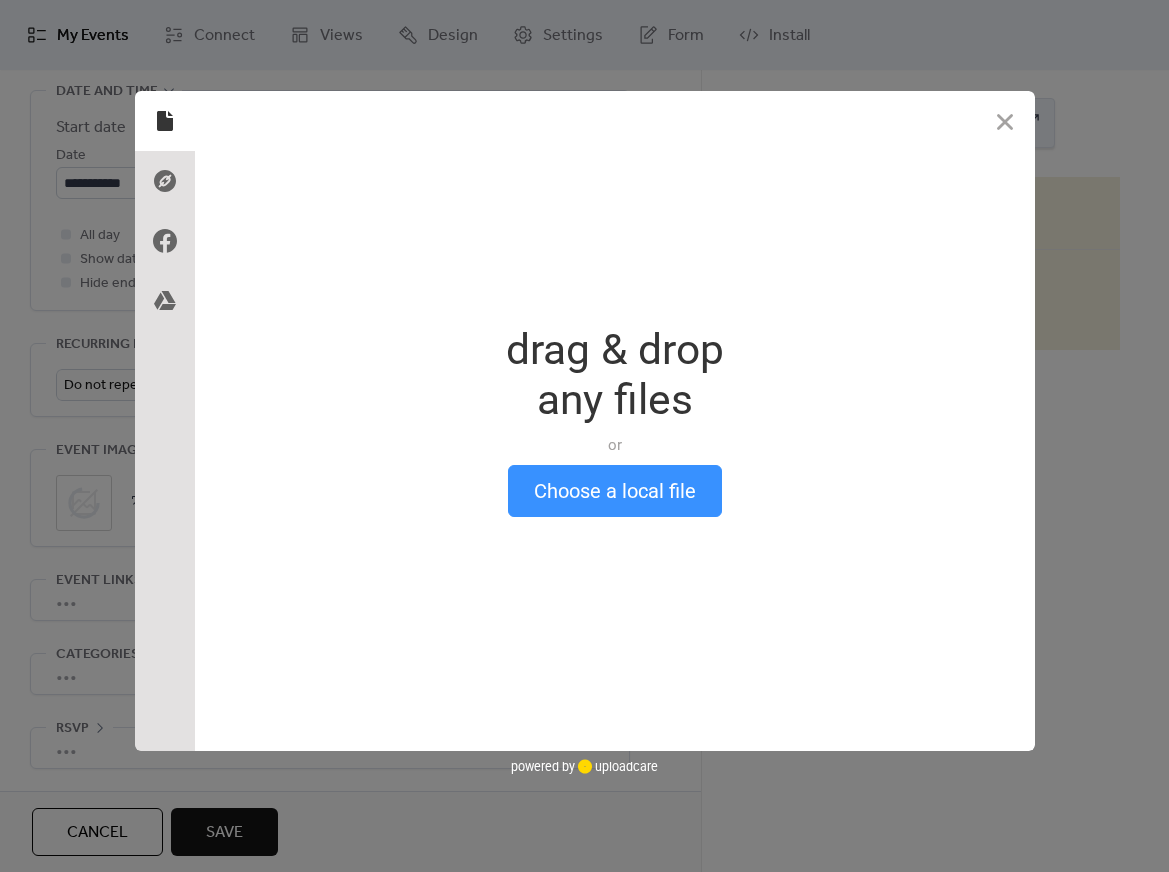click on "Choose a local file" at bounding box center (615, 491) 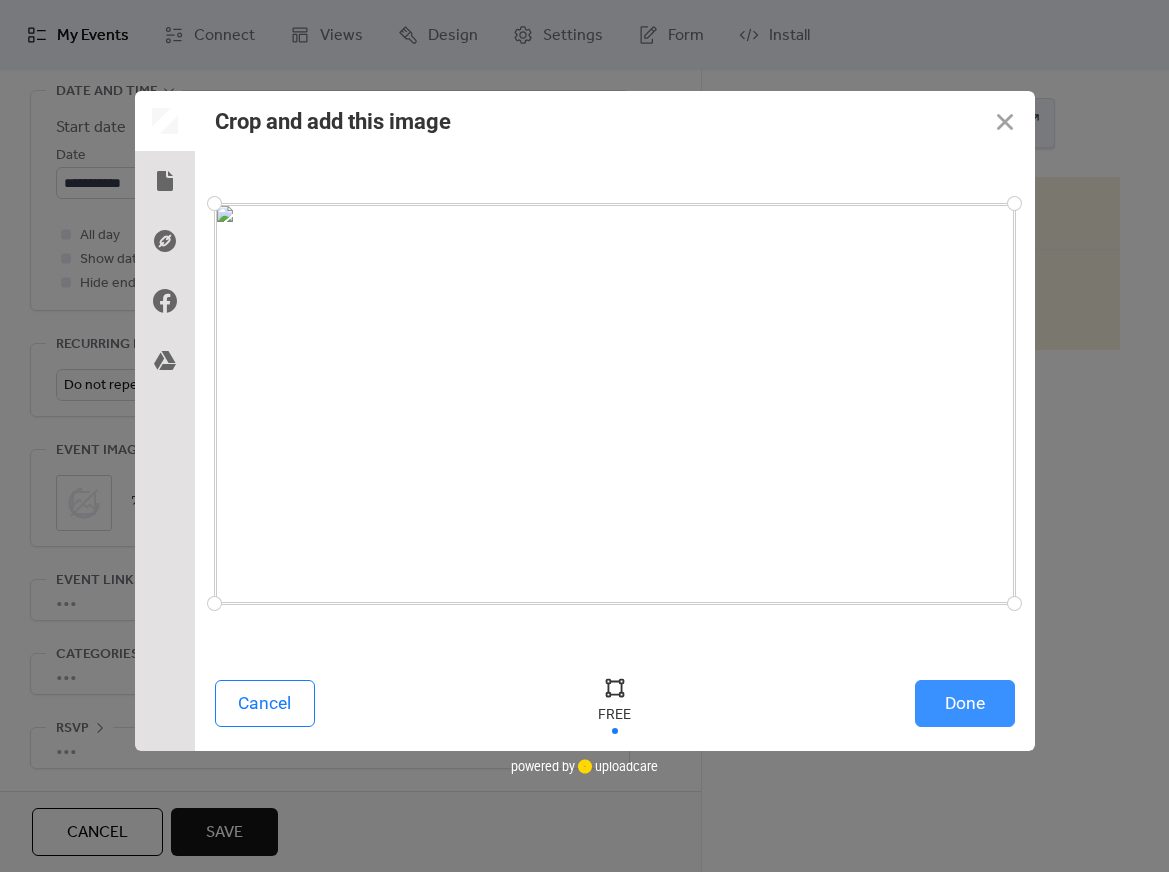 click on "Done" at bounding box center (965, 703) 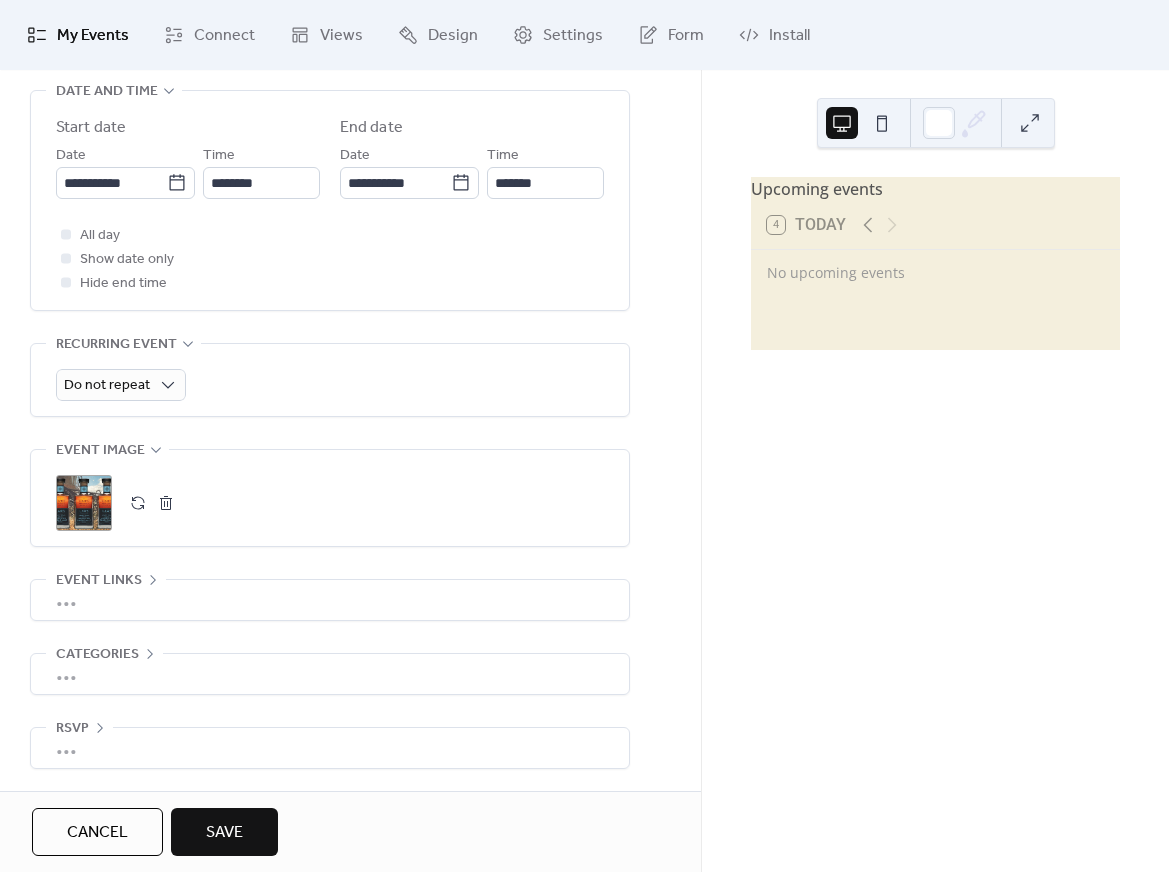 click on "•••" at bounding box center (330, 600) 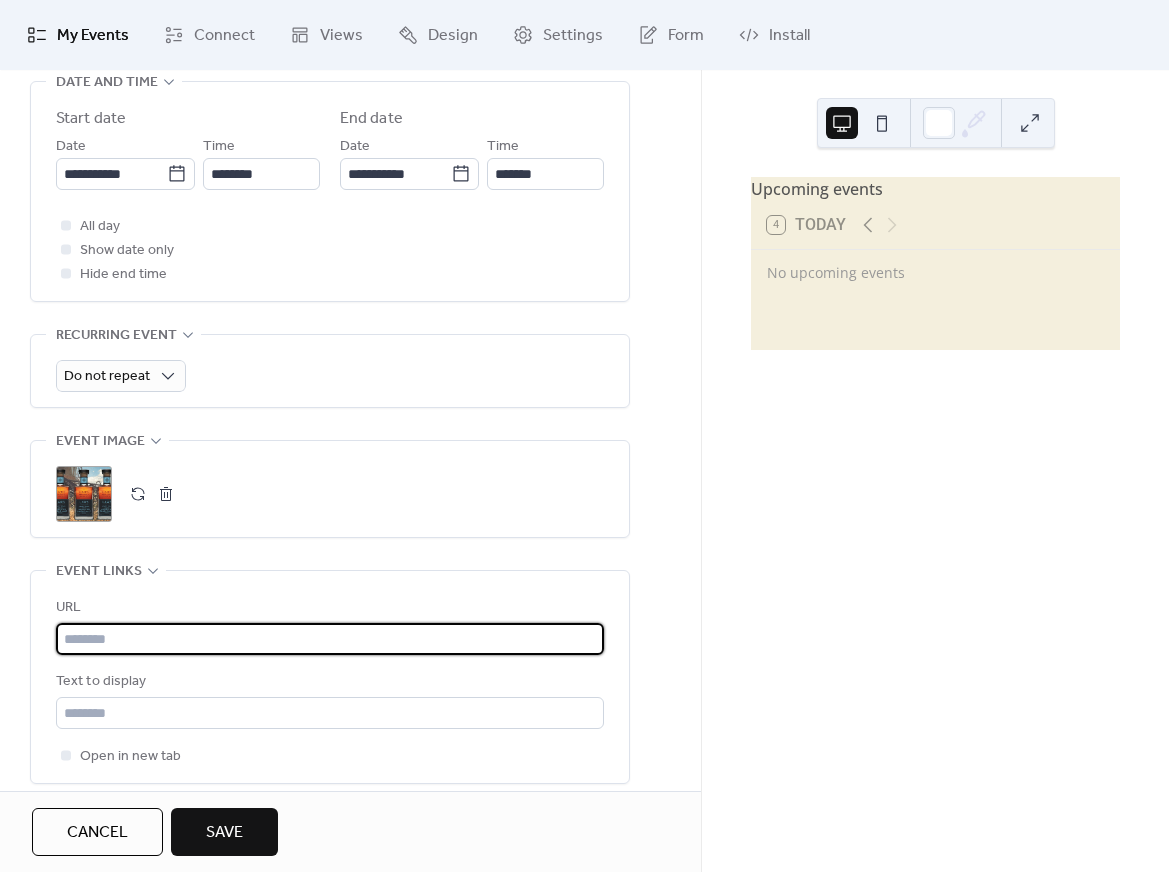 click at bounding box center [330, 639] 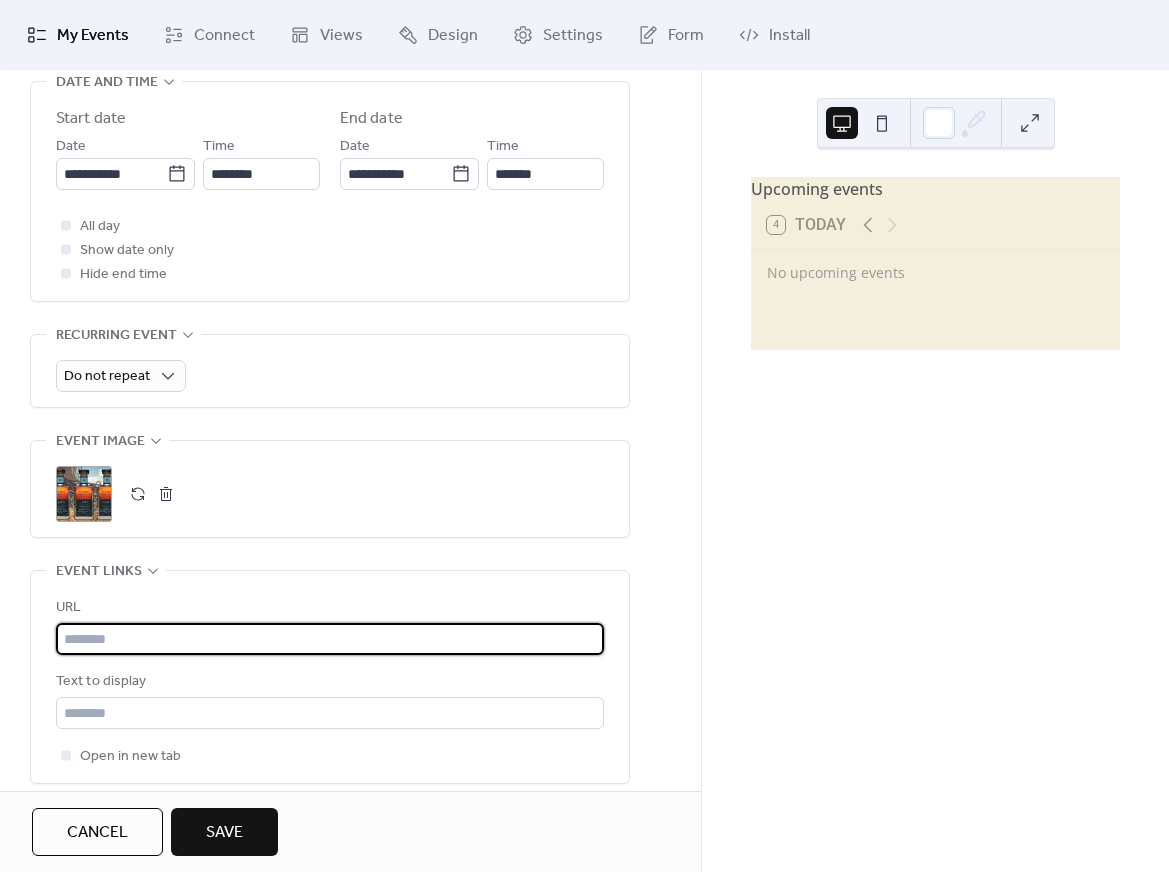 paste on "**********" 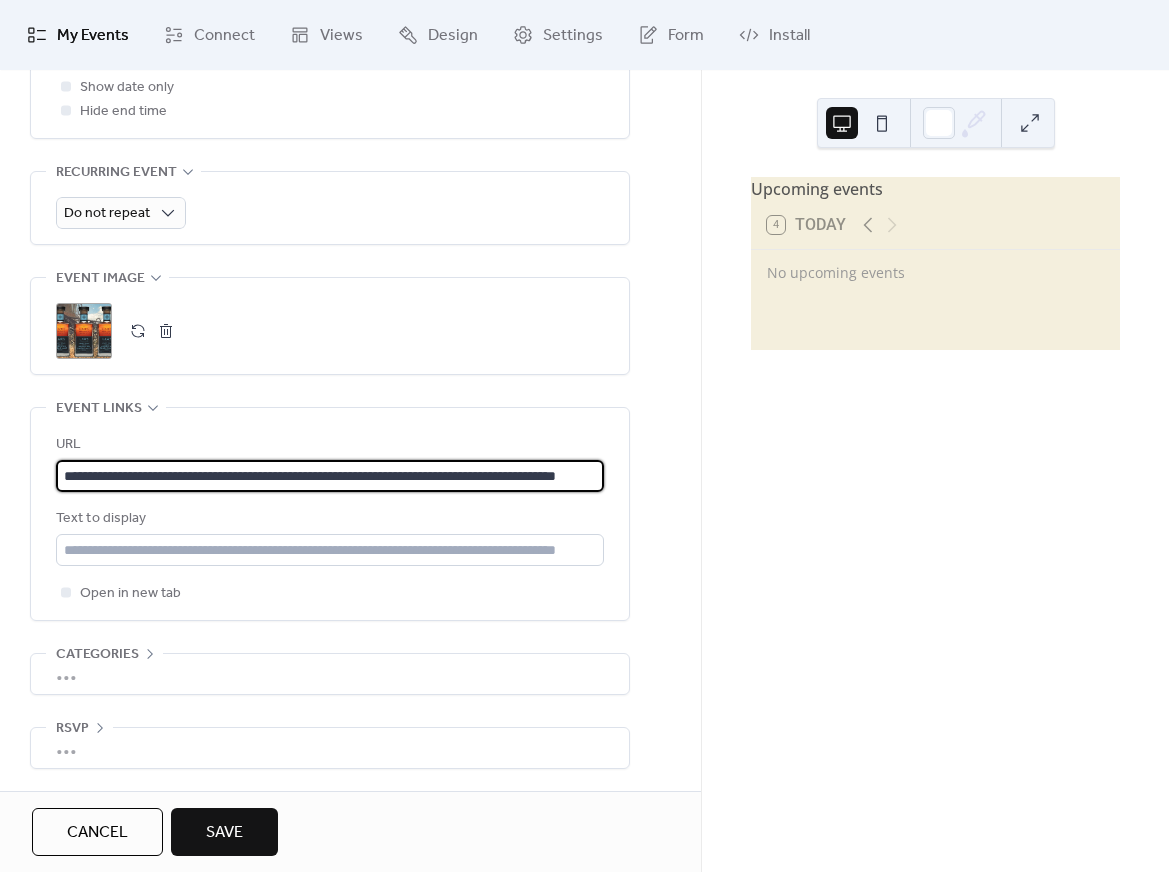 scroll, scrollTop: 860, scrollLeft: 0, axis: vertical 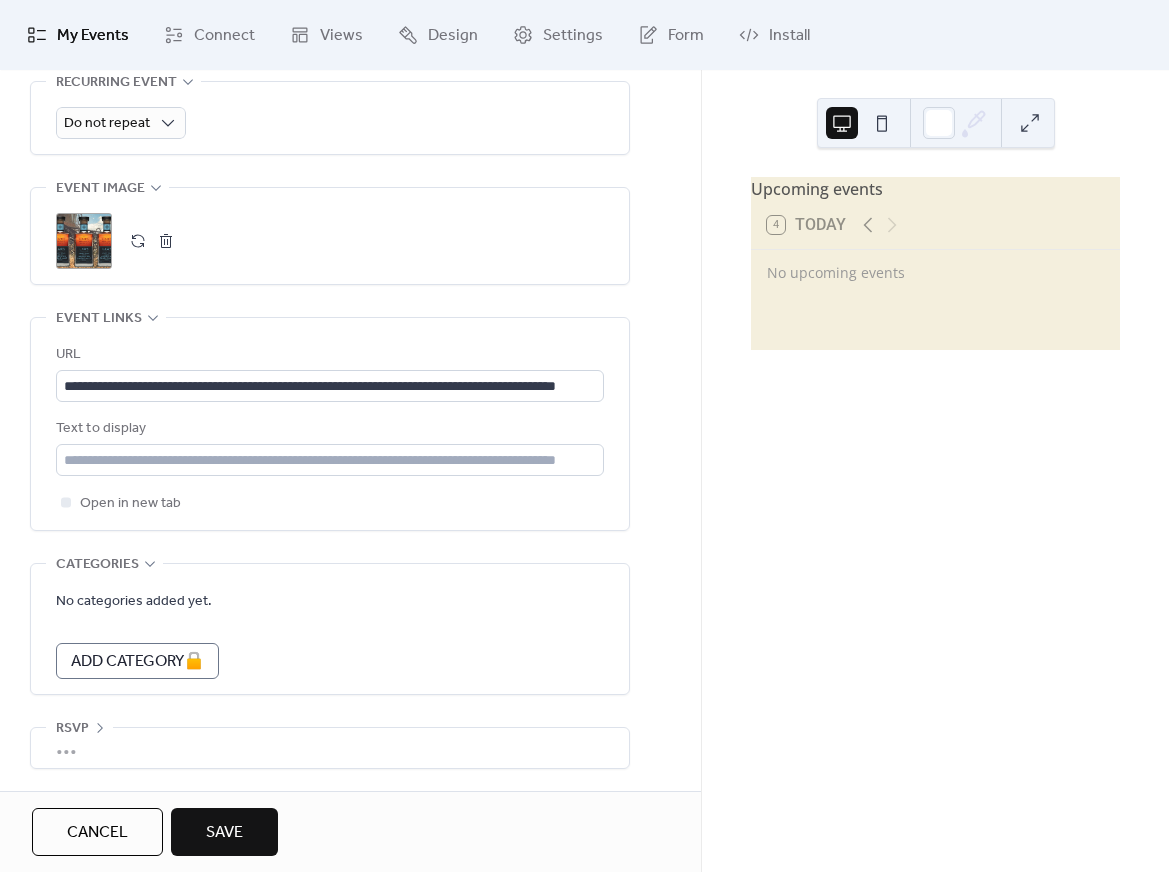 click on "Save" at bounding box center (224, 833) 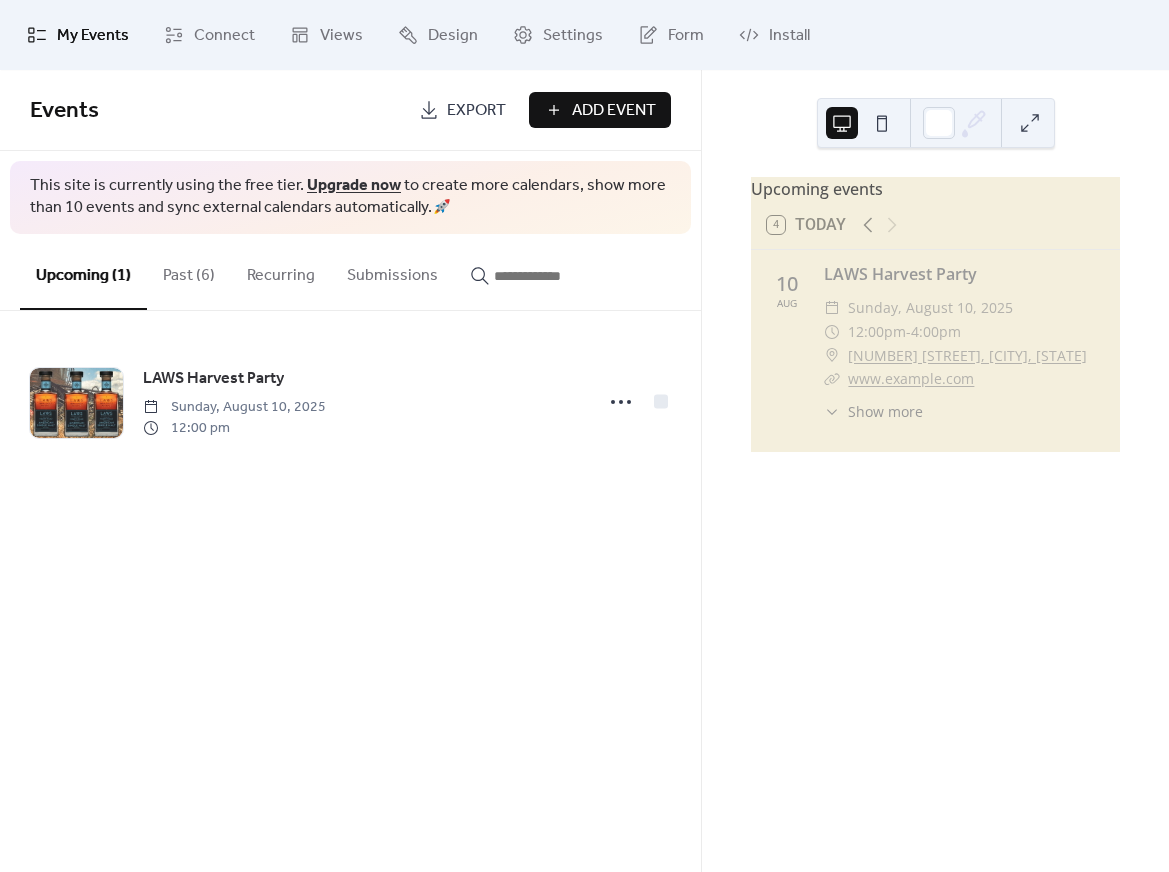 click on "Add Event" at bounding box center (614, 111) 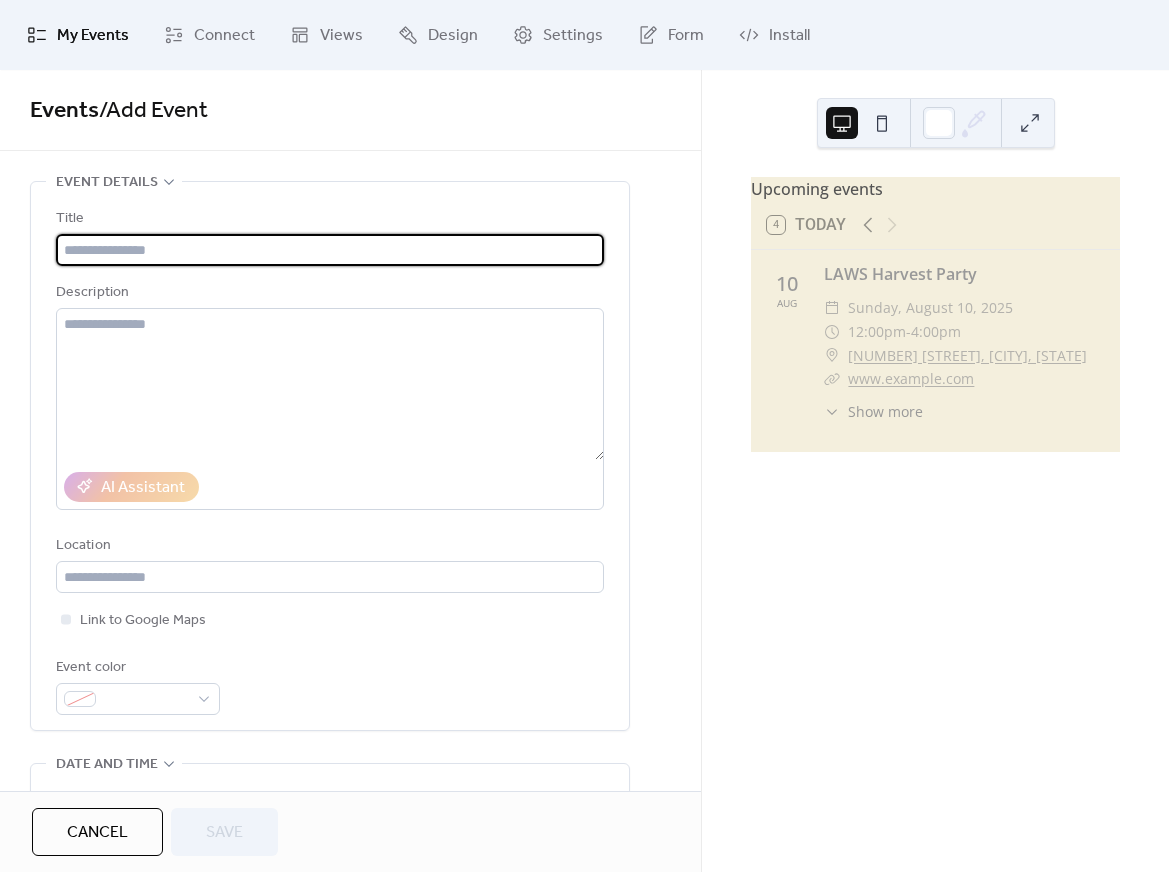 type on "*" 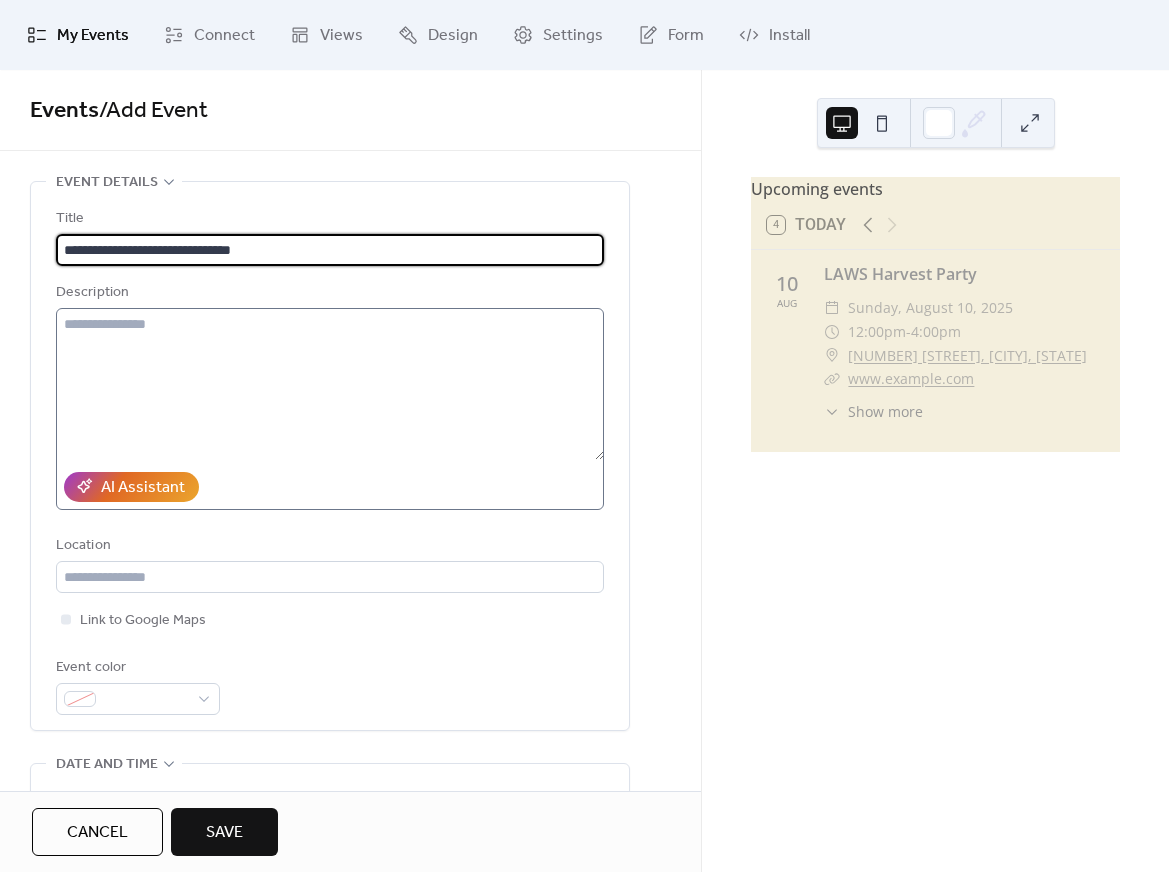 type on "**********" 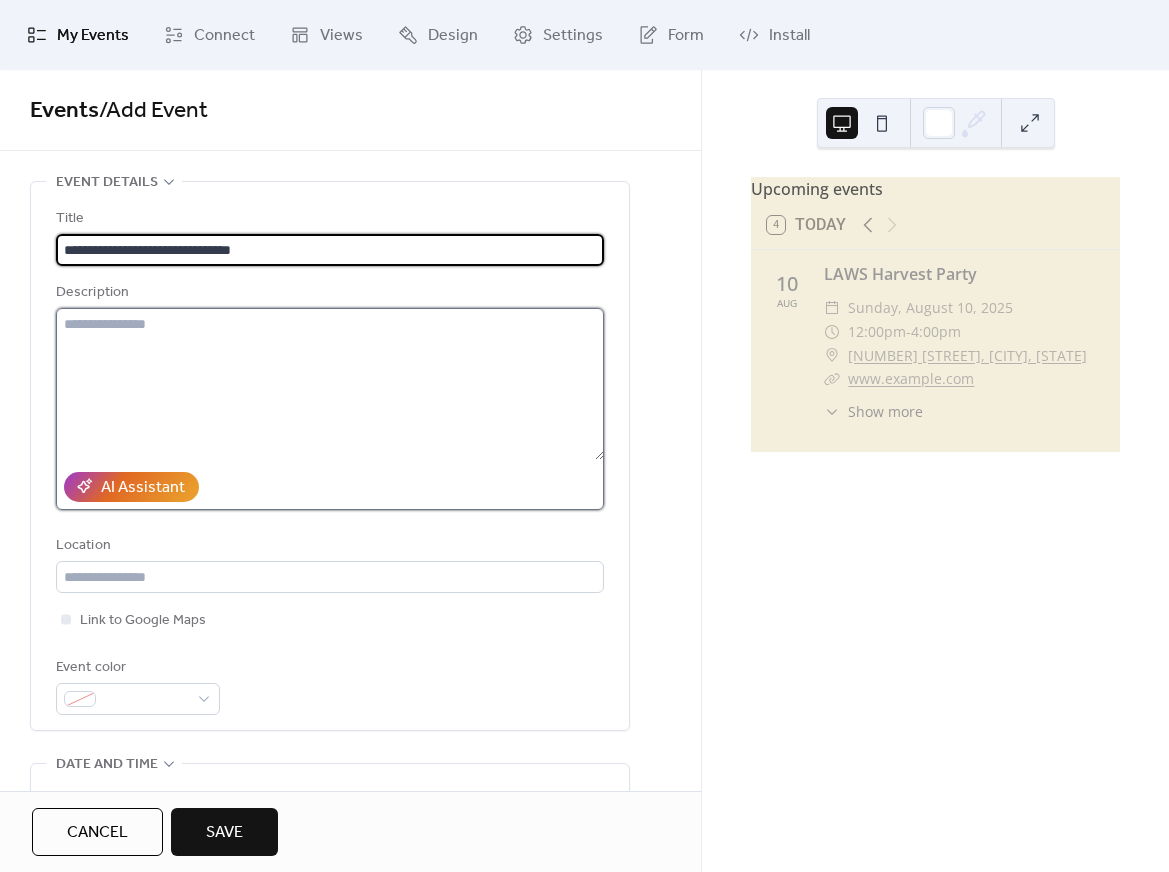click at bounding box center (330, 384) 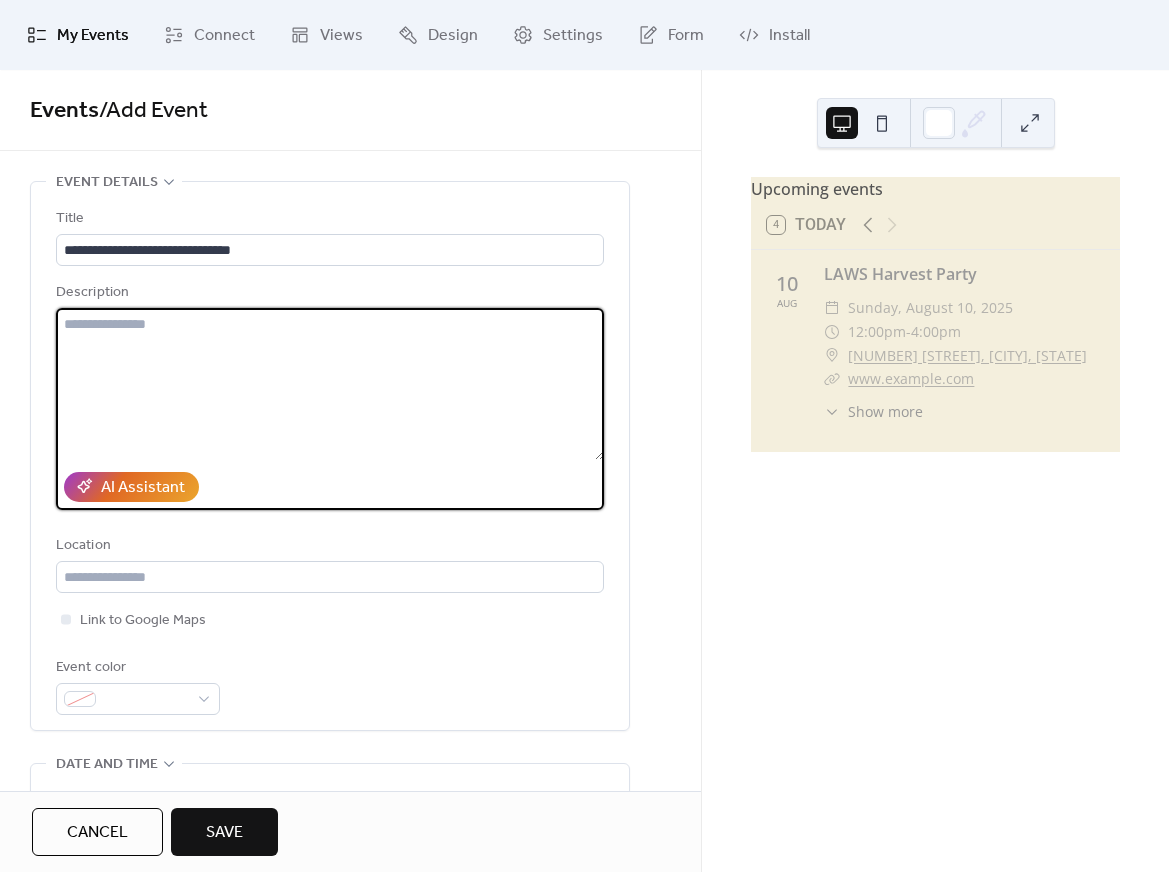 paste on "**********" 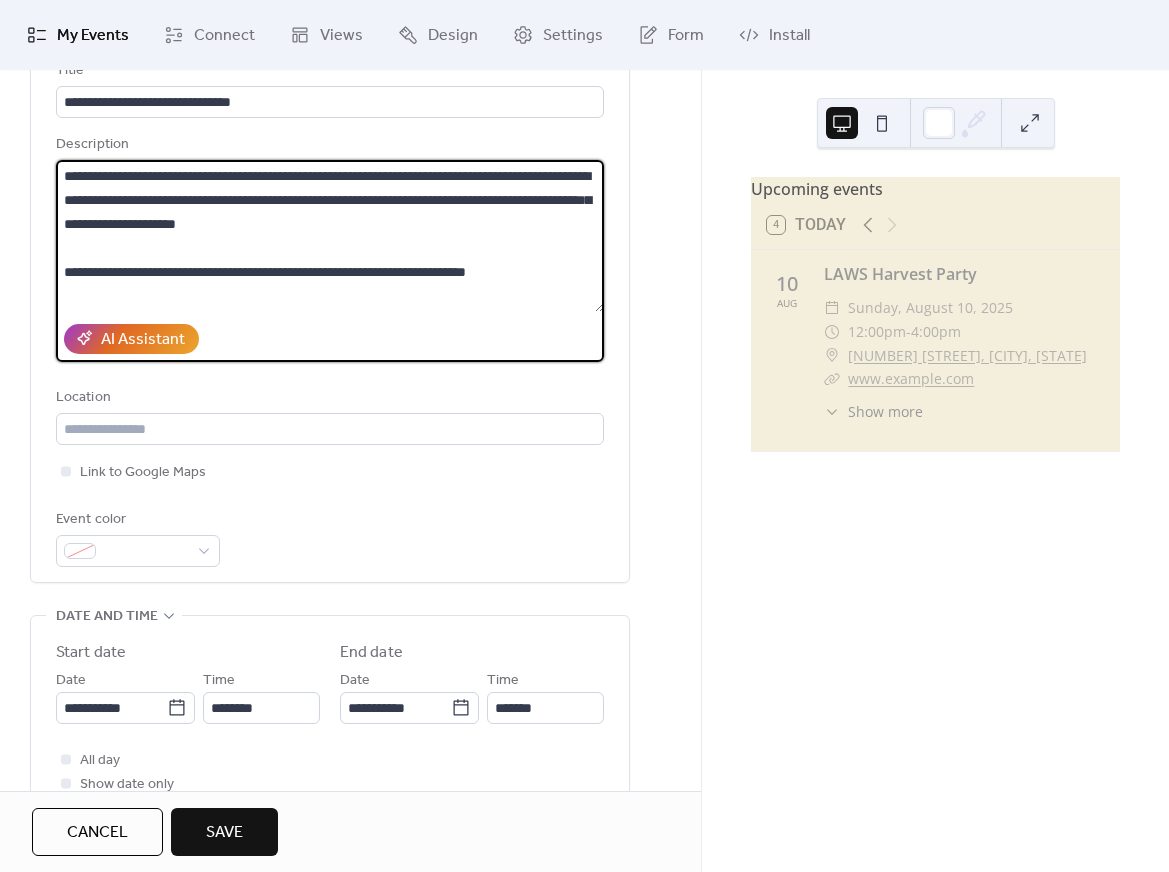 scroll, scrollTop: 154, scrollLeft: 0, axis: vertical 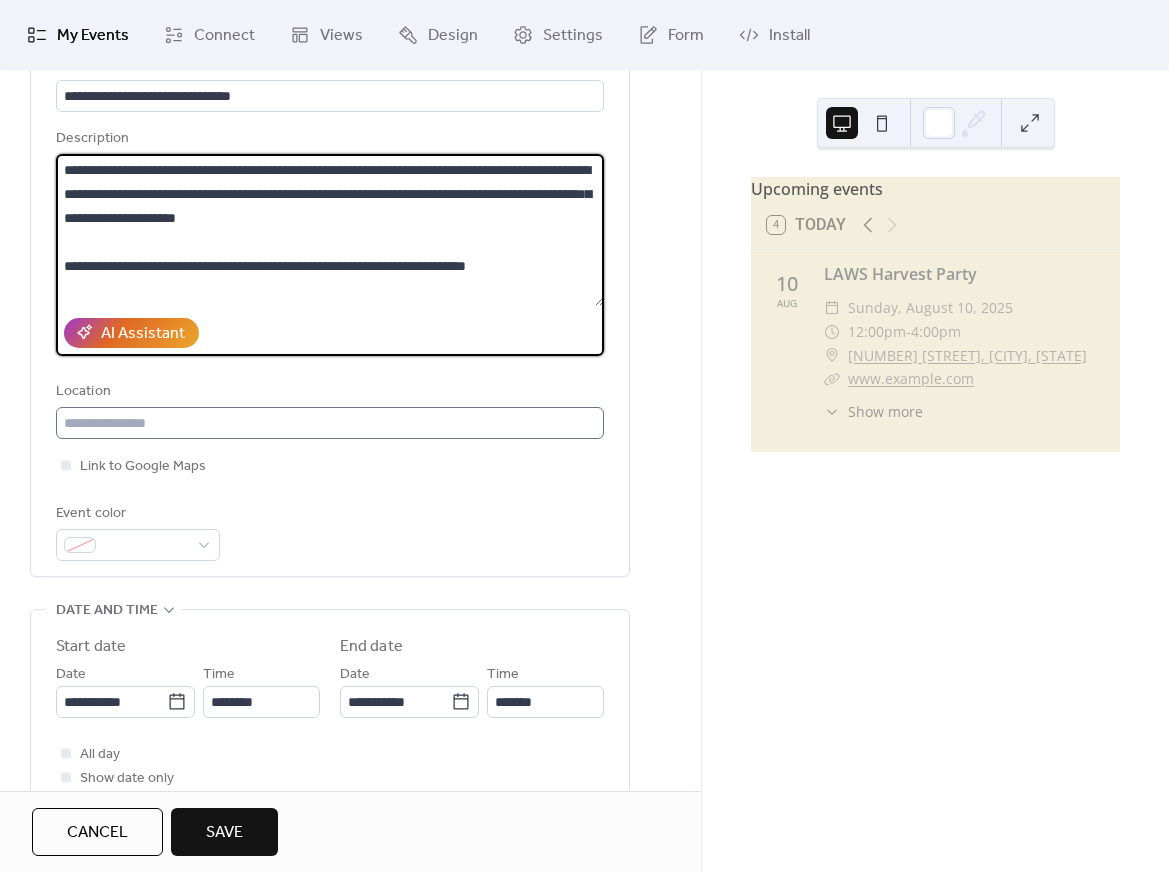type on "**********" 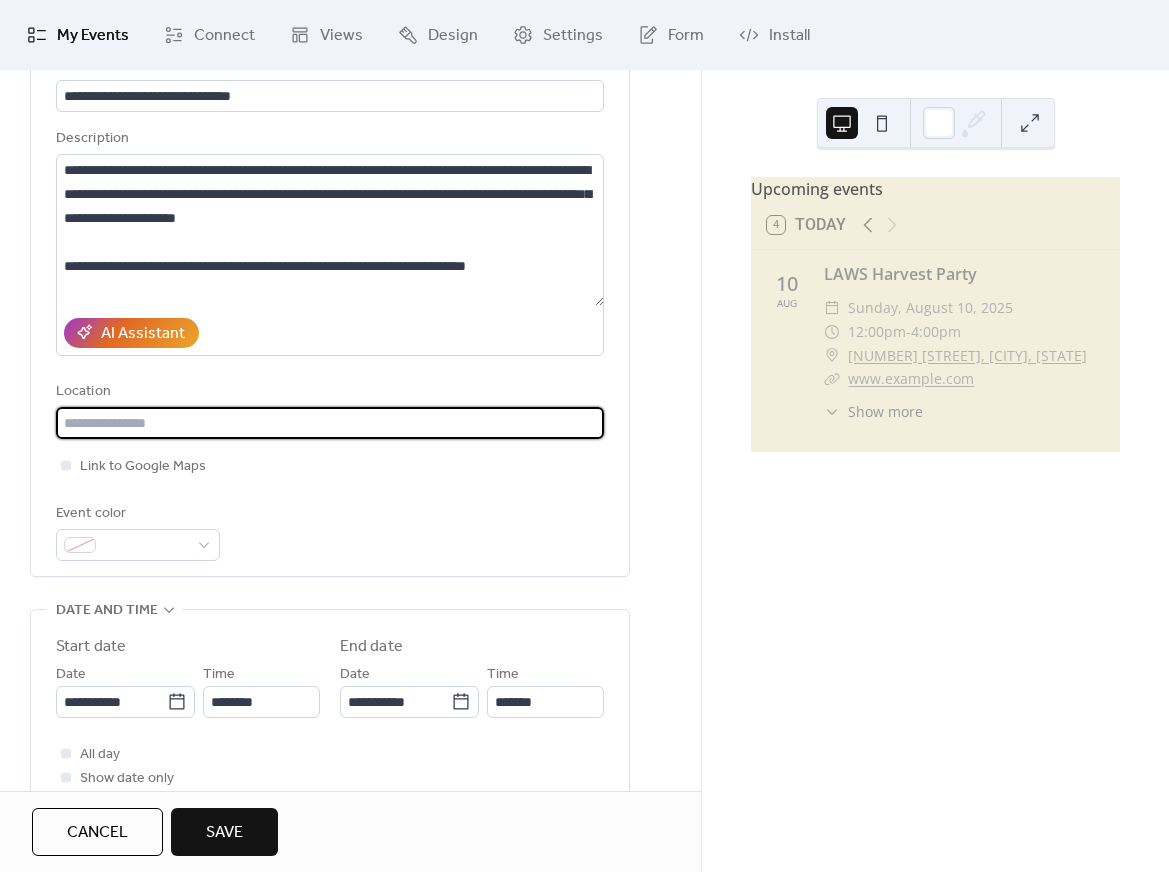 click at bounding box center (330, 423) 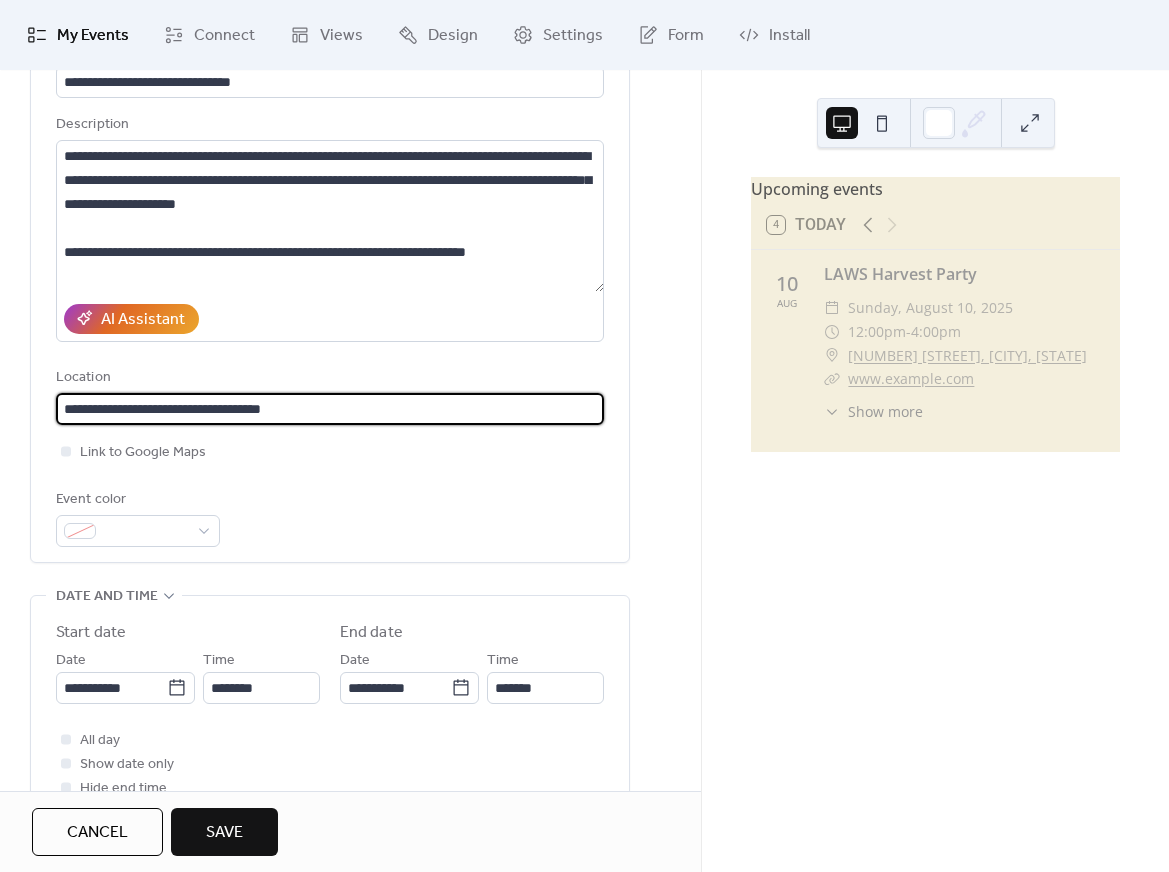 scroll, scrollTop: 167, scrollLeft: 0, axis: vertical 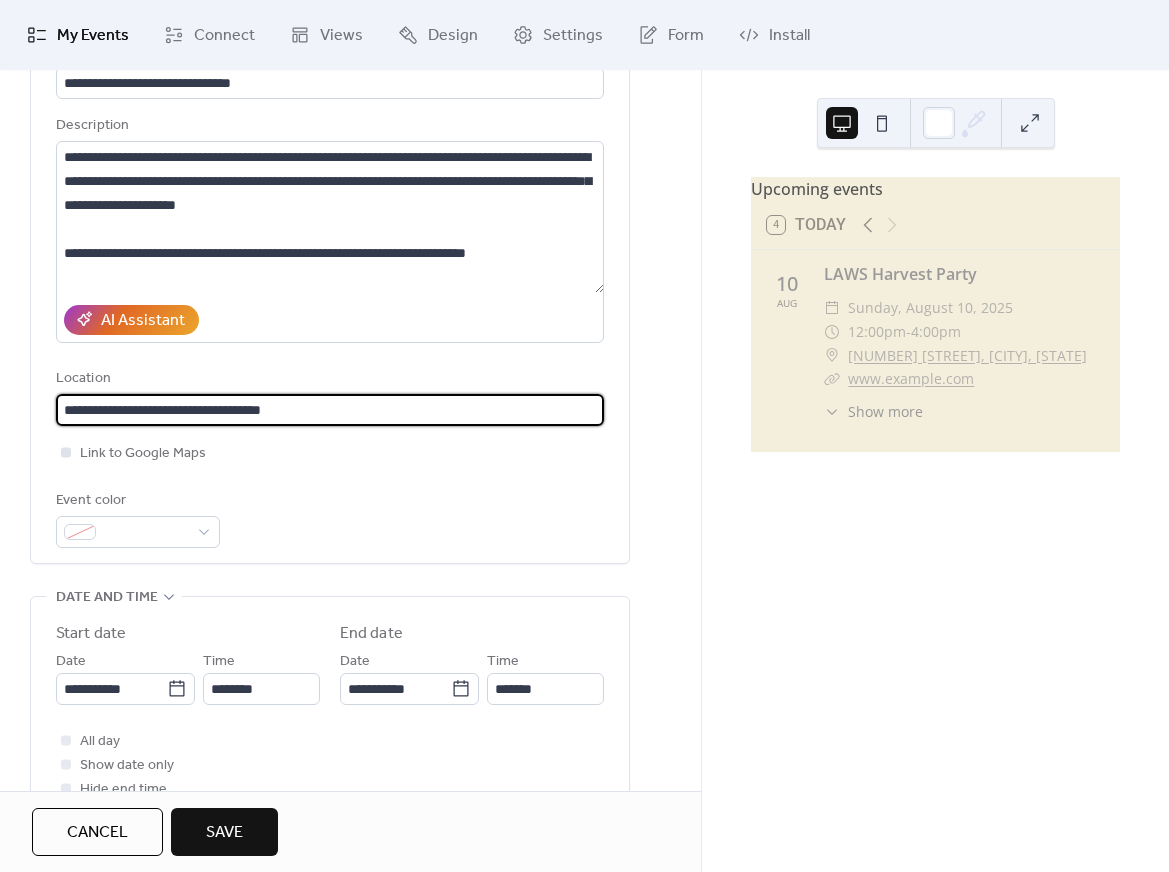 type on "**********" 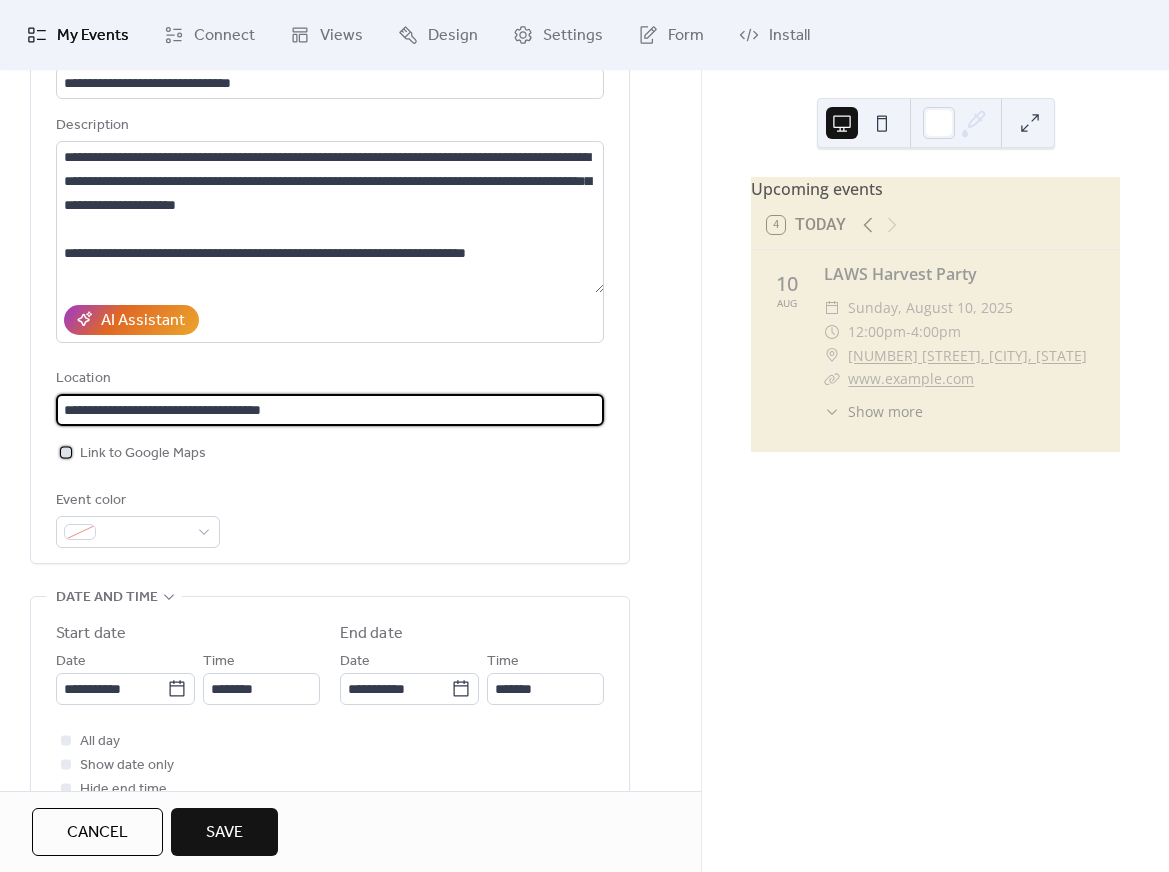 click at bounding box center (66, 452) 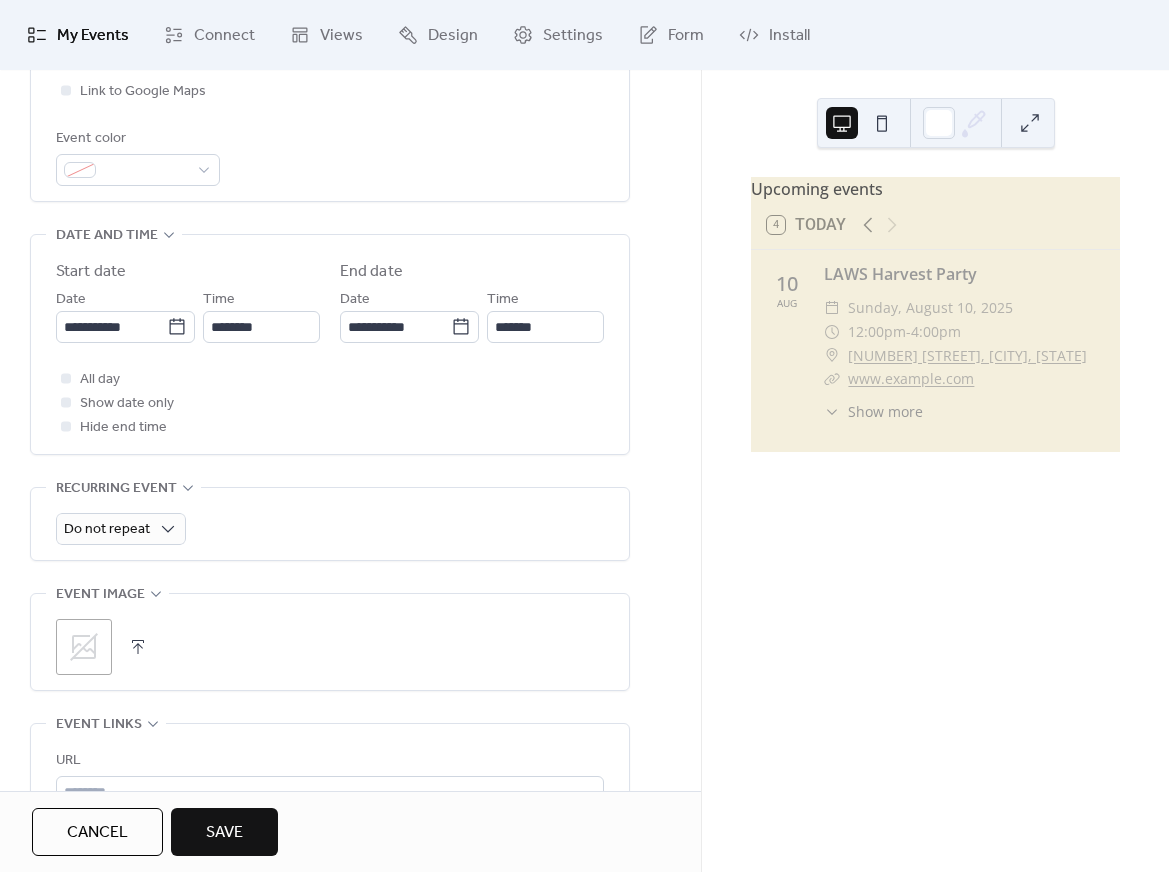 scroll, scrollTop: 531, scrollLeft: 0, axis: vertical 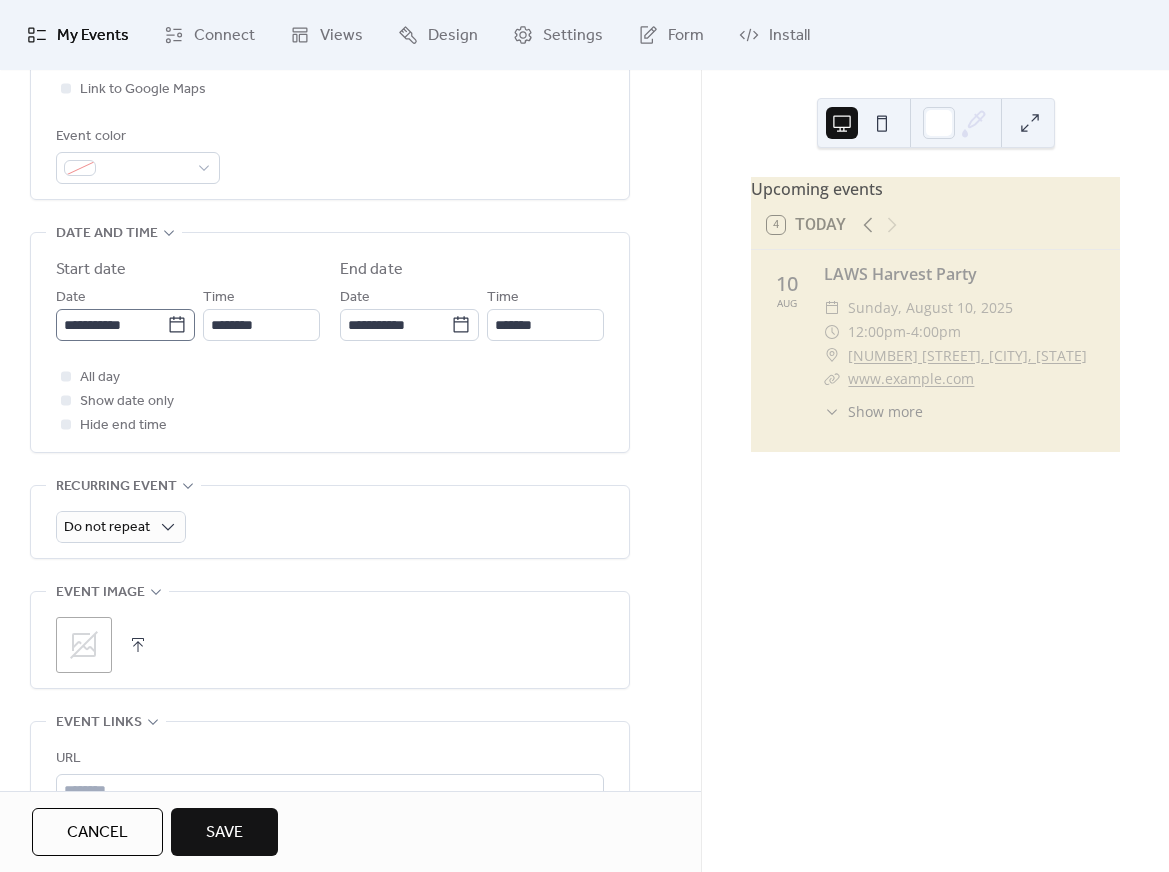click 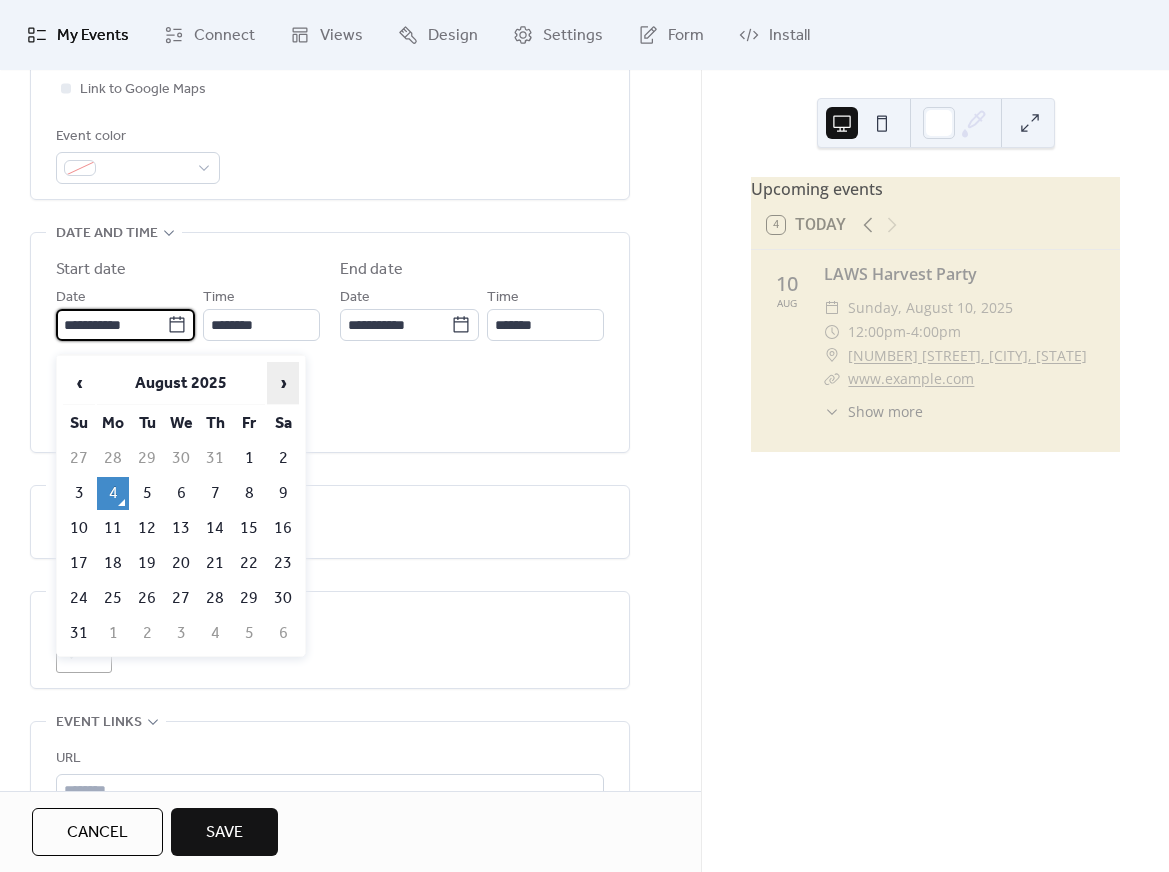click on "›" at bounding box center (283, 383) 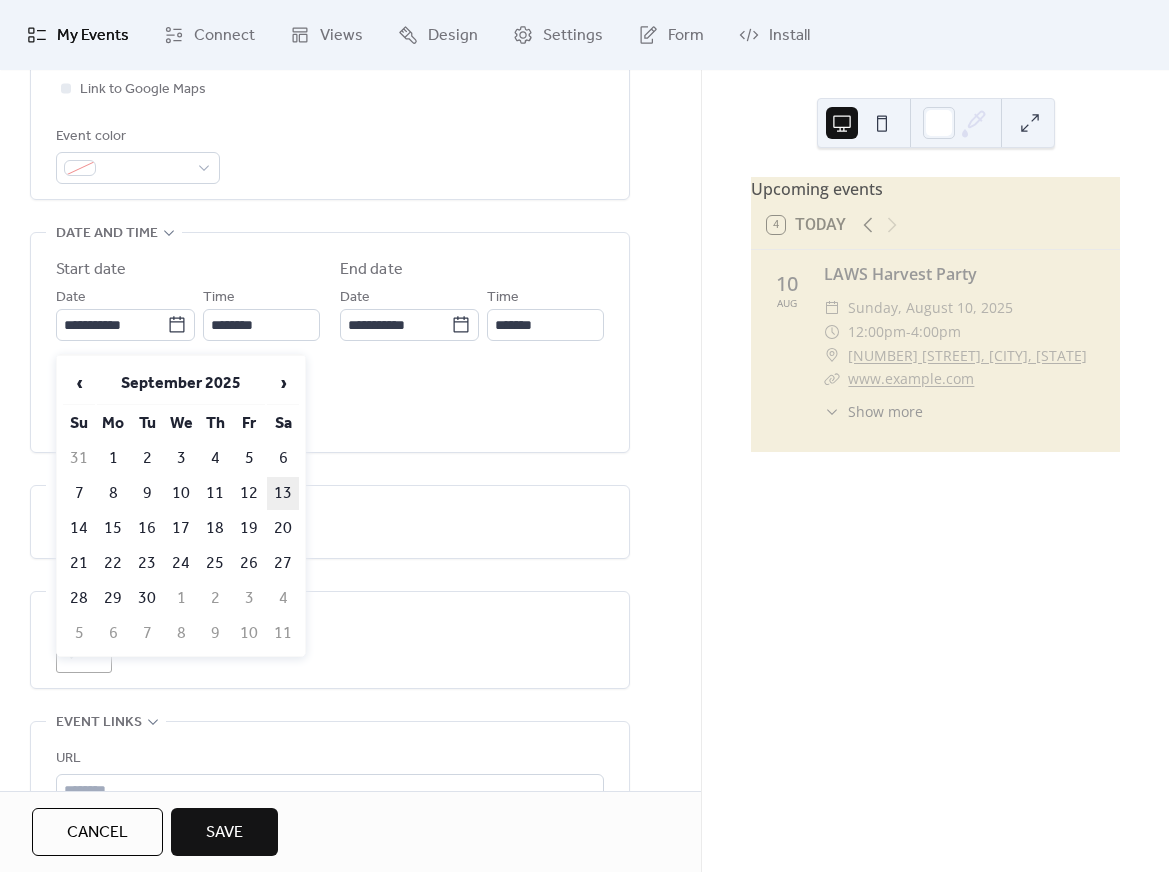 click on "13" at bounding box center [283, 493] 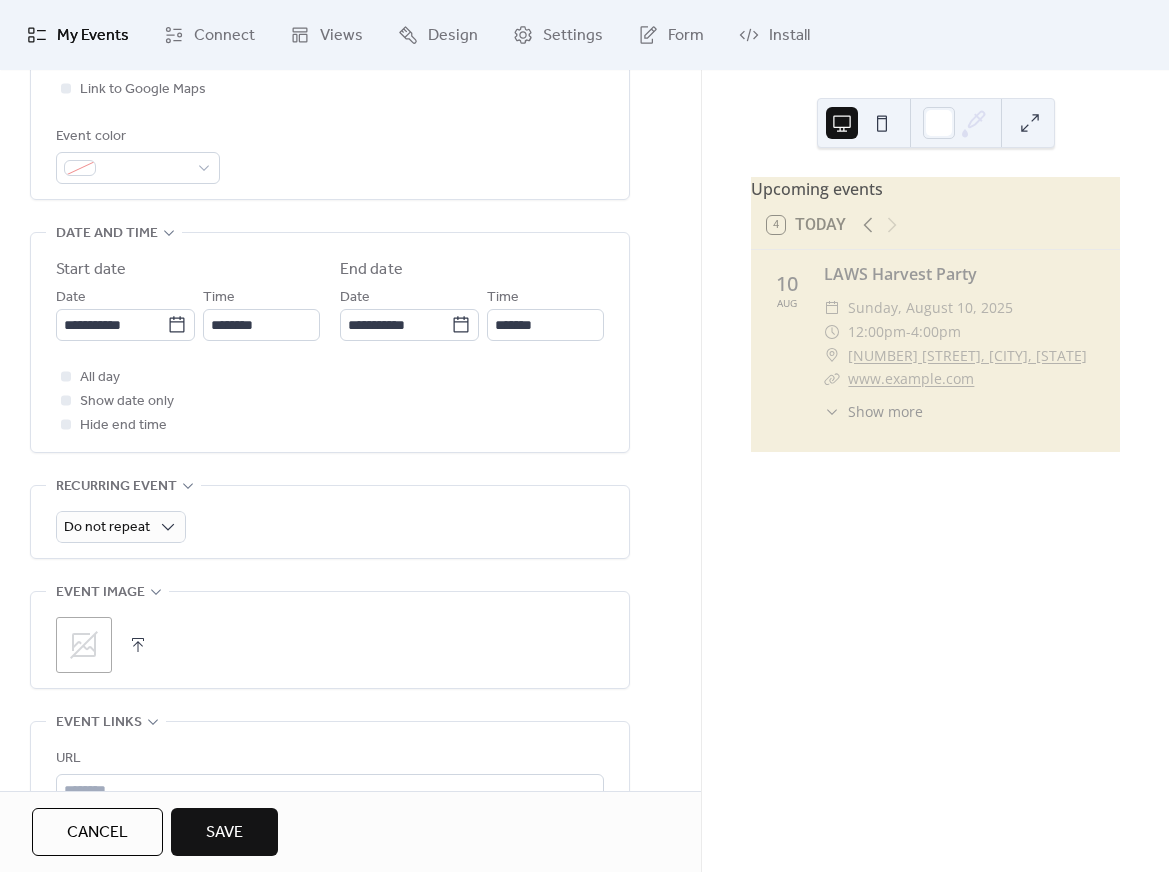 type on "**********" 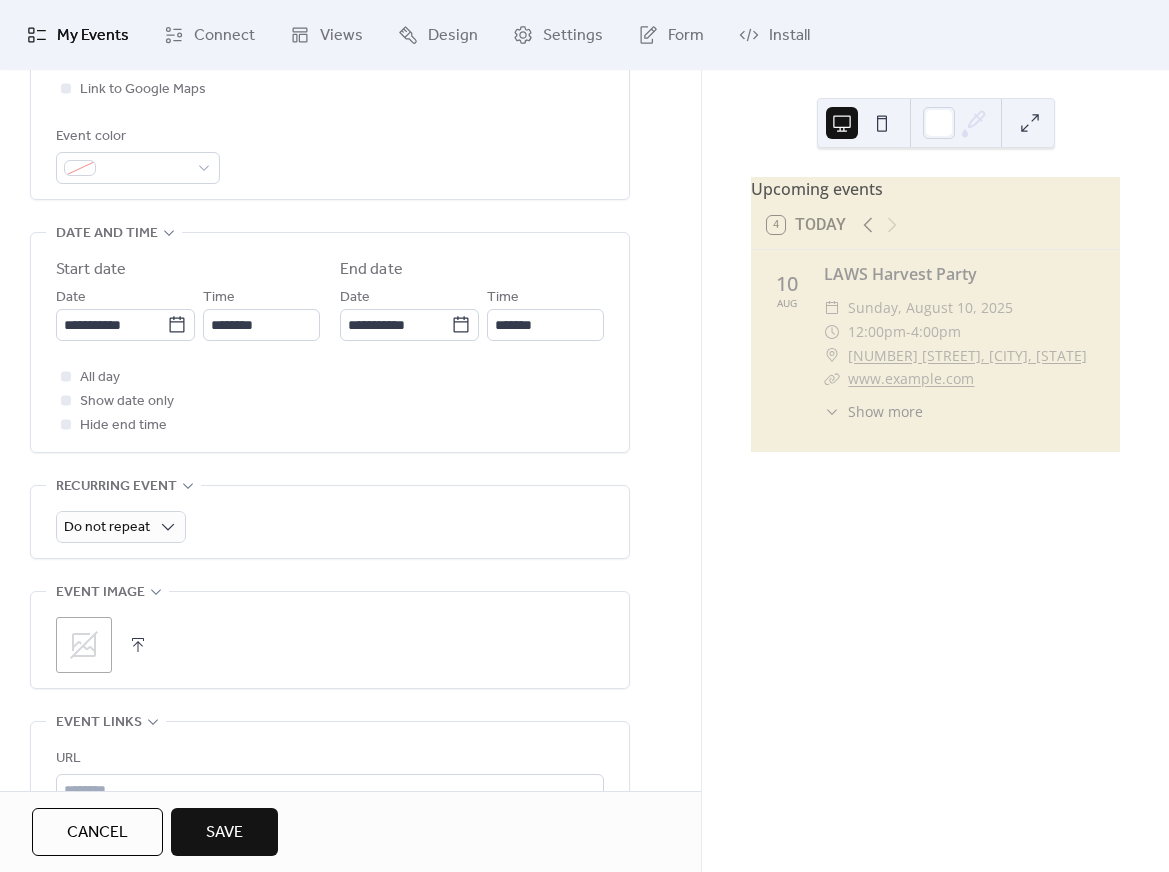 type on "**********" 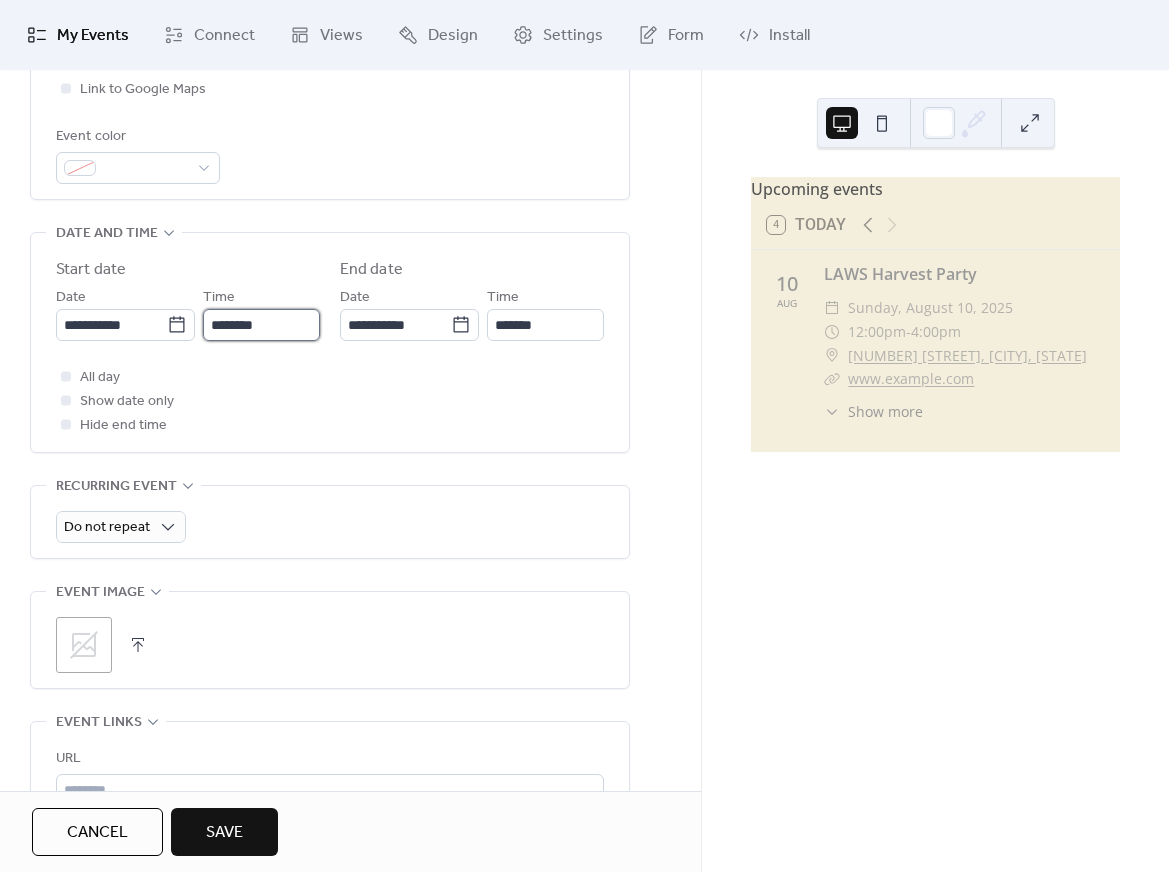 click on "********" at bounding box center [261, 325] 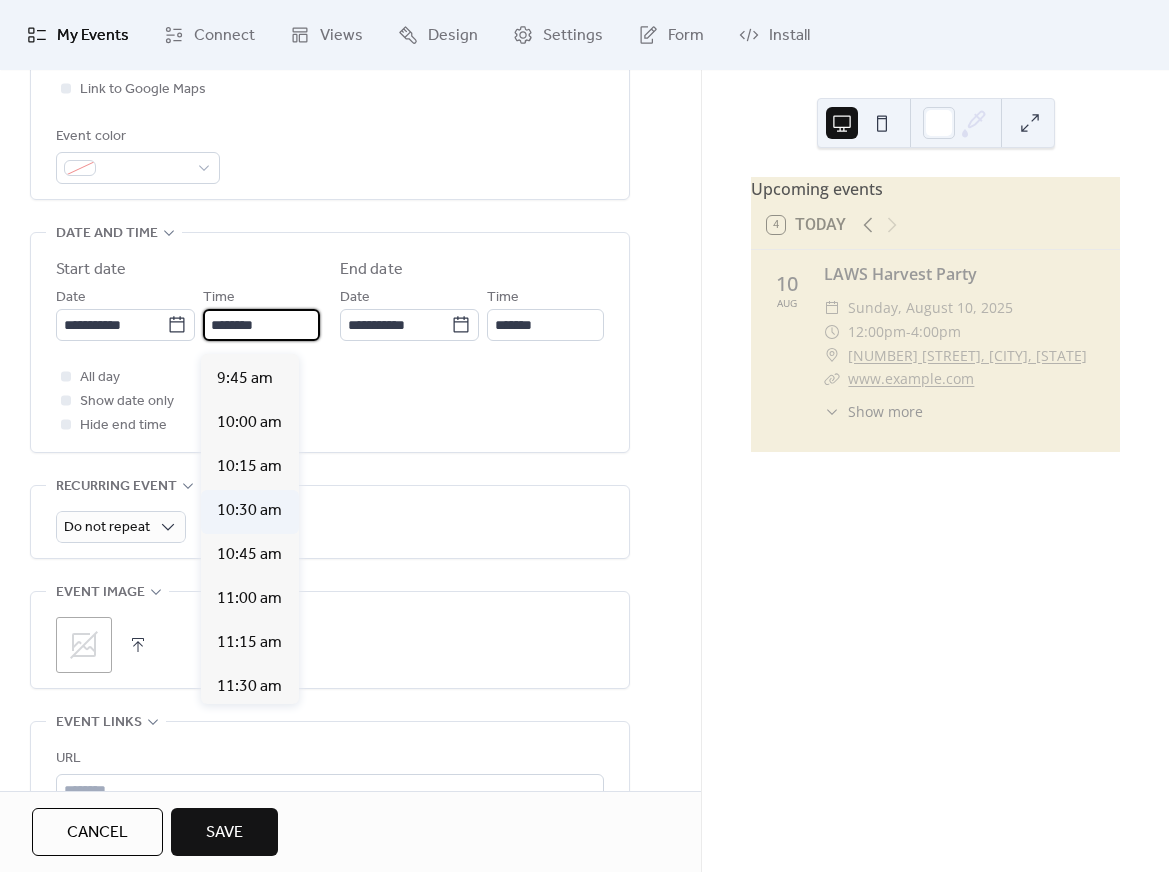scroll, scrollTop: 1708, scrollLeft: 0, axis: vertical 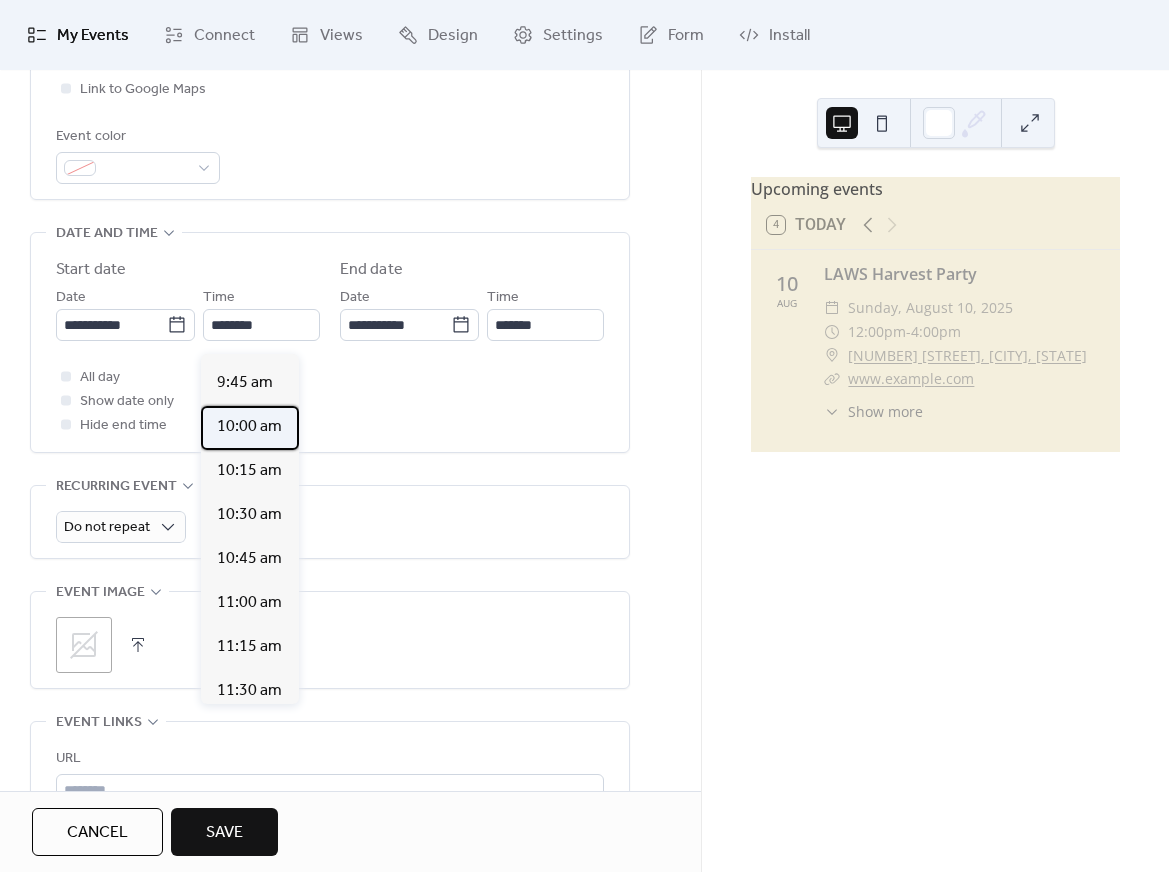 click on "10:00 am" at bounding box center [249, 427] 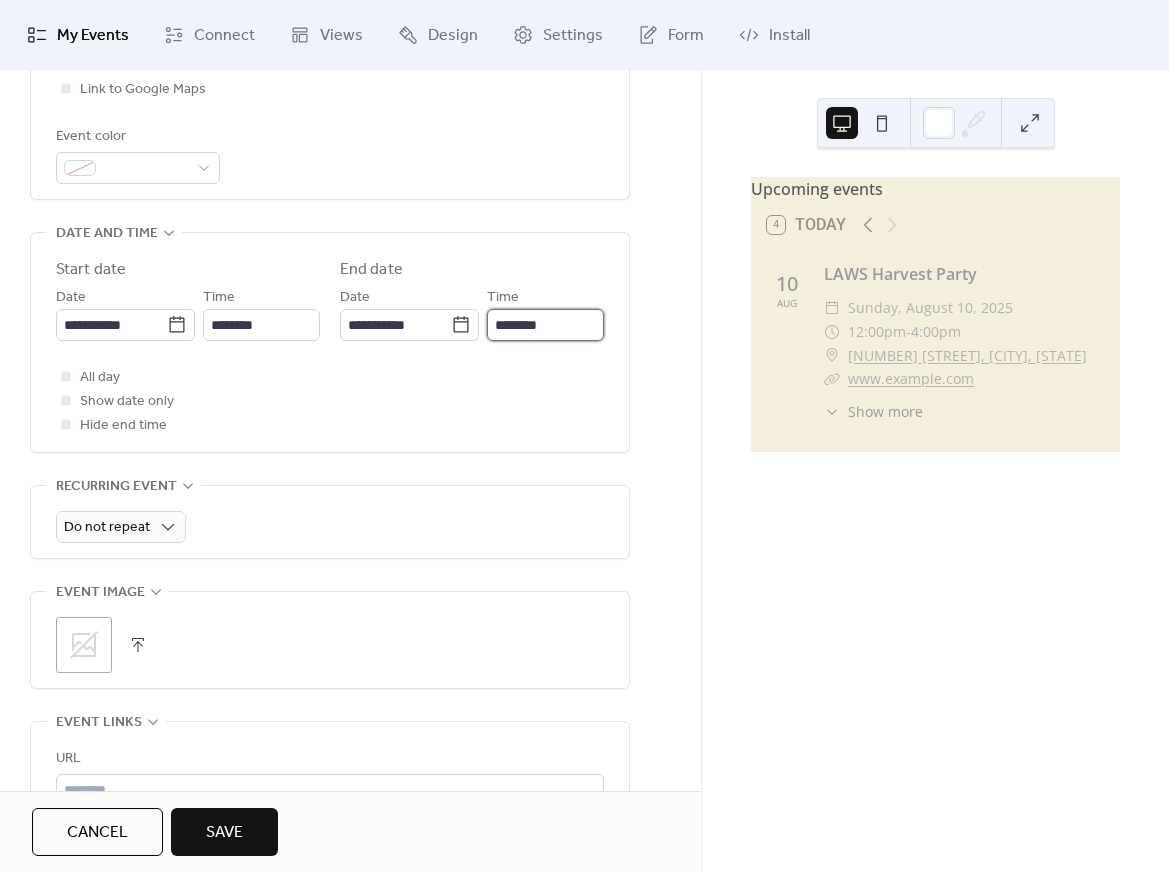 click on "********" at bounding box center (545, 325) 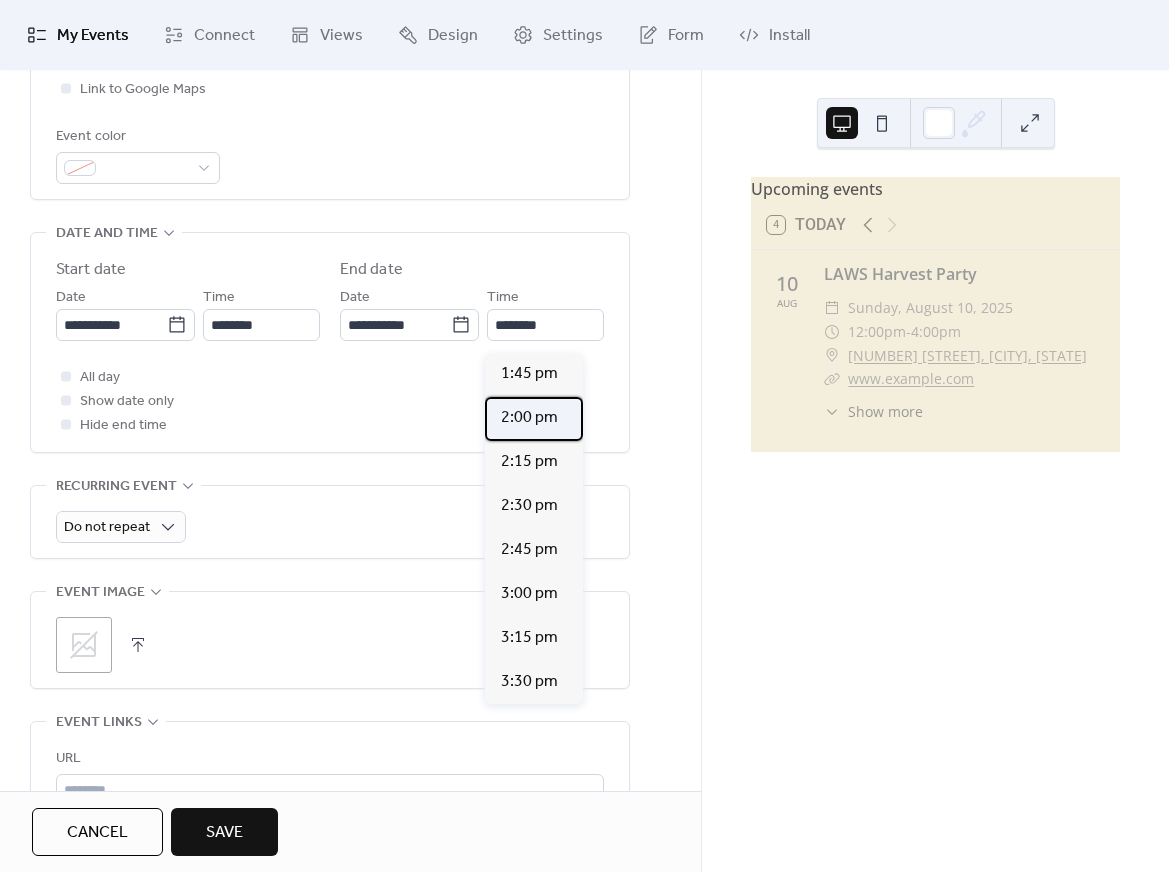 scroll, scrollTop: 619, scrollLeft: 0, axis: vertical 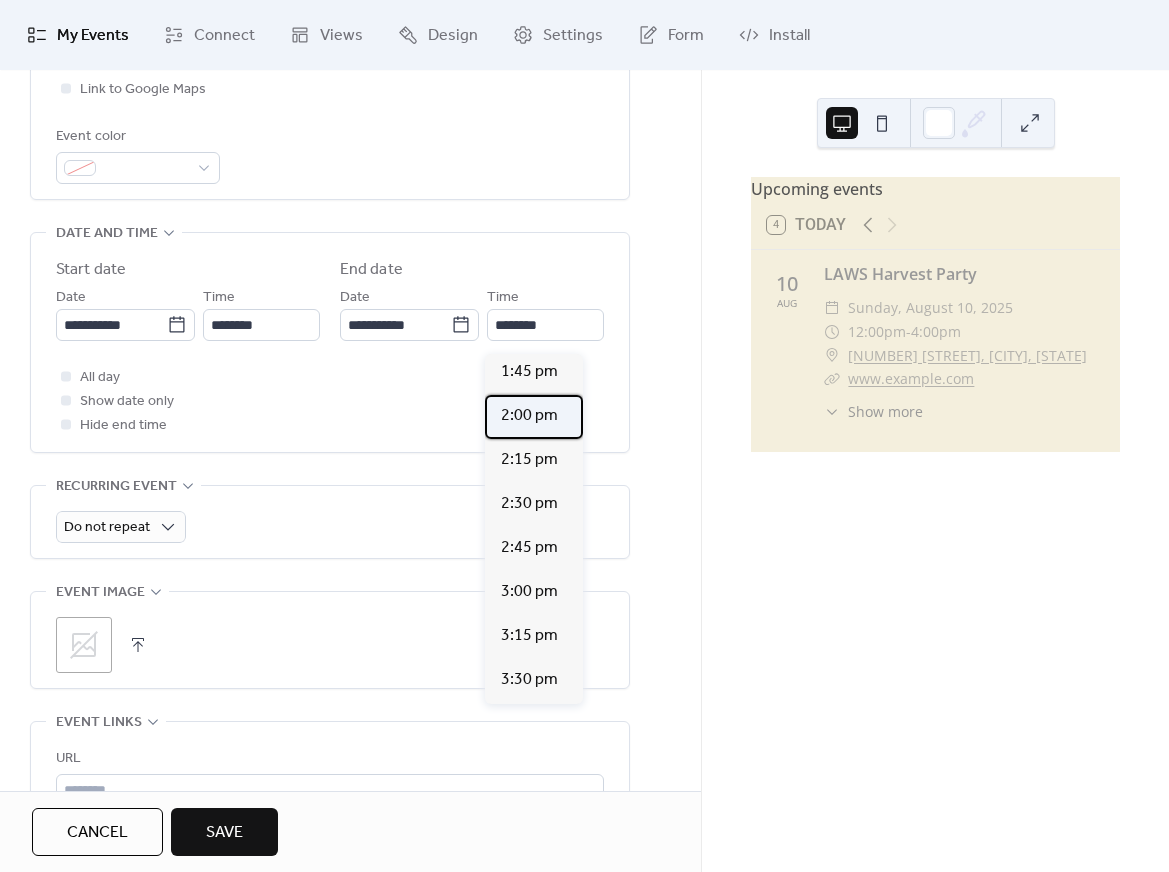 click on "2:00 pm" at bounding box center [529, 416] 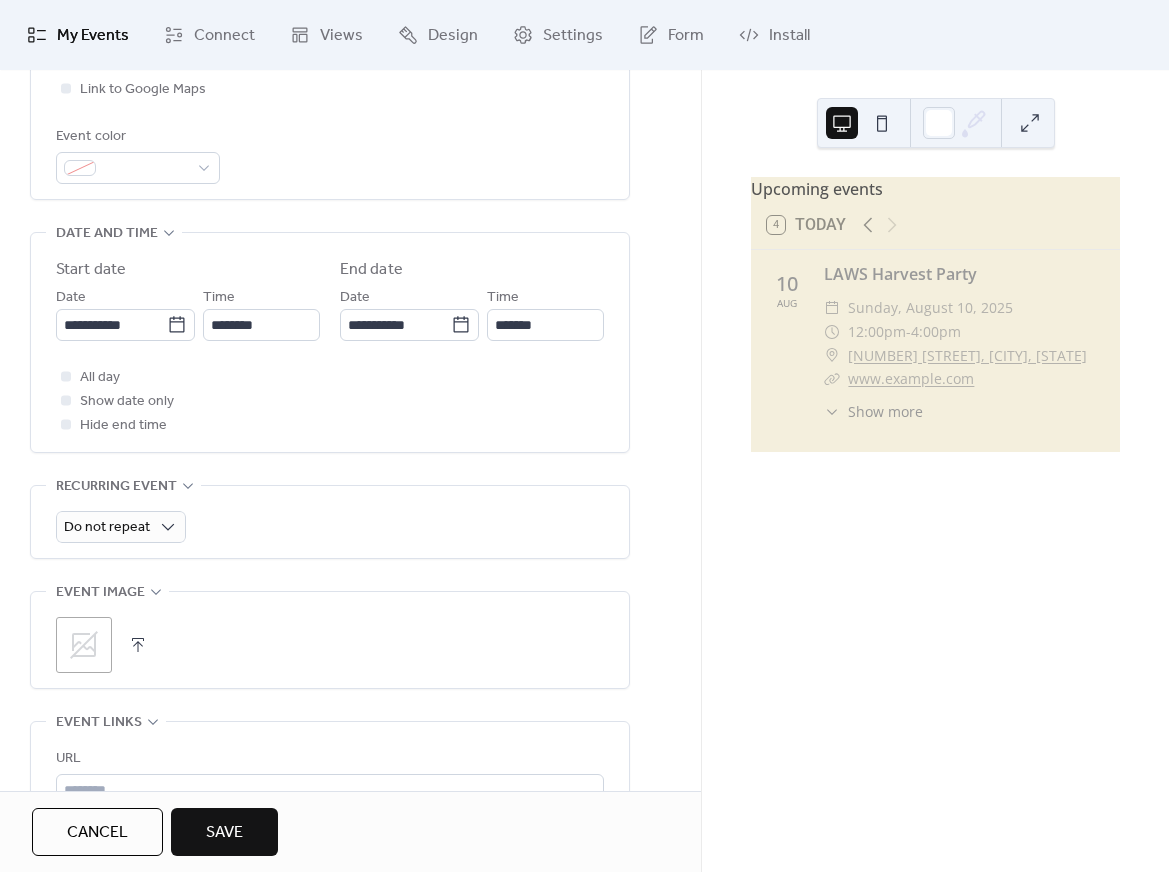 click on "All day Show date only Hide end time" at bounding box center (330, 401) 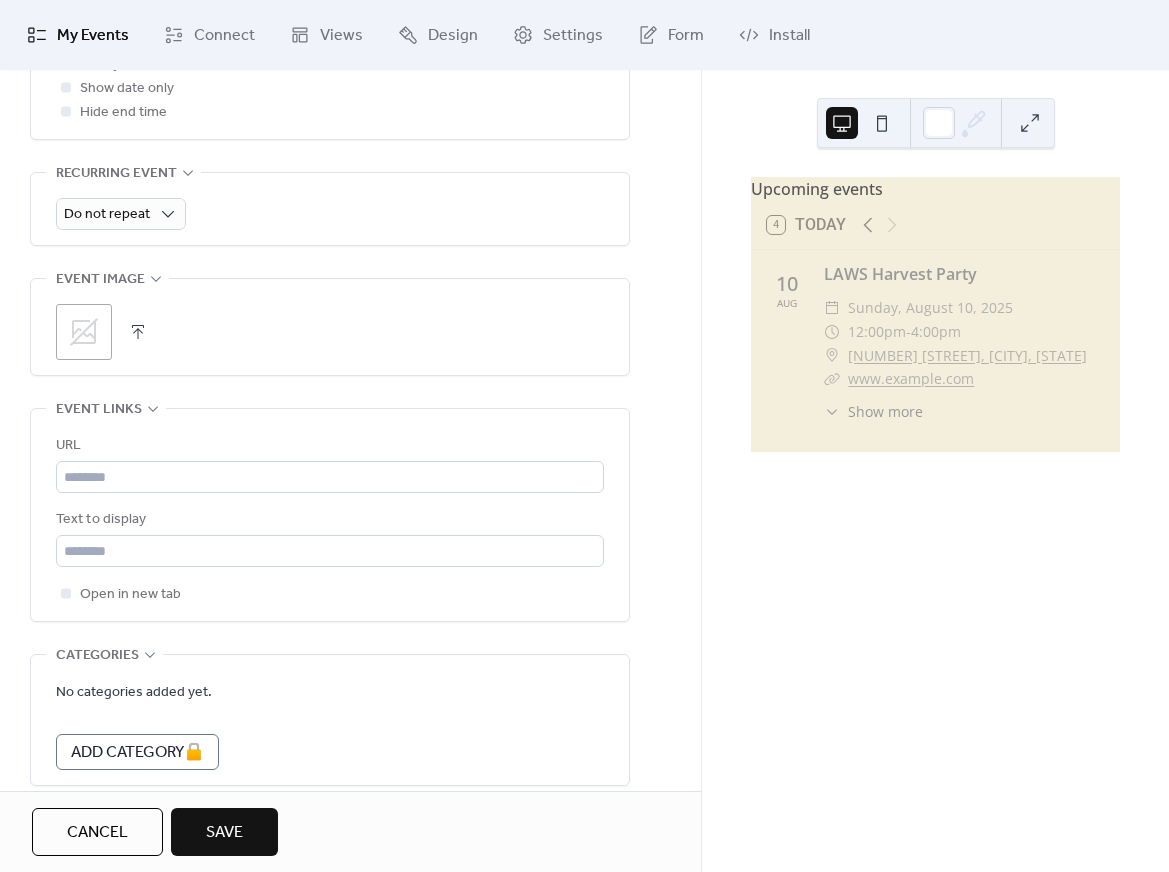 scroll, scrollTop: 849, scrollLeft: 0, axis: vertical 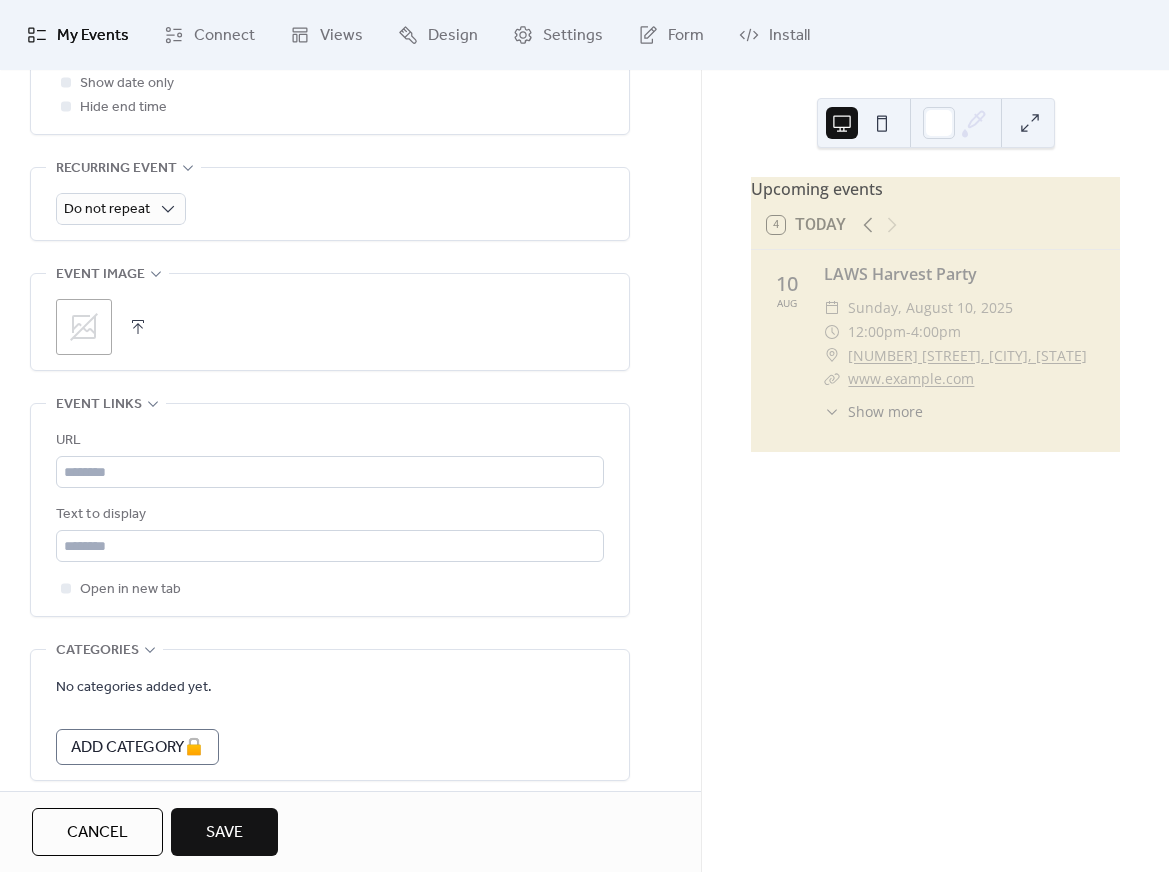 click 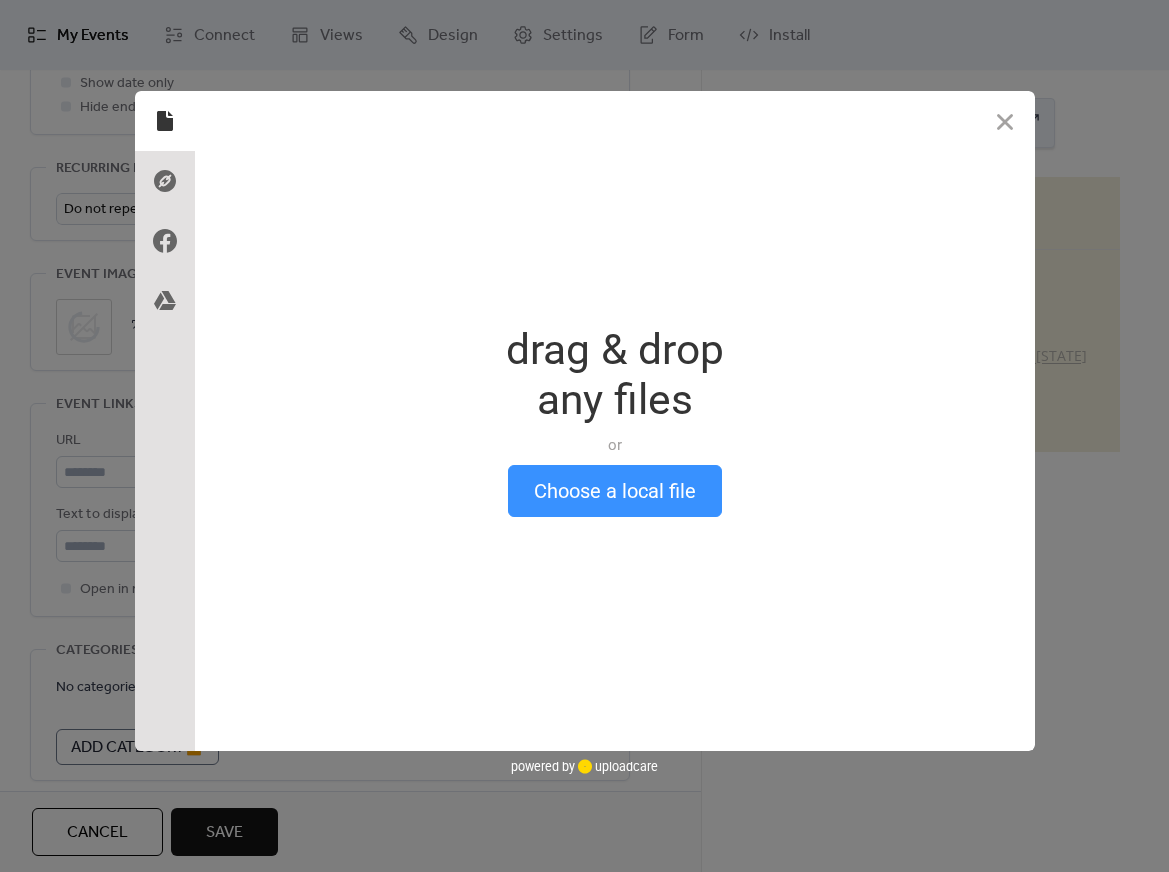 click on "Choose a local file" at bounding box center (615, 491) 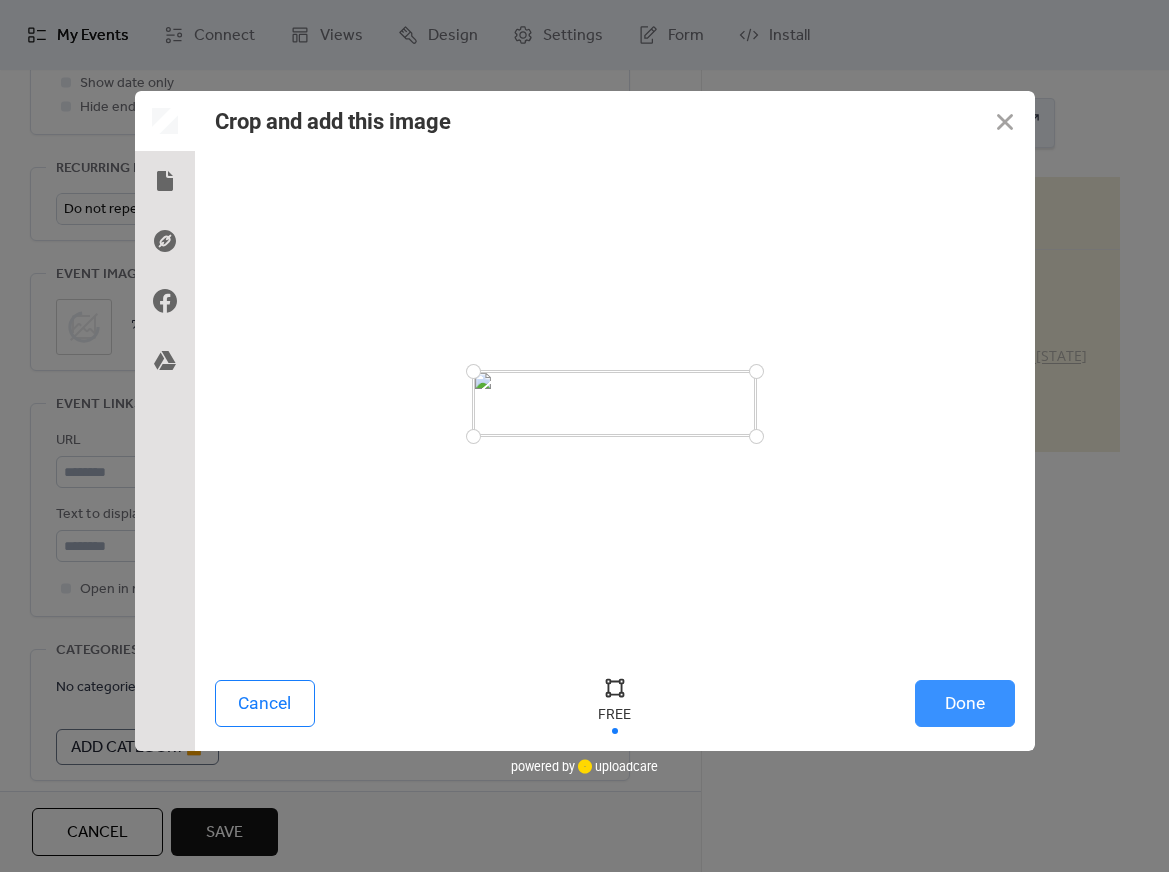 click on "Done" at bounding box center [965, 703] 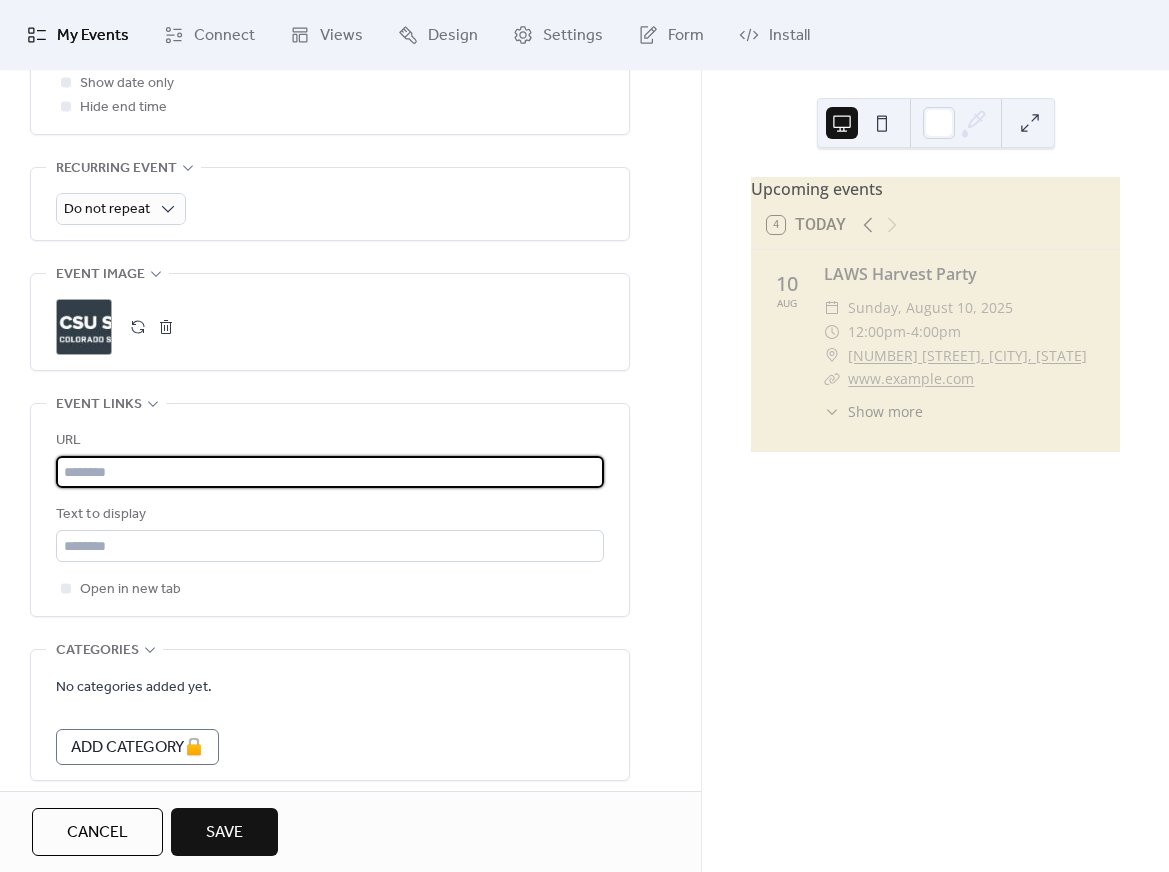 click at bounding box center (330, 472) 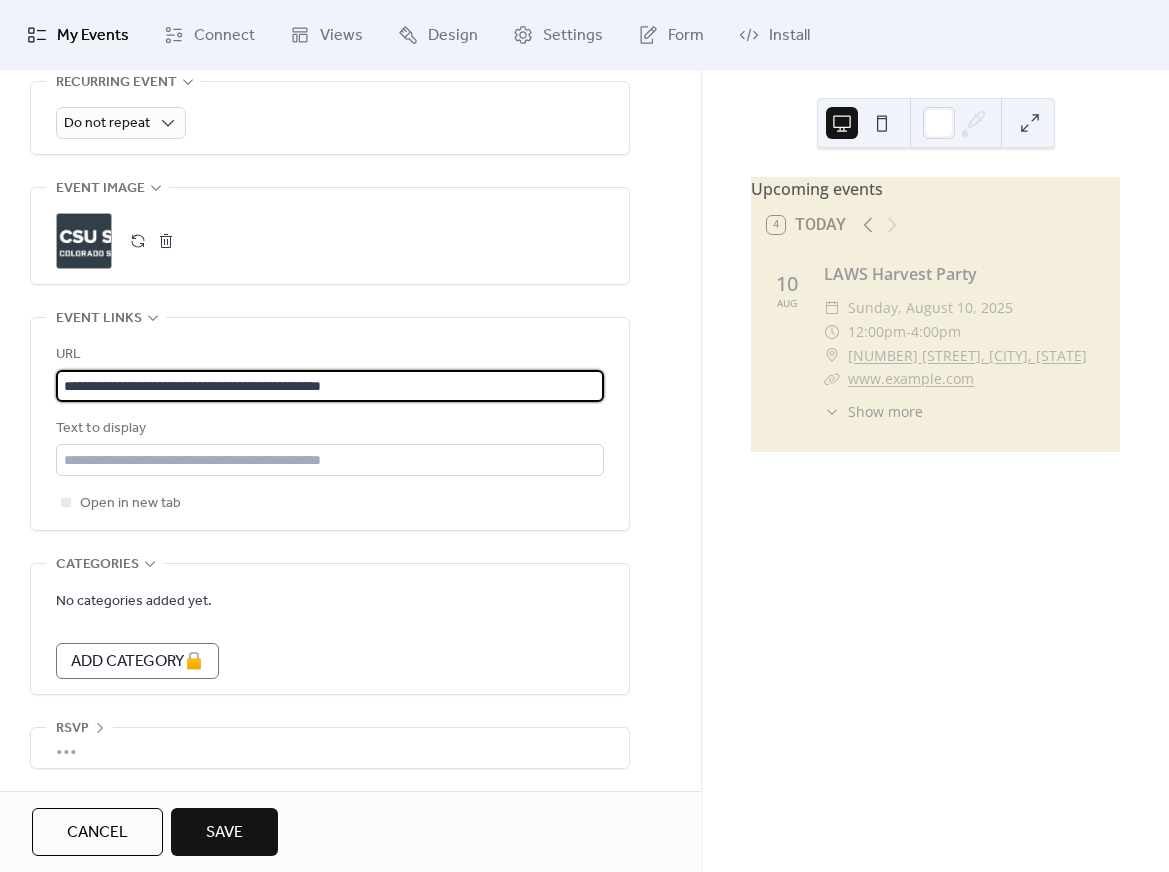 scroll, scrollTop: 950, scrollLeft: 0, axis: vertical 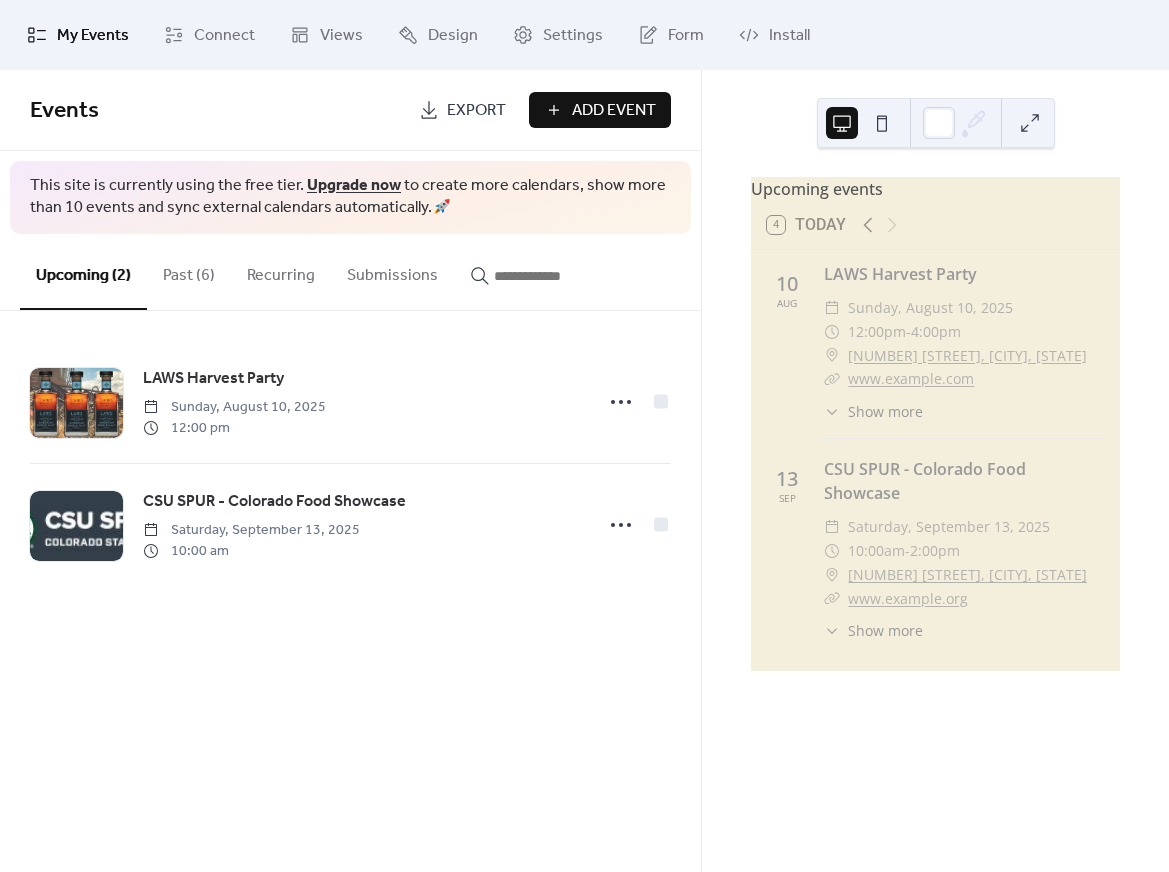 click on "Add Event" at bounding box center (614, 111) 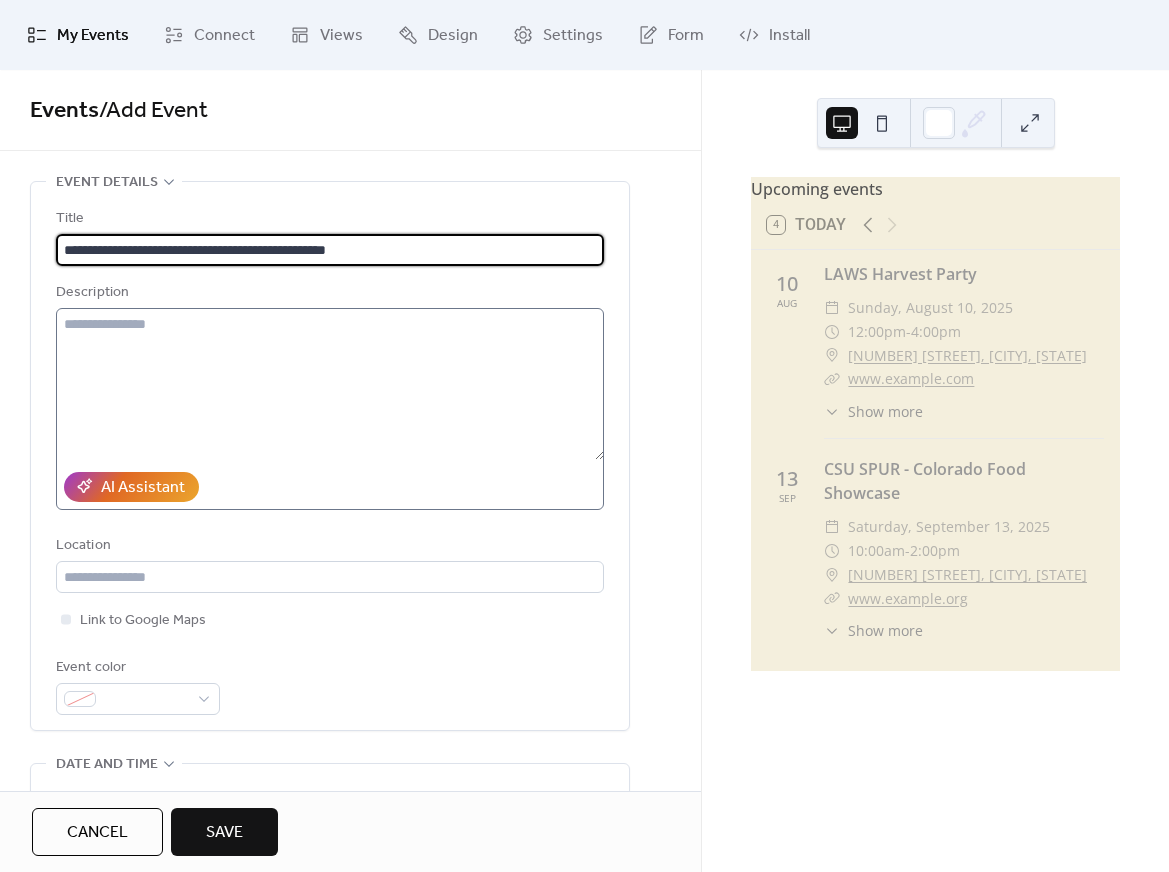 type on "**********" 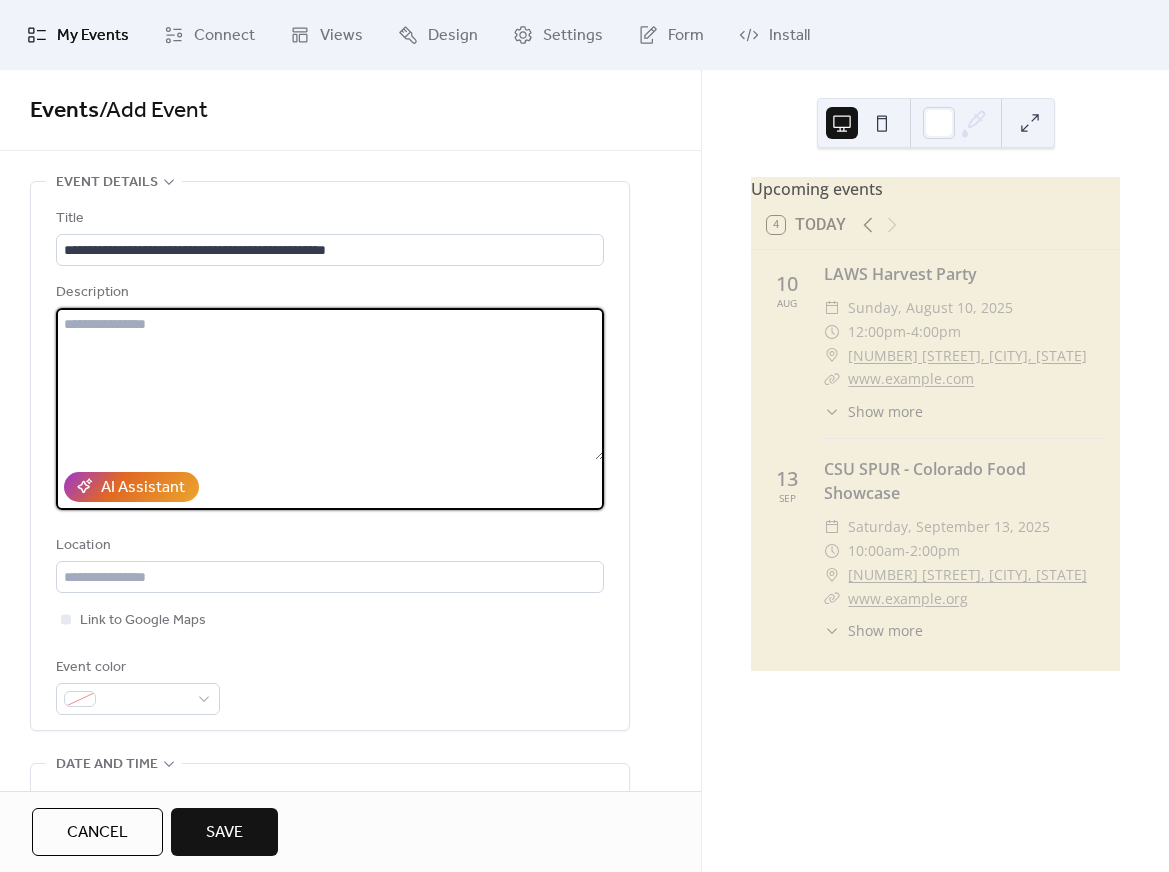 click at bounding box center [330, 384] 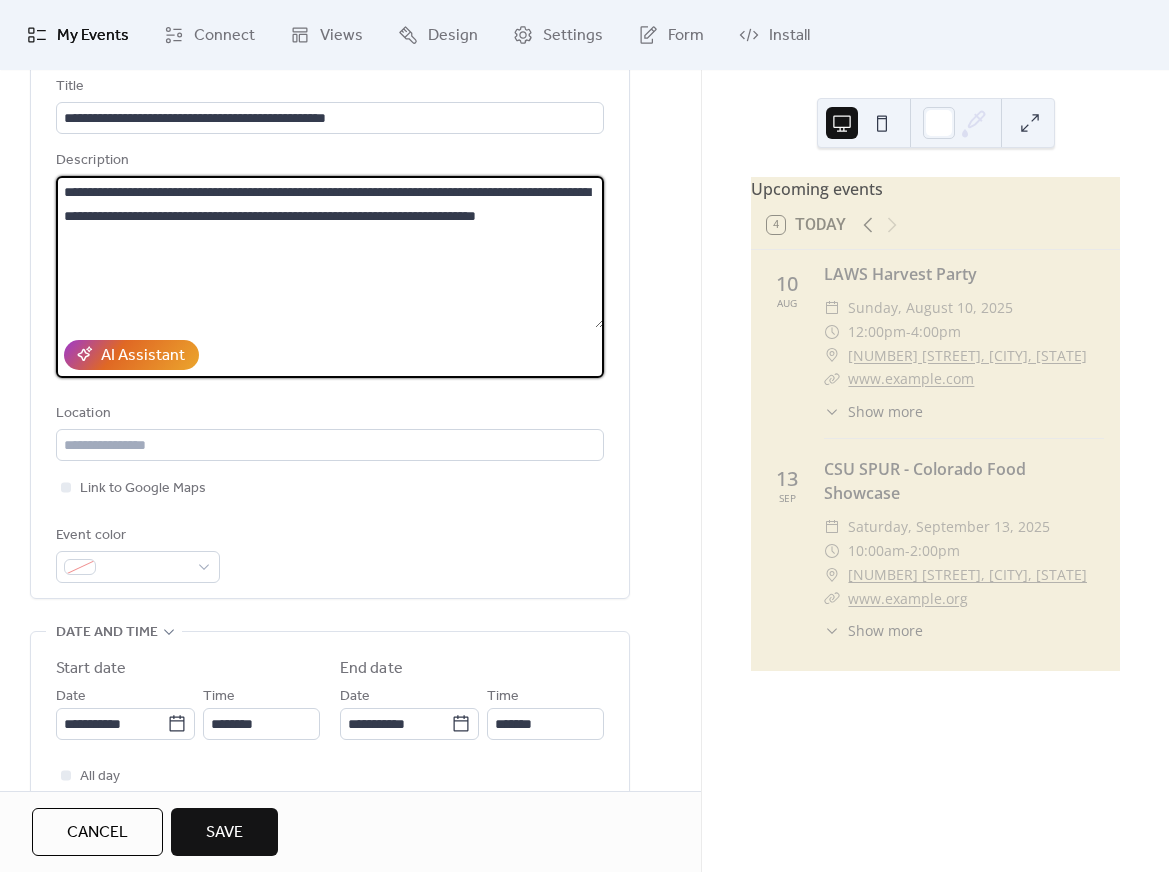 scroll, scrollTop: 133, scrollLeft: 0, axis: vertical 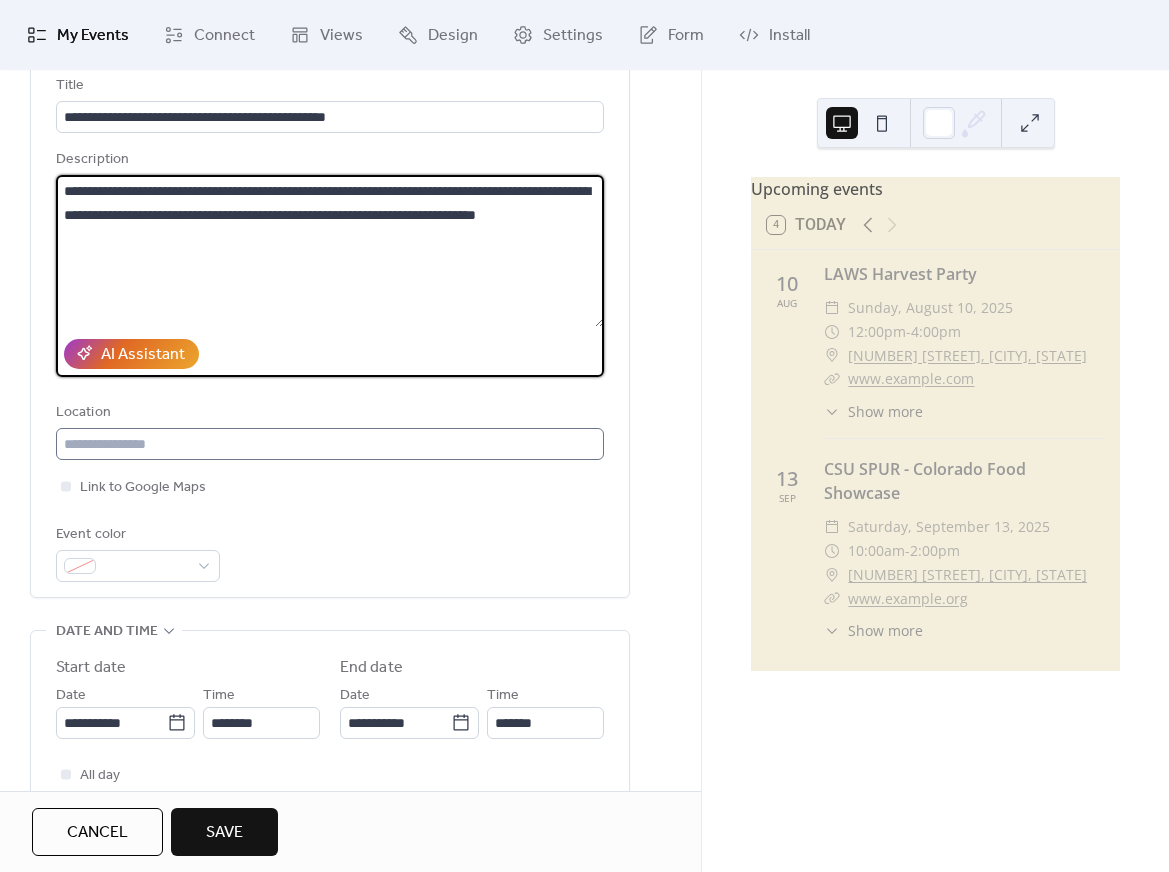 type on "**********" 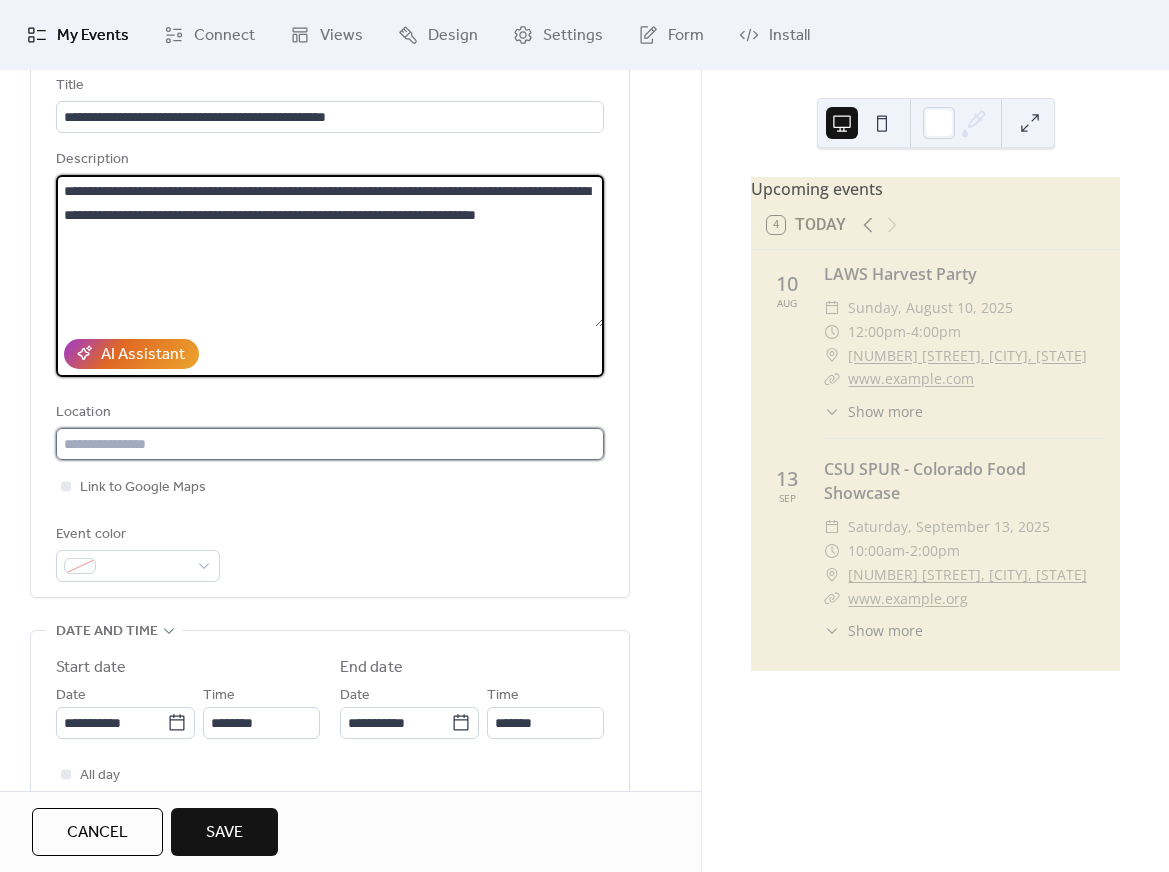 click at bounding box center (330, 444) 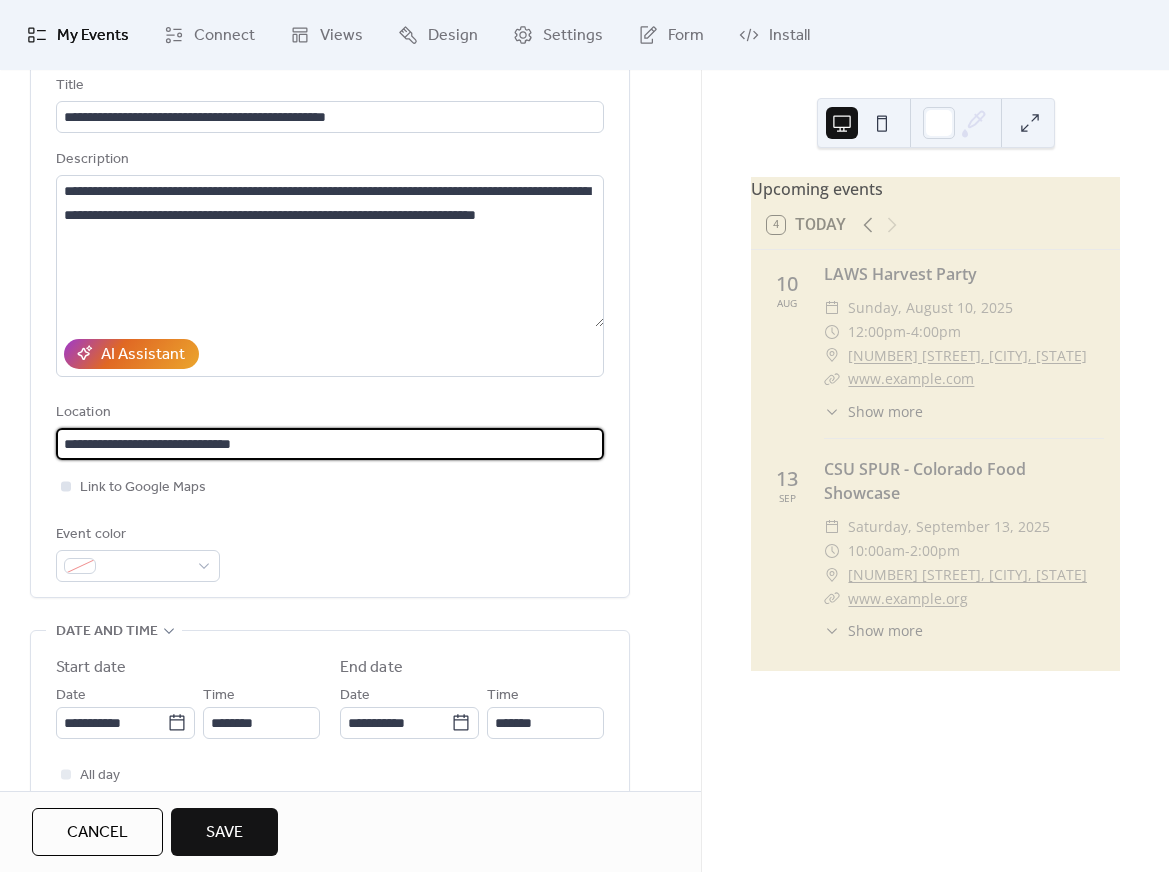 type on "**********" 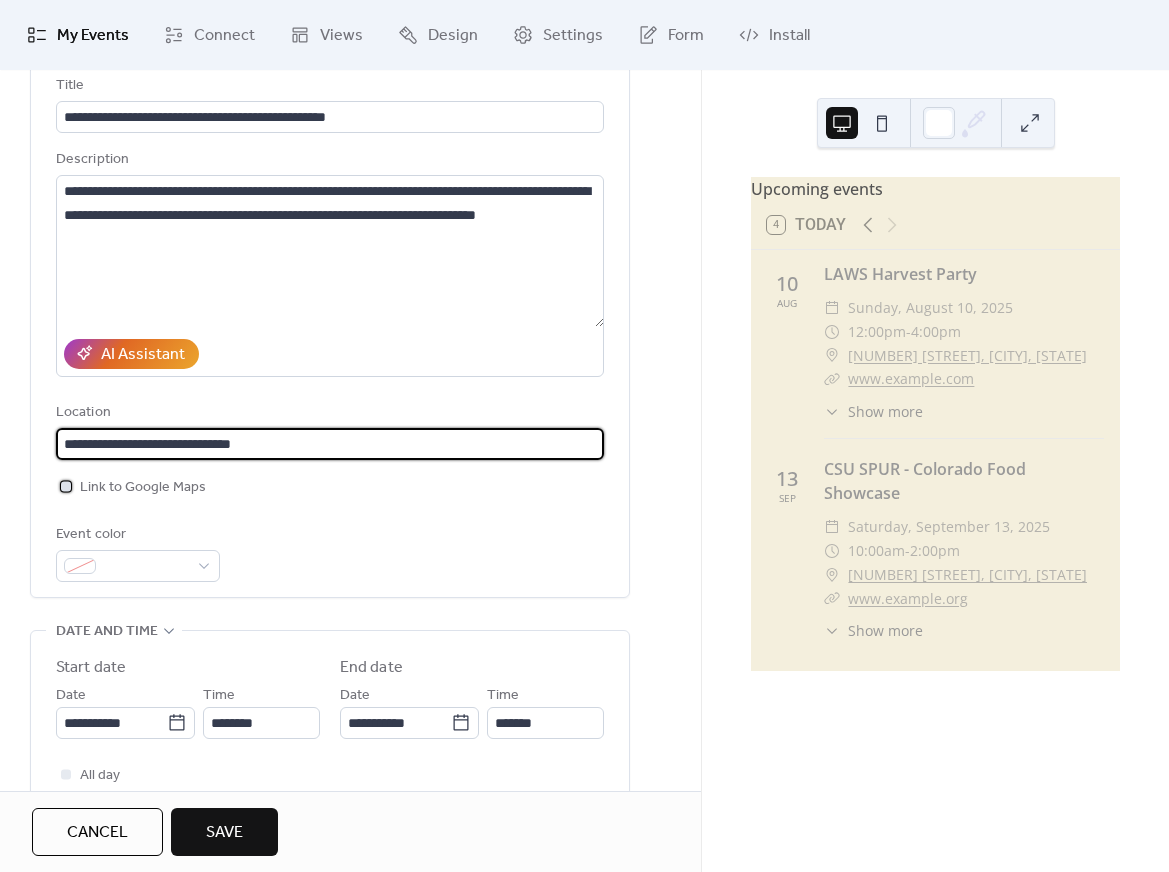 click at bounding box center (66, 486) 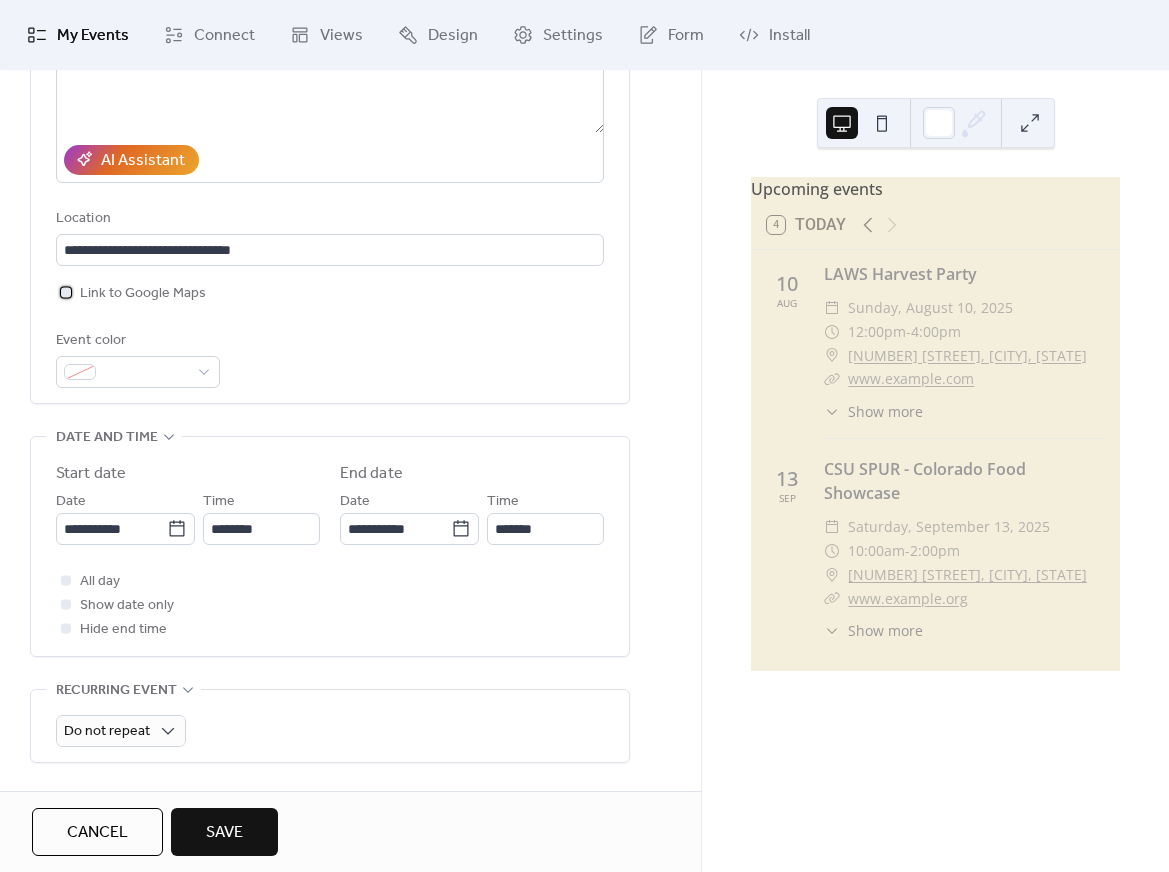 scroll, scrollTop: 332, scrollLeft: 0, axis: vertical 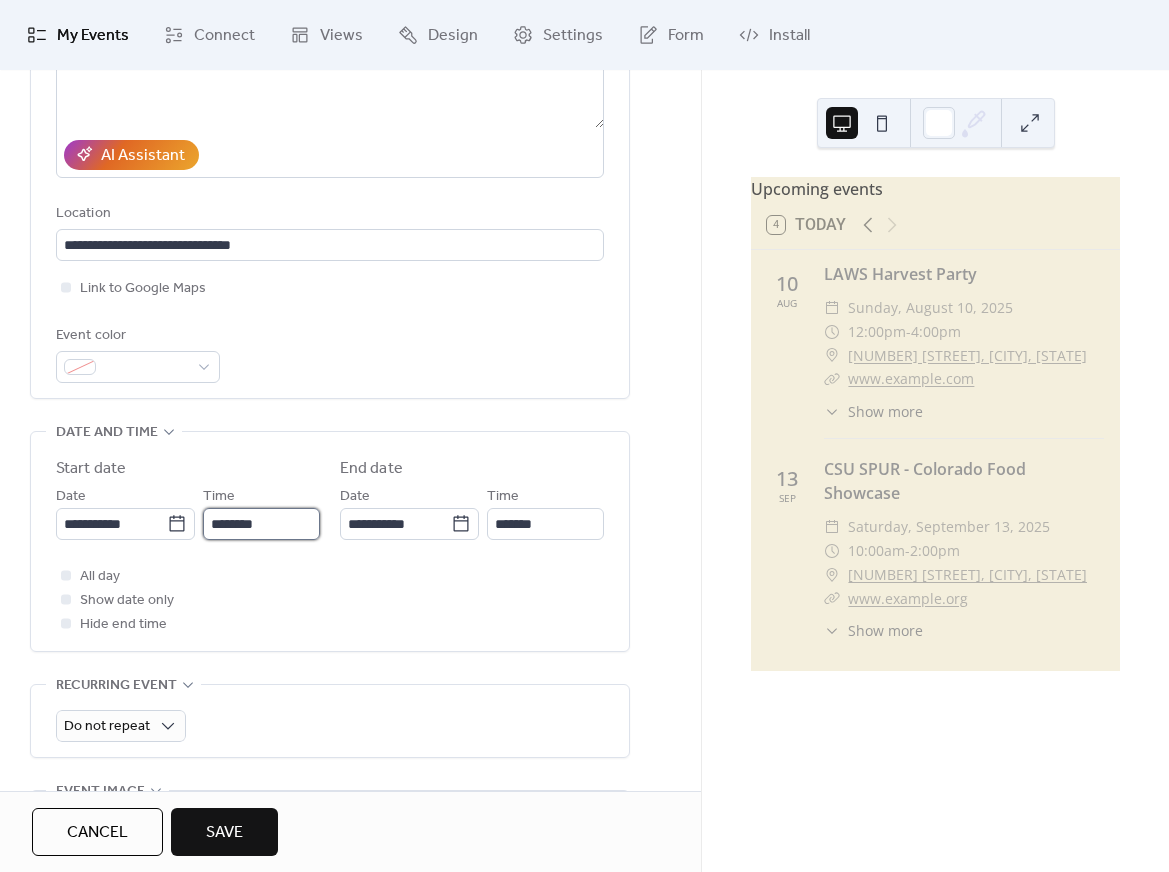 click on "********" at bounding box center (261, 524) 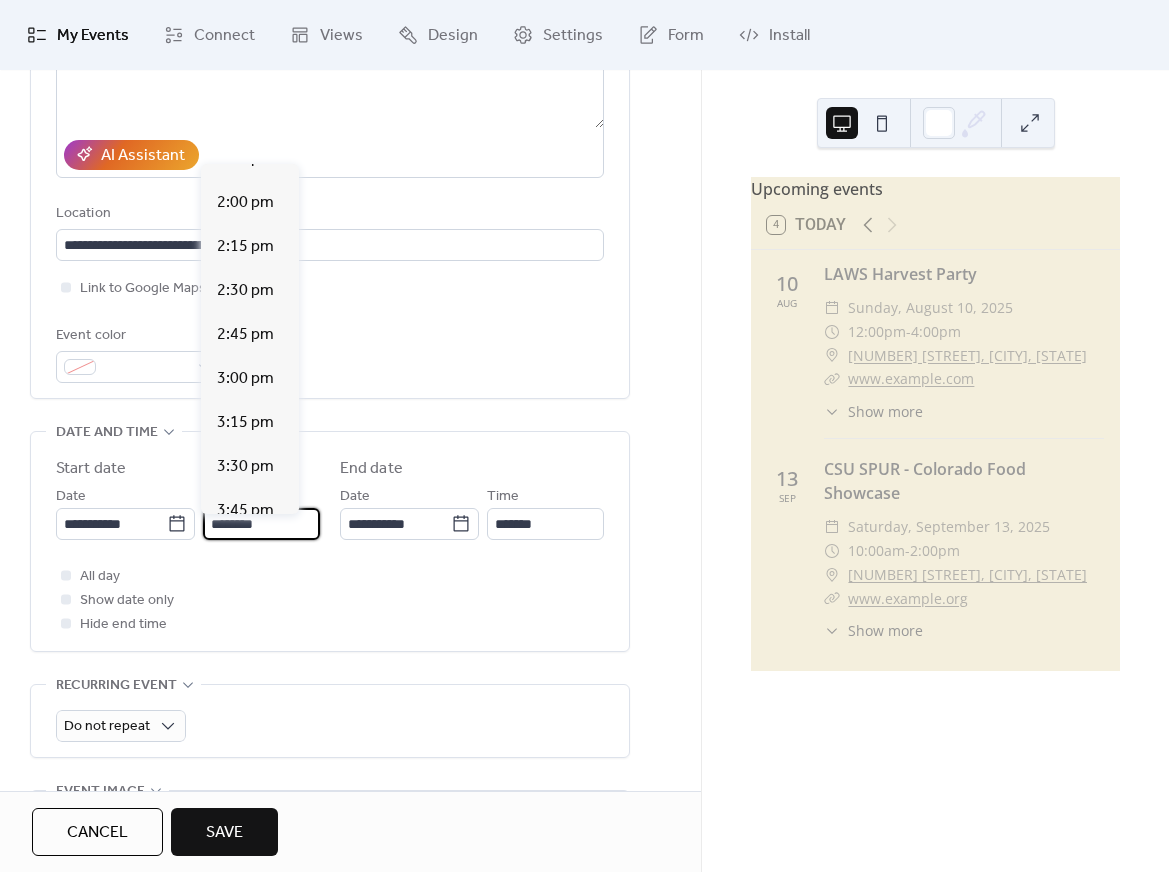 scroll, scrollTop: 2449, scrollLeft: 0, axis: vertical 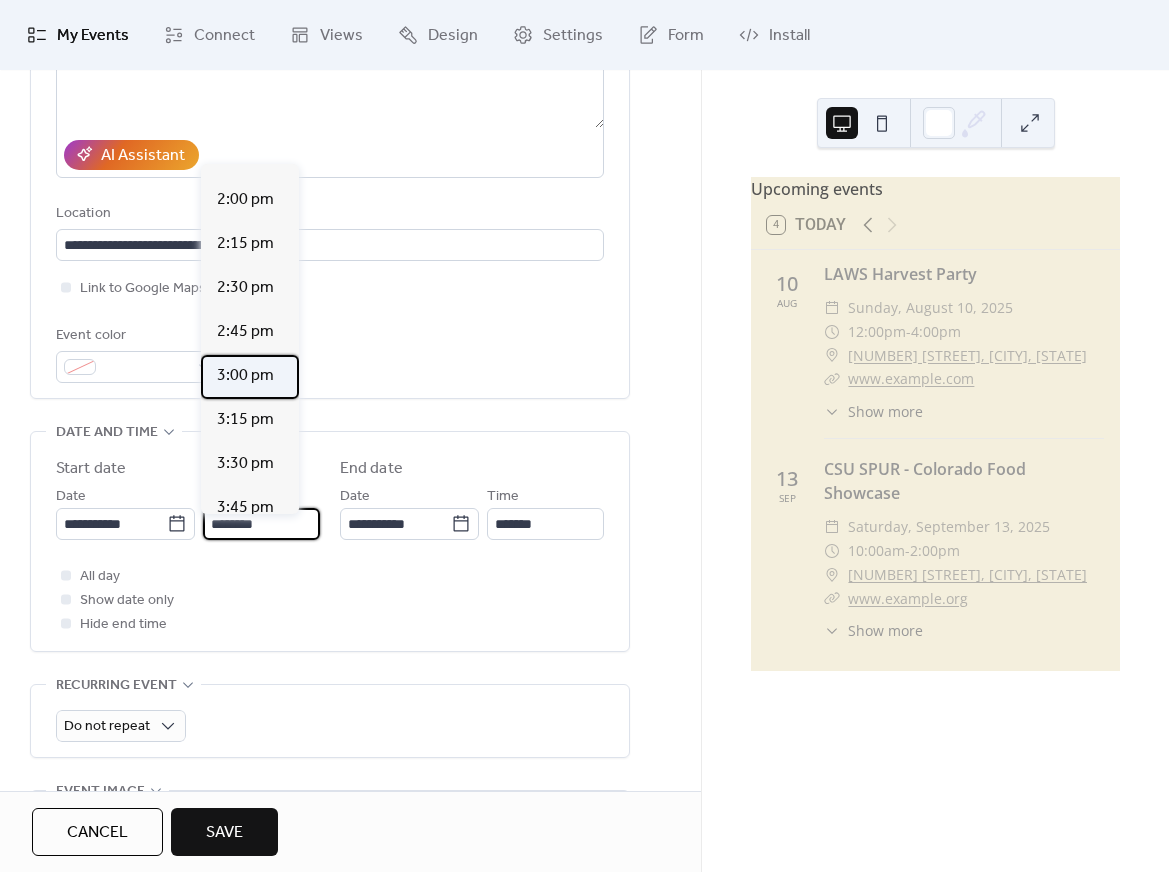 click on "3:00 pm" at bounding box center [245, 376] 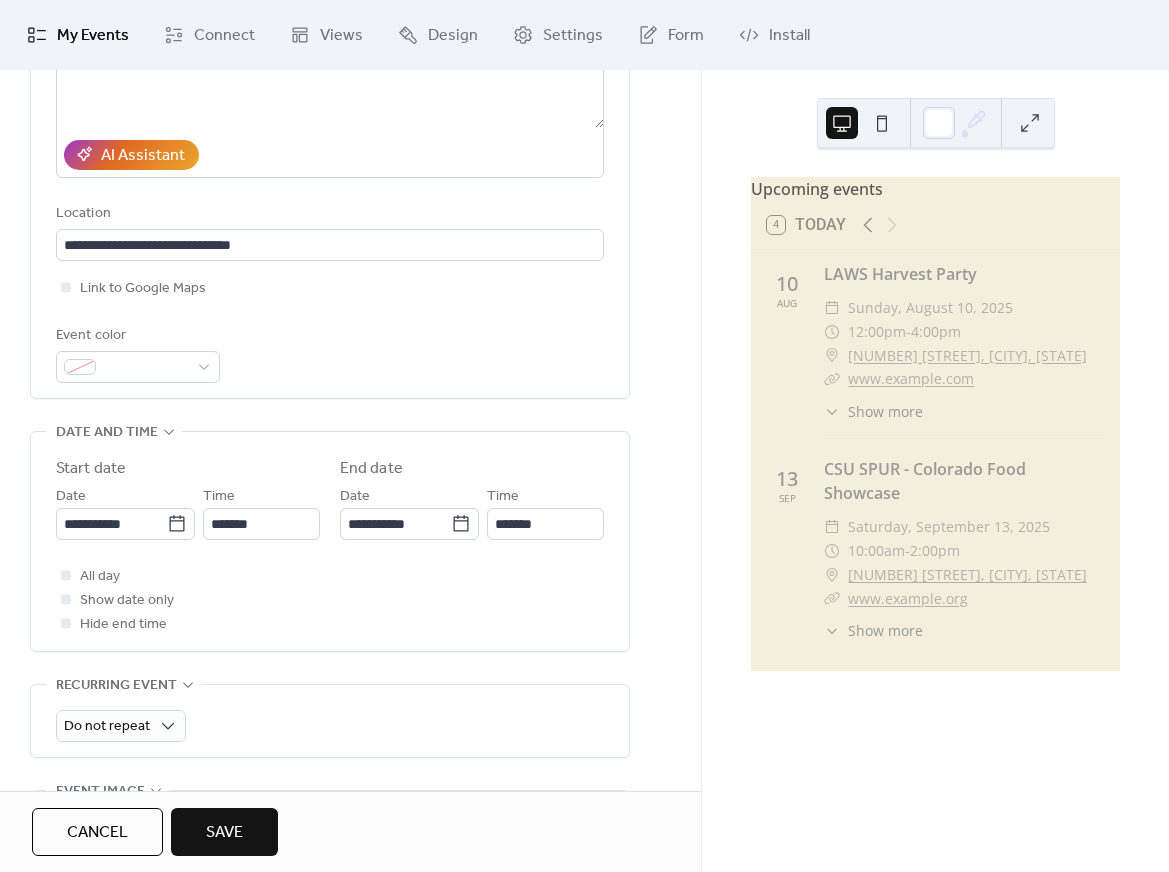 type on "*******" 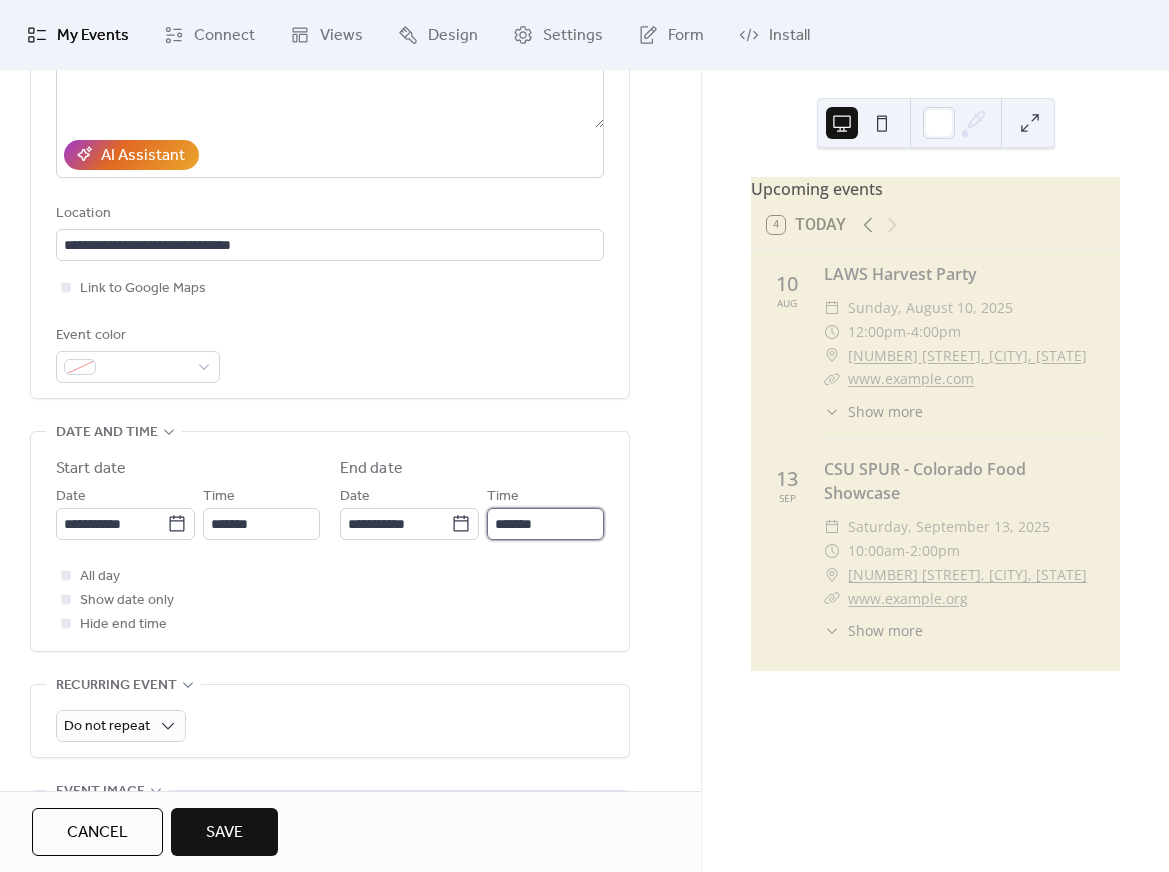 click on "*******" at bounding box center (545, 524) 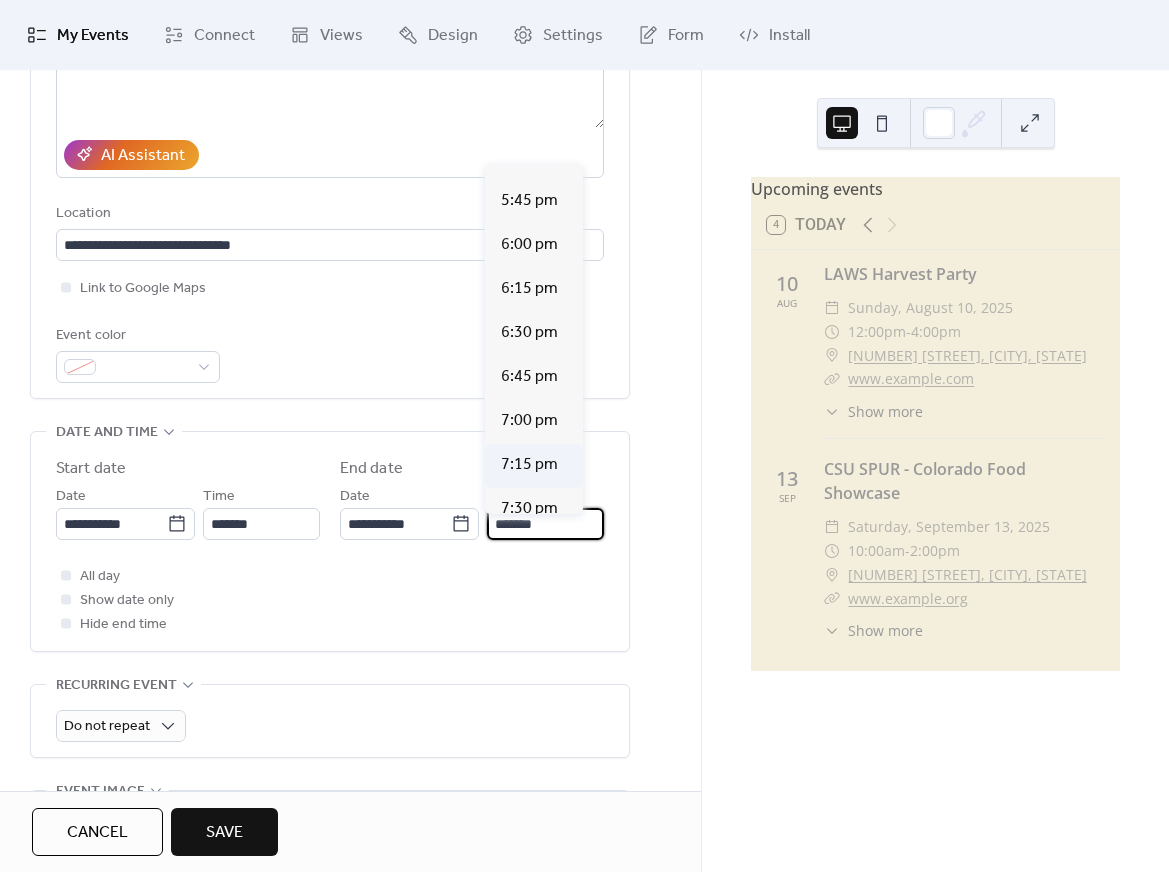 scroll, scrollTop: 428, scrollLeft: 0, axis: vertical 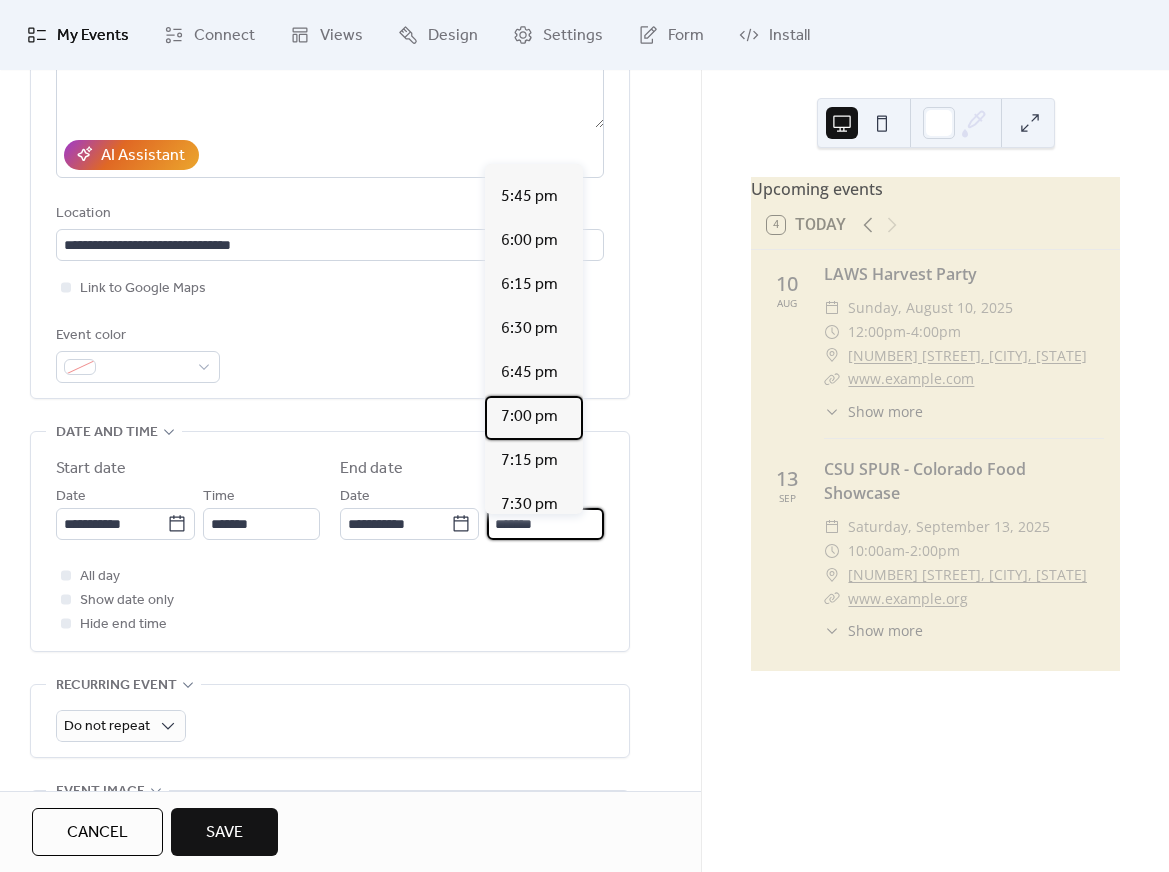 click on "7:00 pm" at bounding box center (529, 417) 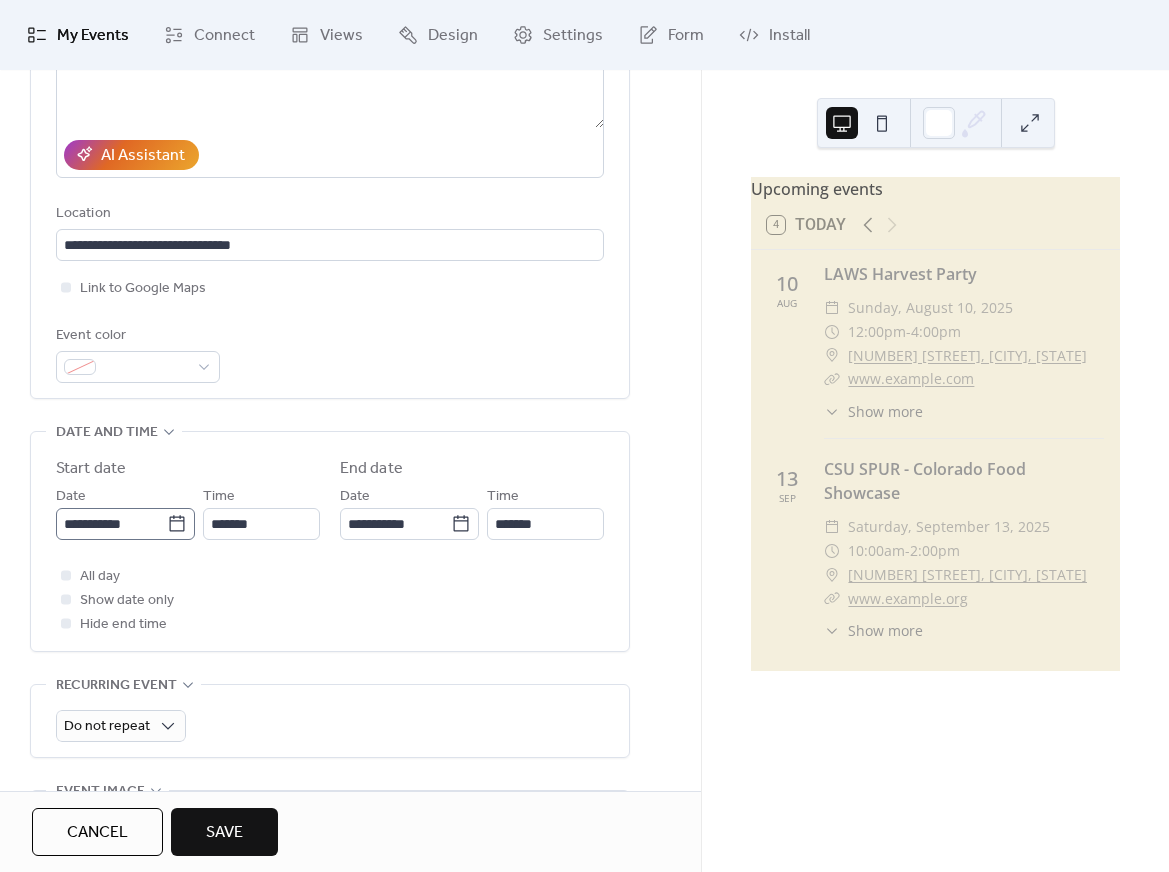 click 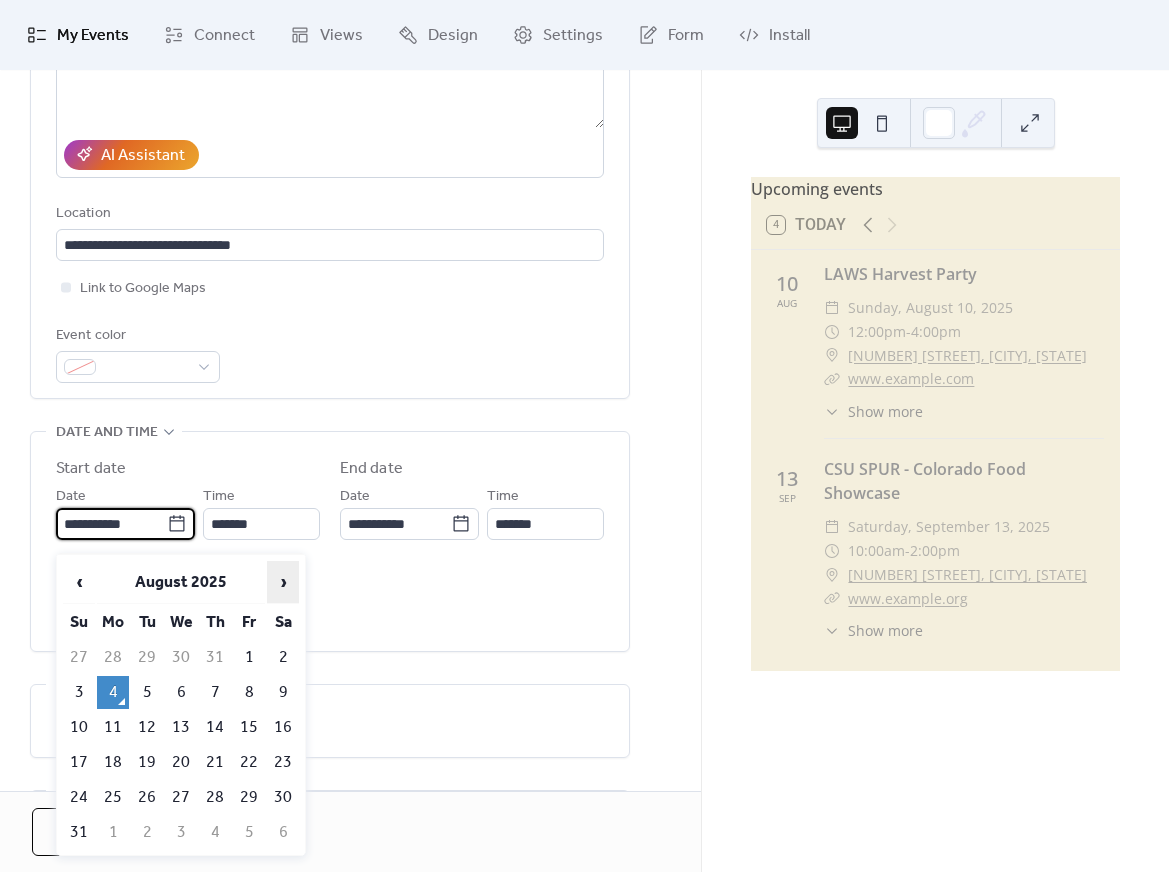 click on "›" at bounding box center [283, 582] 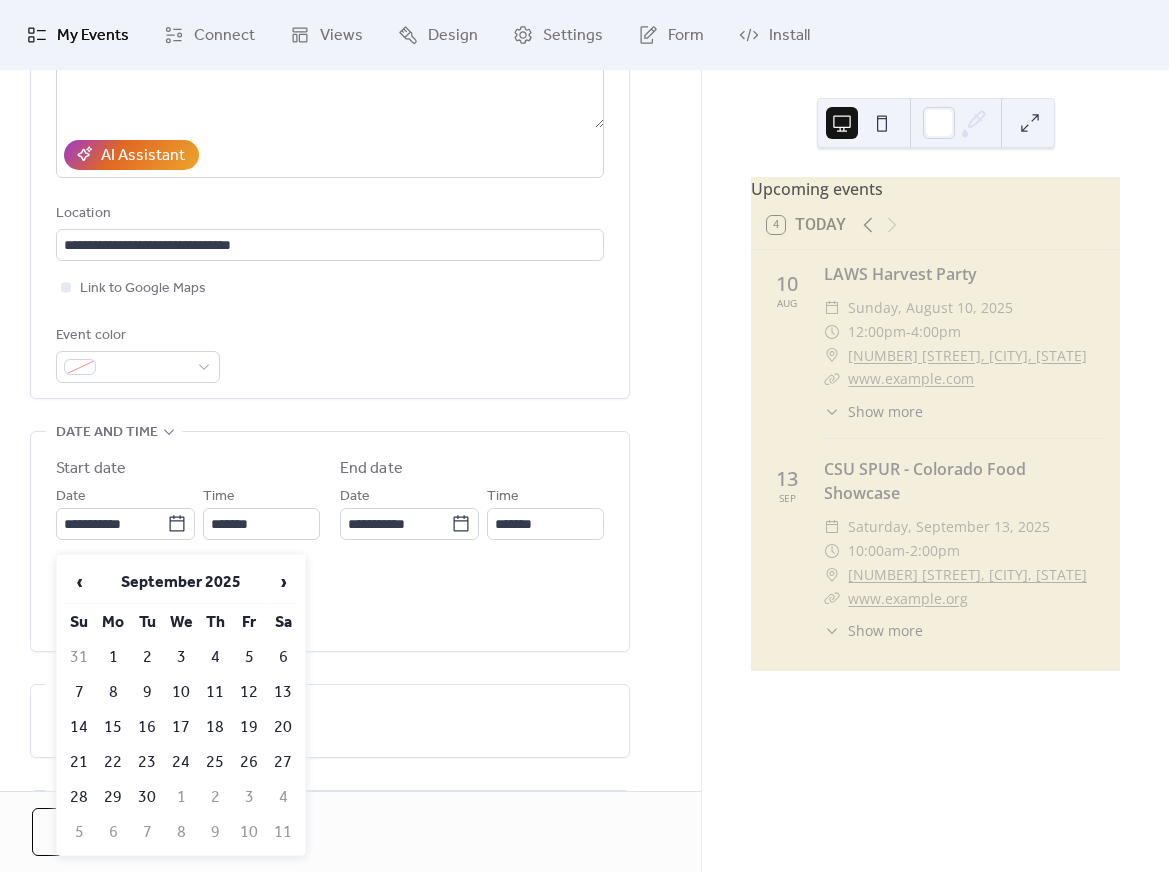 click on "13" at bounding box center [283, 692] 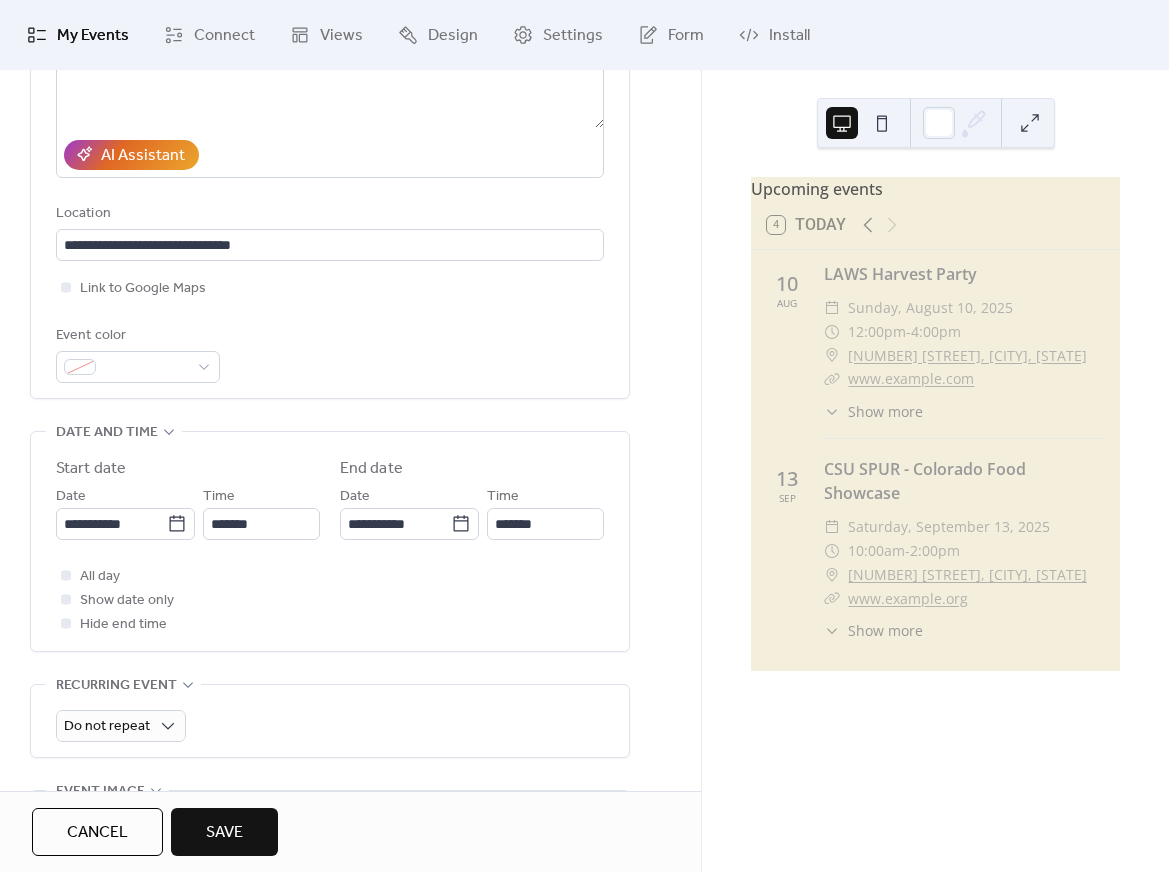 click on "All day Show date only Hide end time" at bounding box center [330, 600] 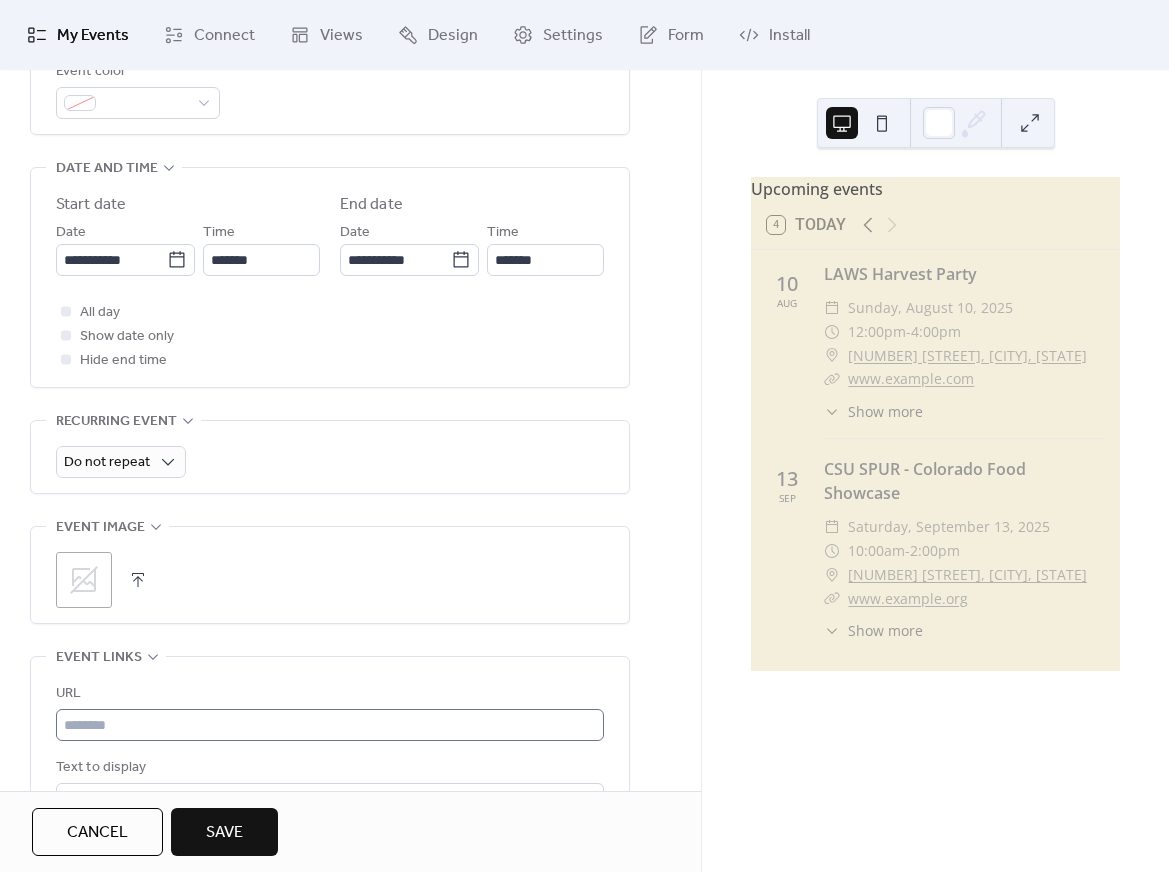 scroll, scrollTop: 597, scrollLeft: 0, axis: vertical 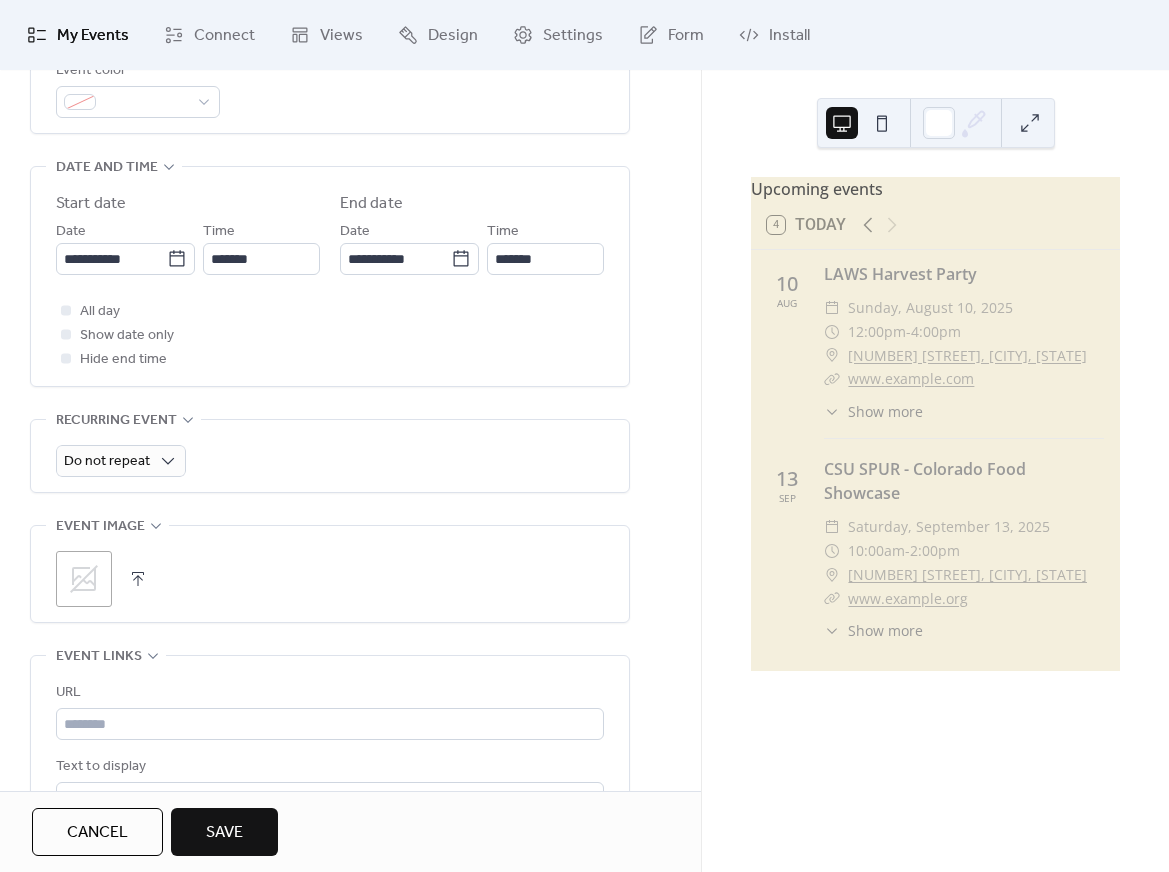 click 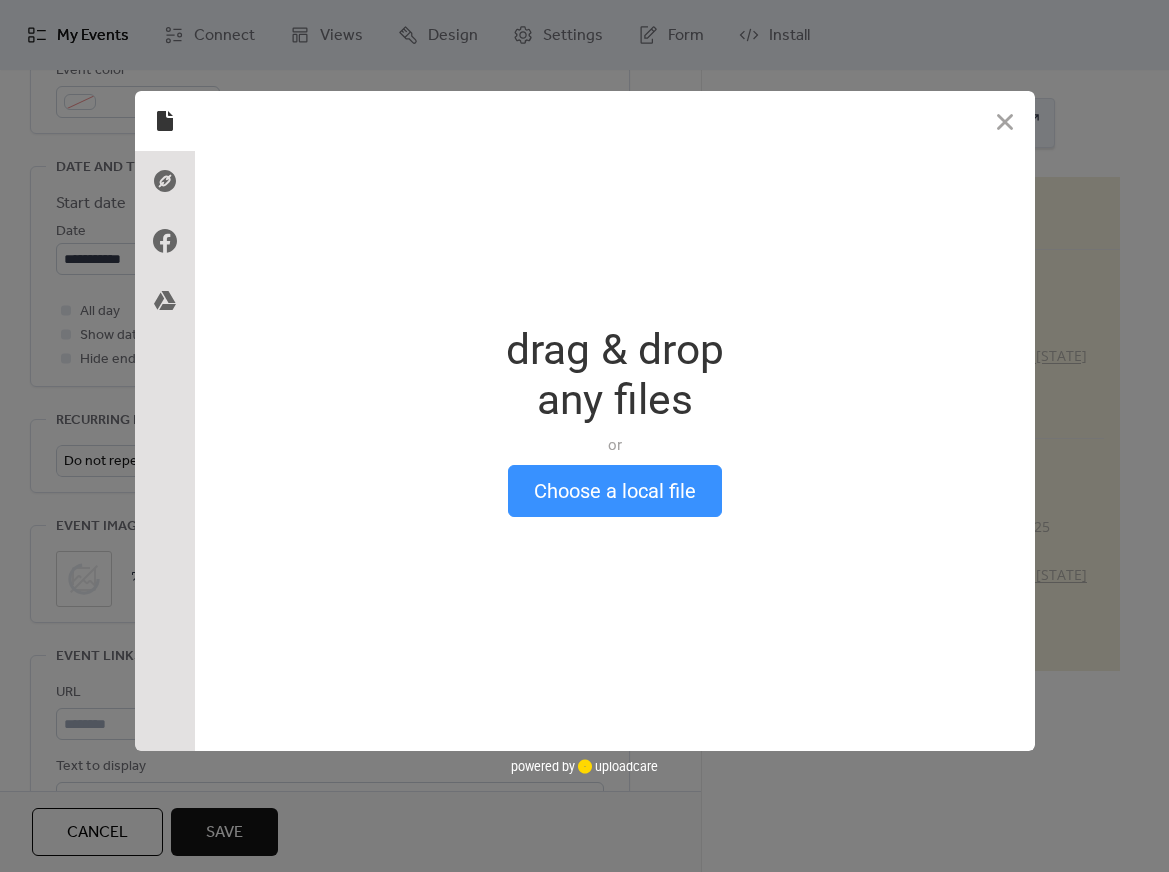 click on "Choose a local file" at bounding box center [615, 491] 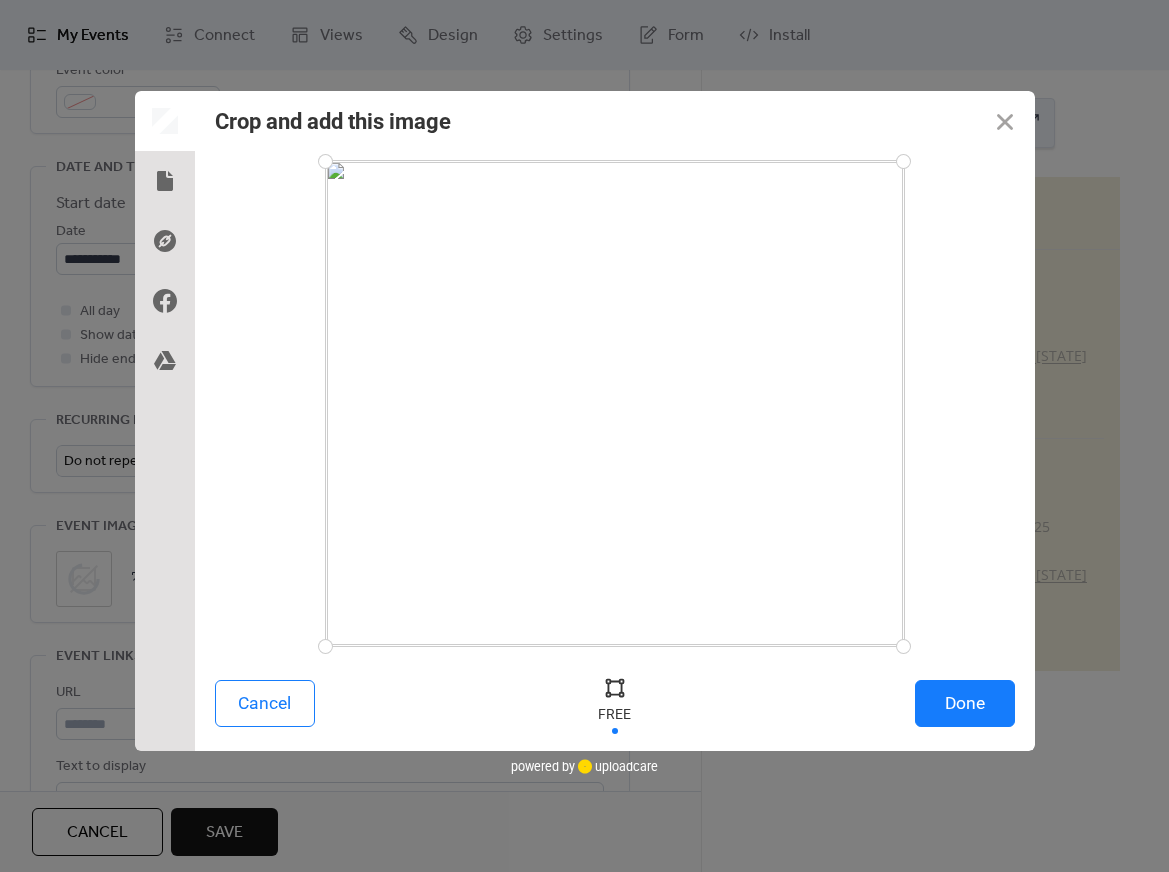 click on "Done" at bounding box center [965, 703] 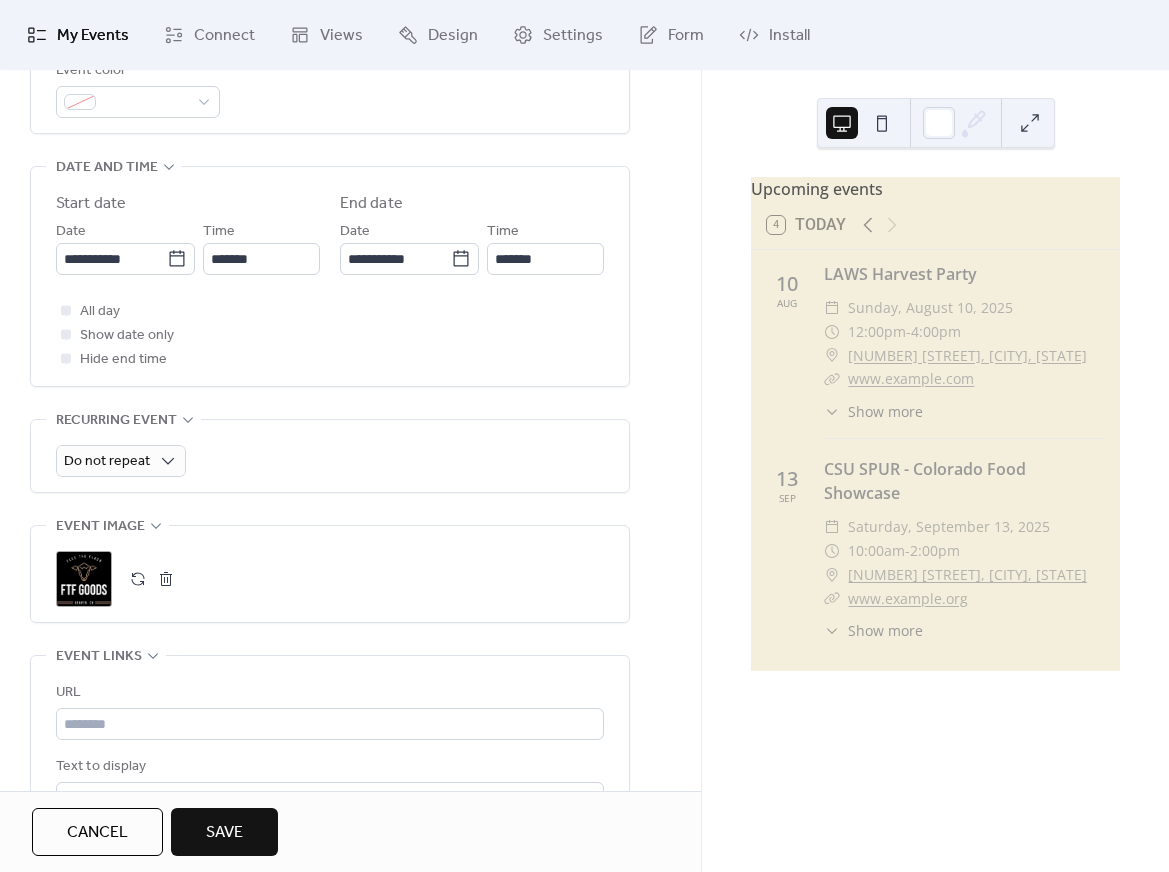 click on "Save" at bounding box center [224, 833] 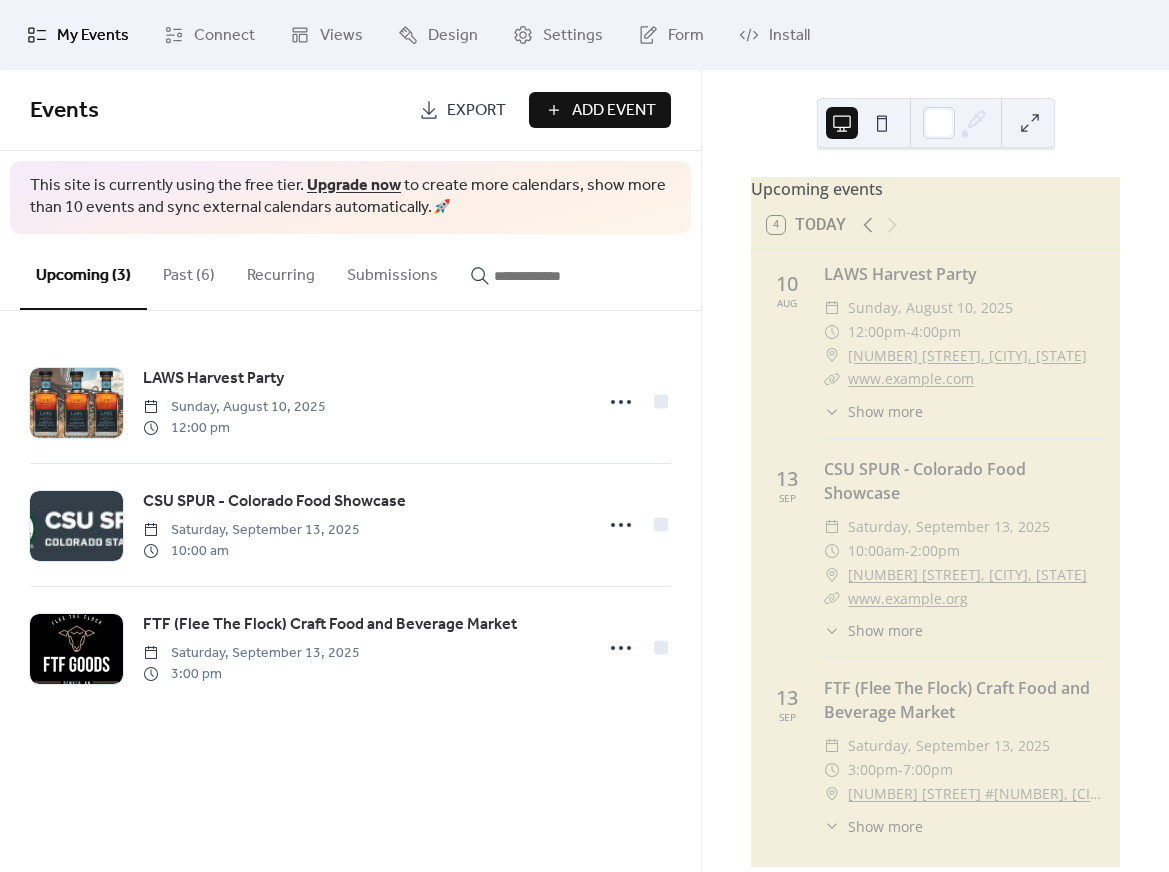 click on "Add Event" at bounding box center [614, 111] 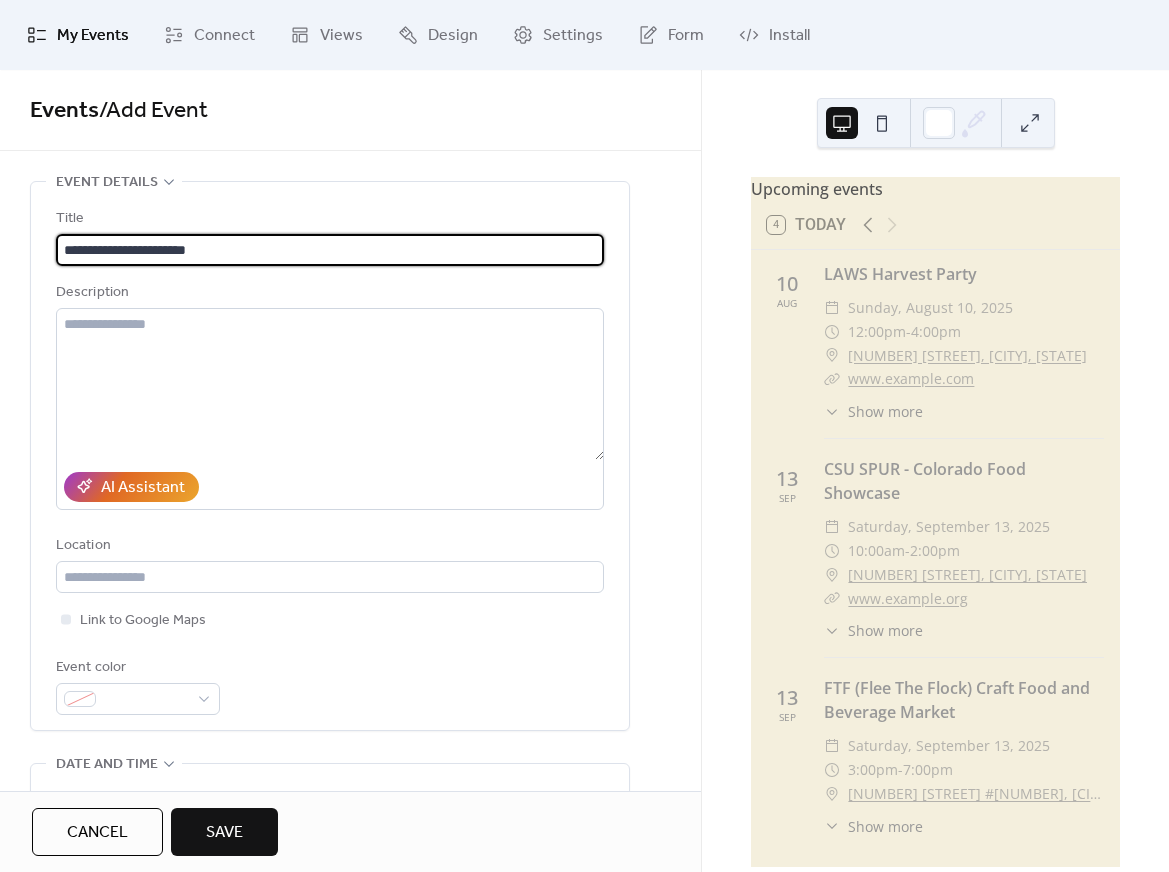 type on "**********" 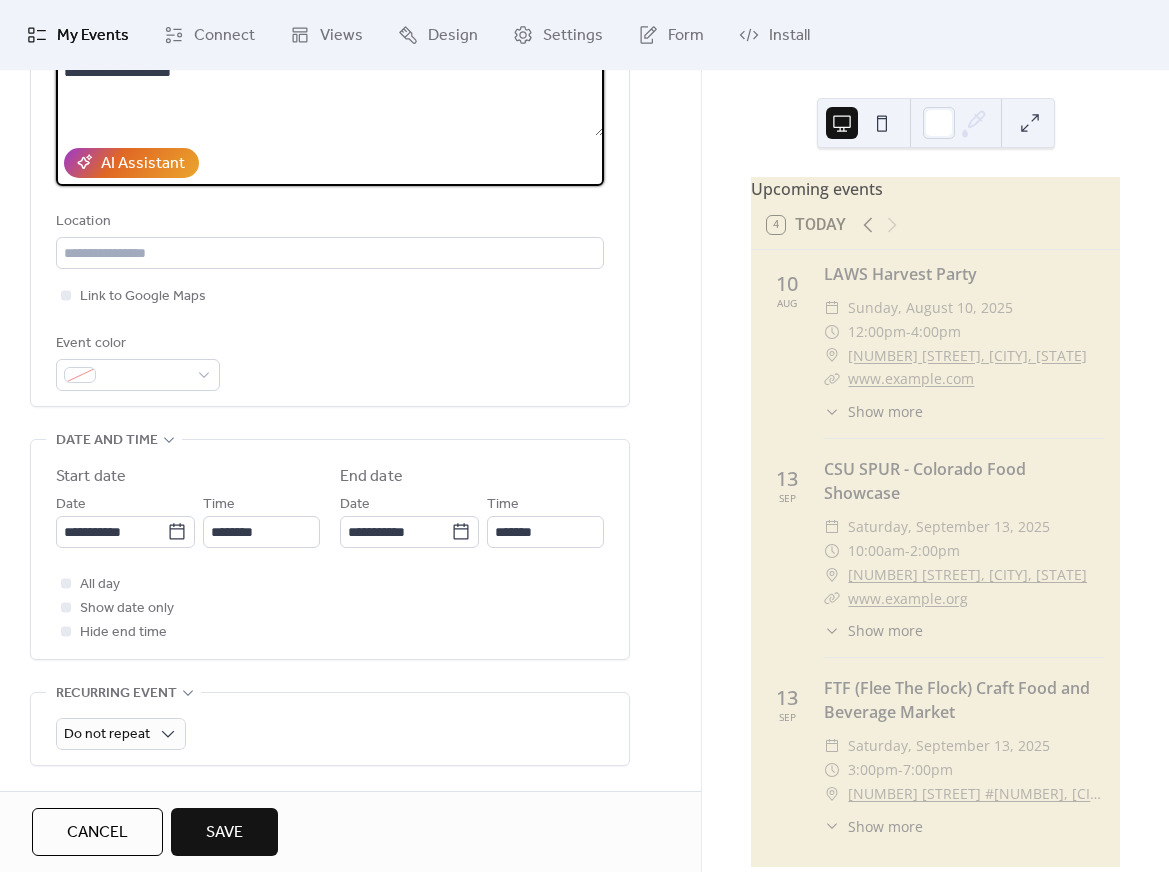 scroll, scrollTop: 325, scrollLeft: 0, axis: vertical 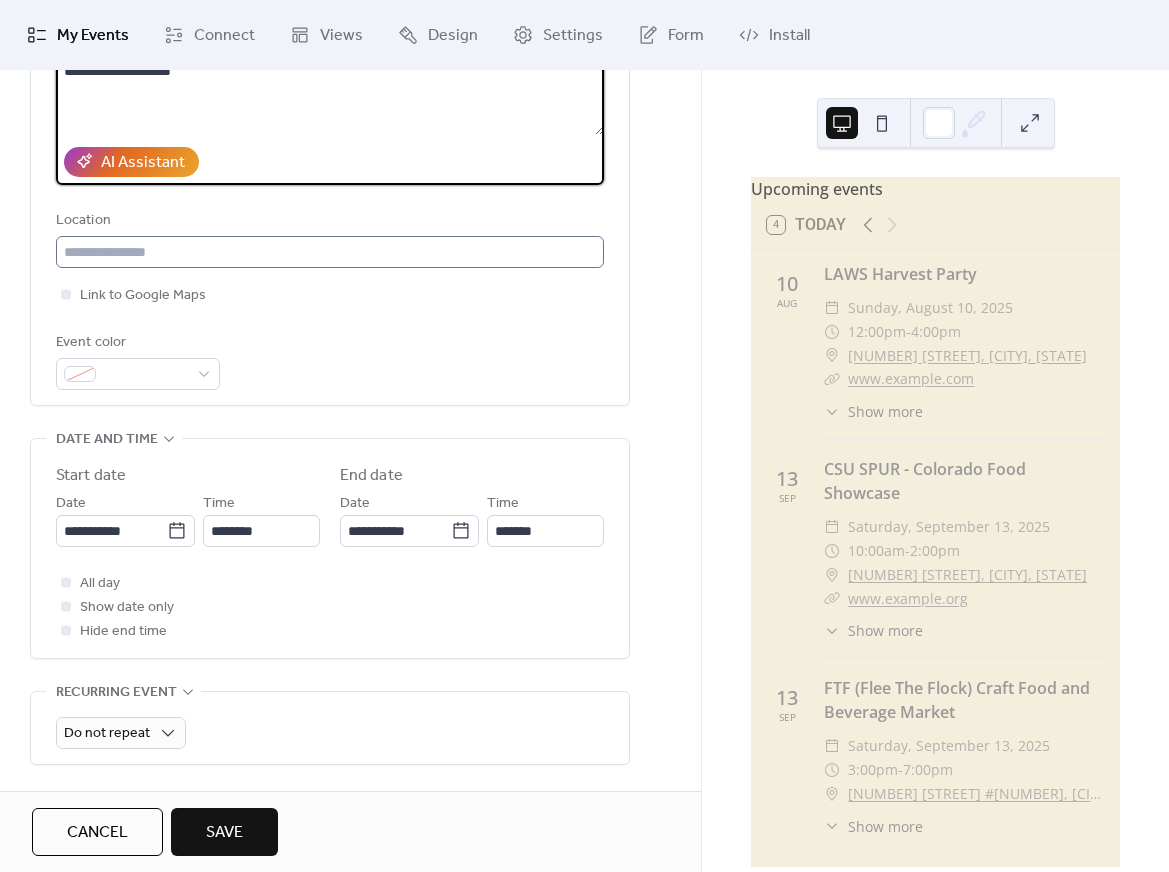type on "**********" 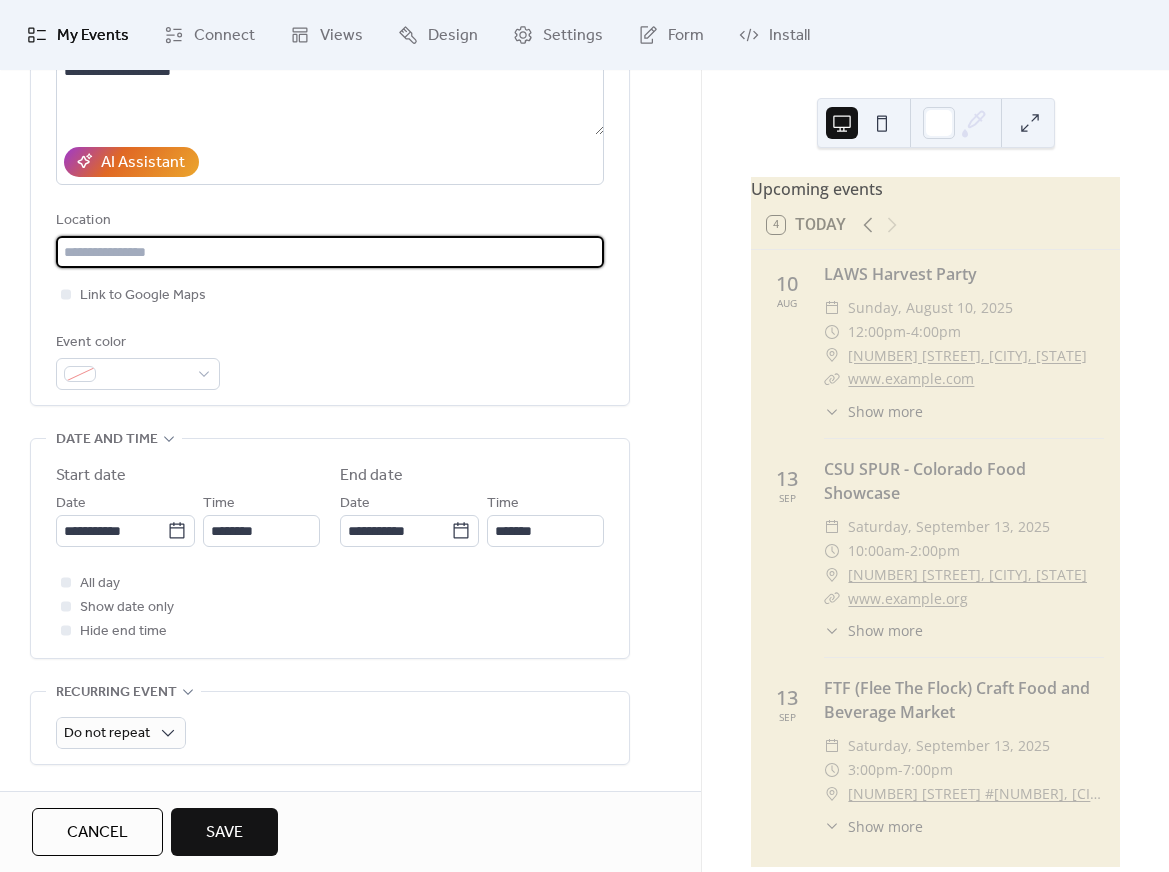 click at bounding box center [330, 252] 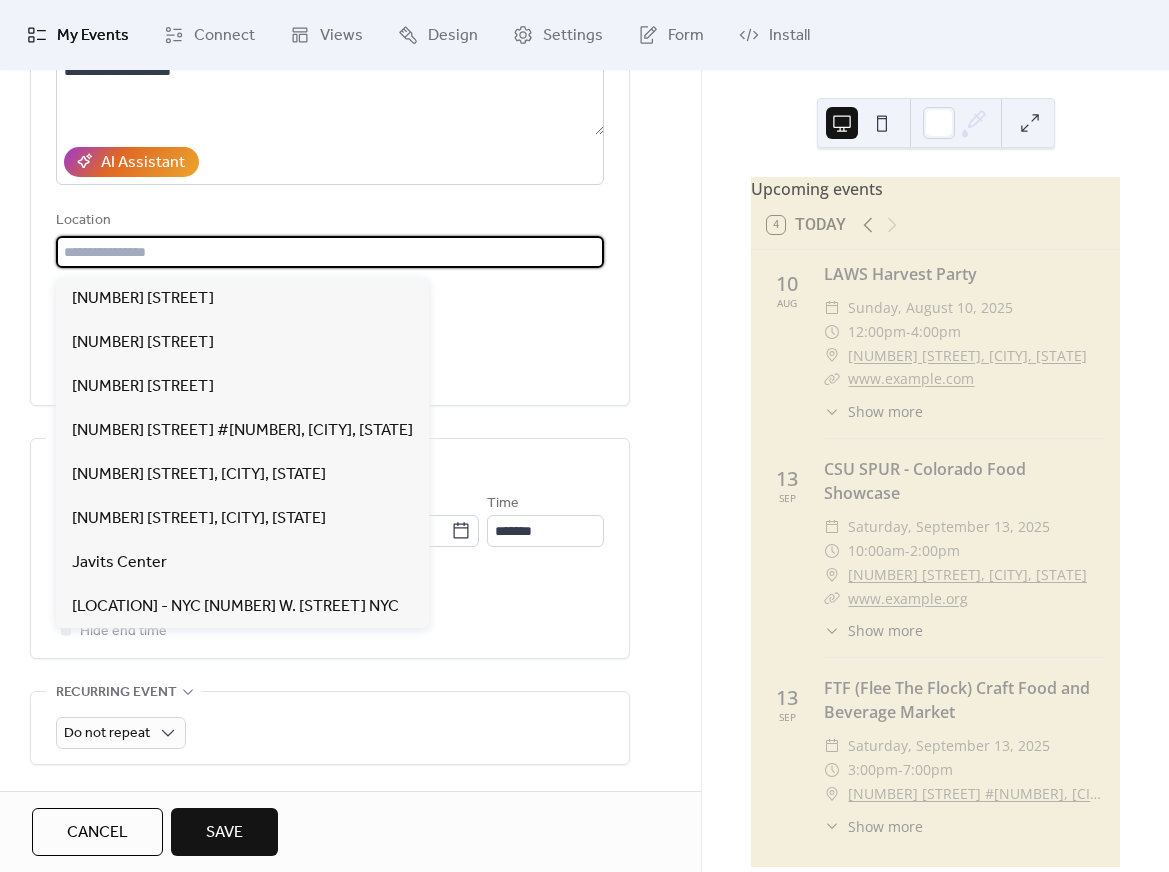 paste on "**********" 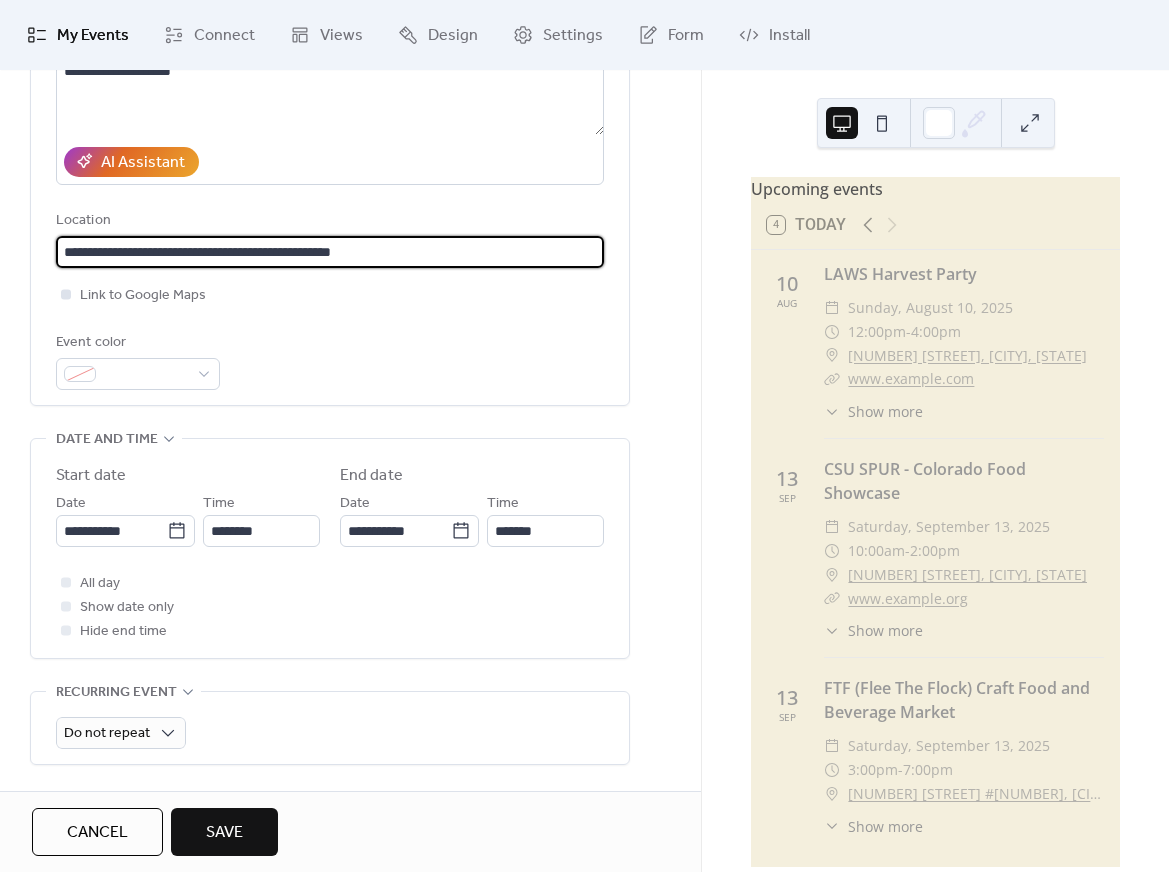 type on "**********" 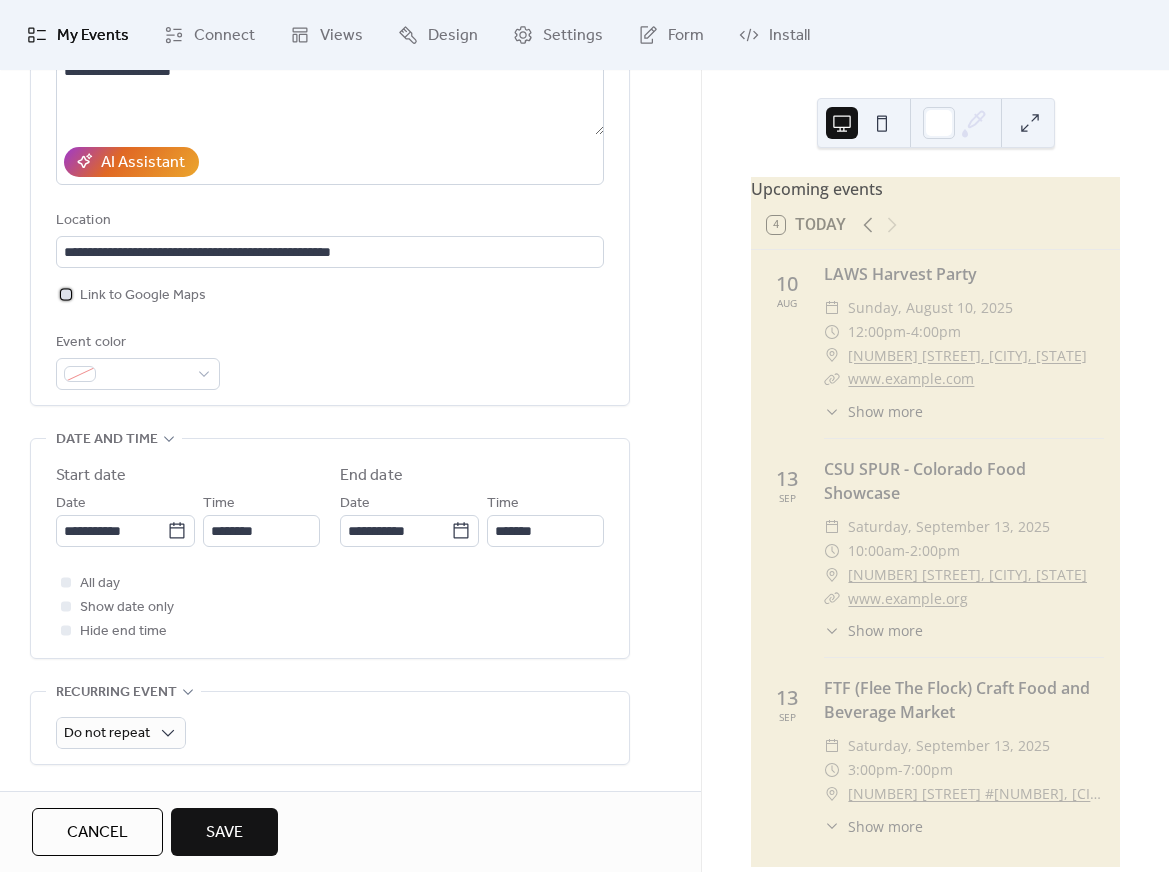 click at bounding box center (66, 294) 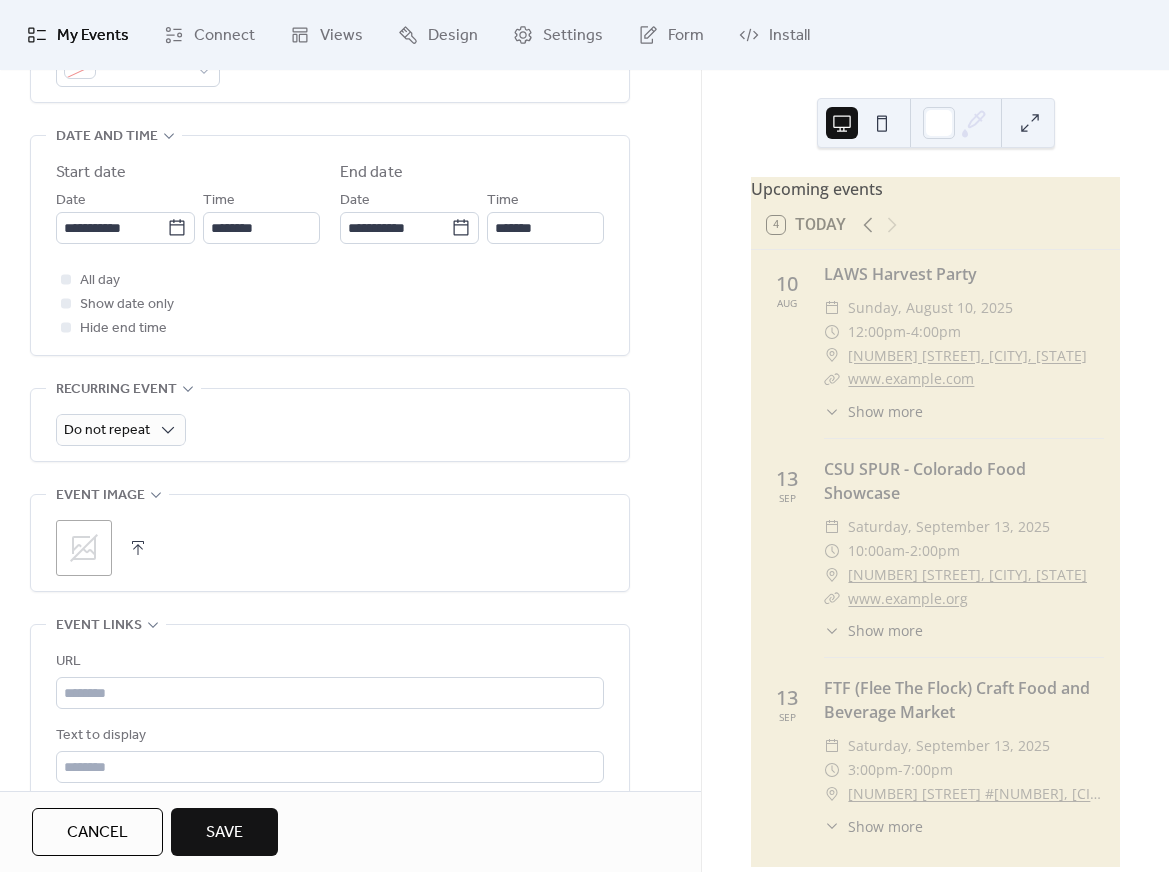 scroll, scrollTop: 630, scrollLeft: 0, axis: vertical 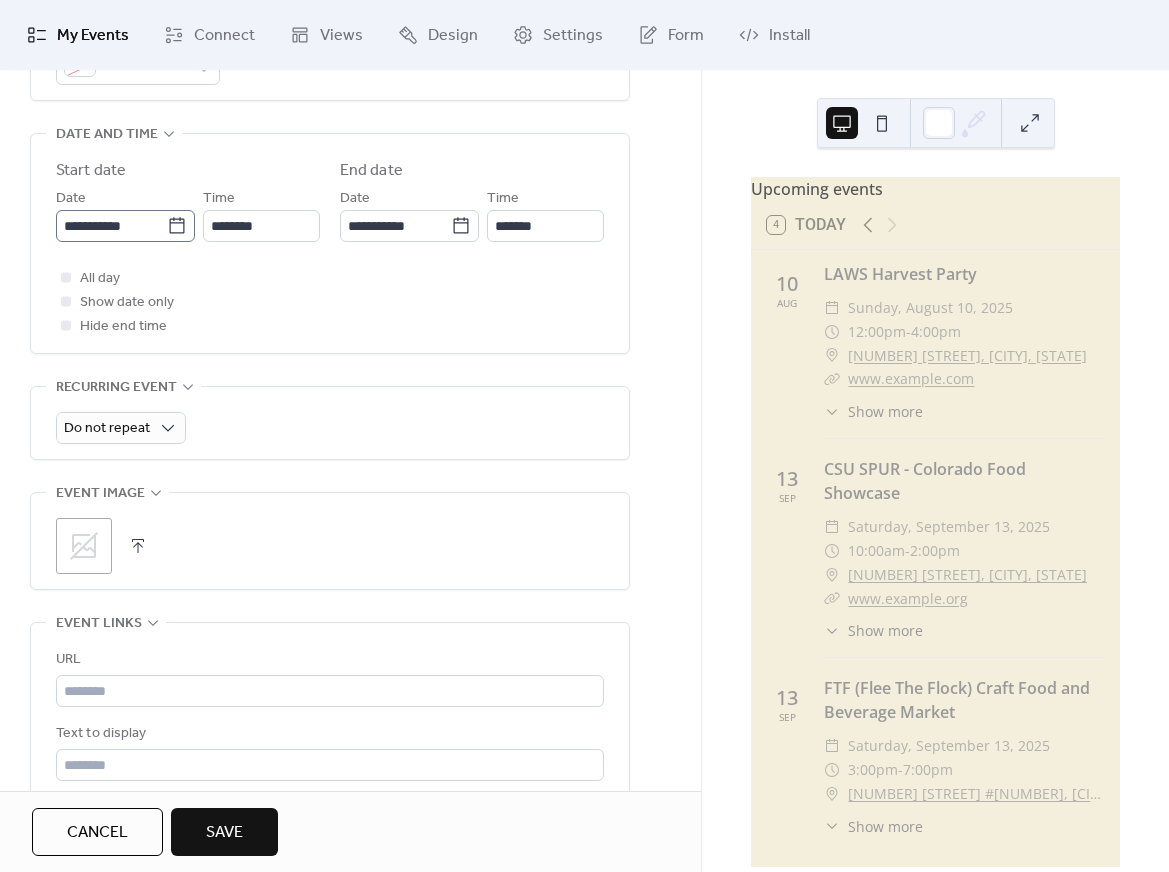 click 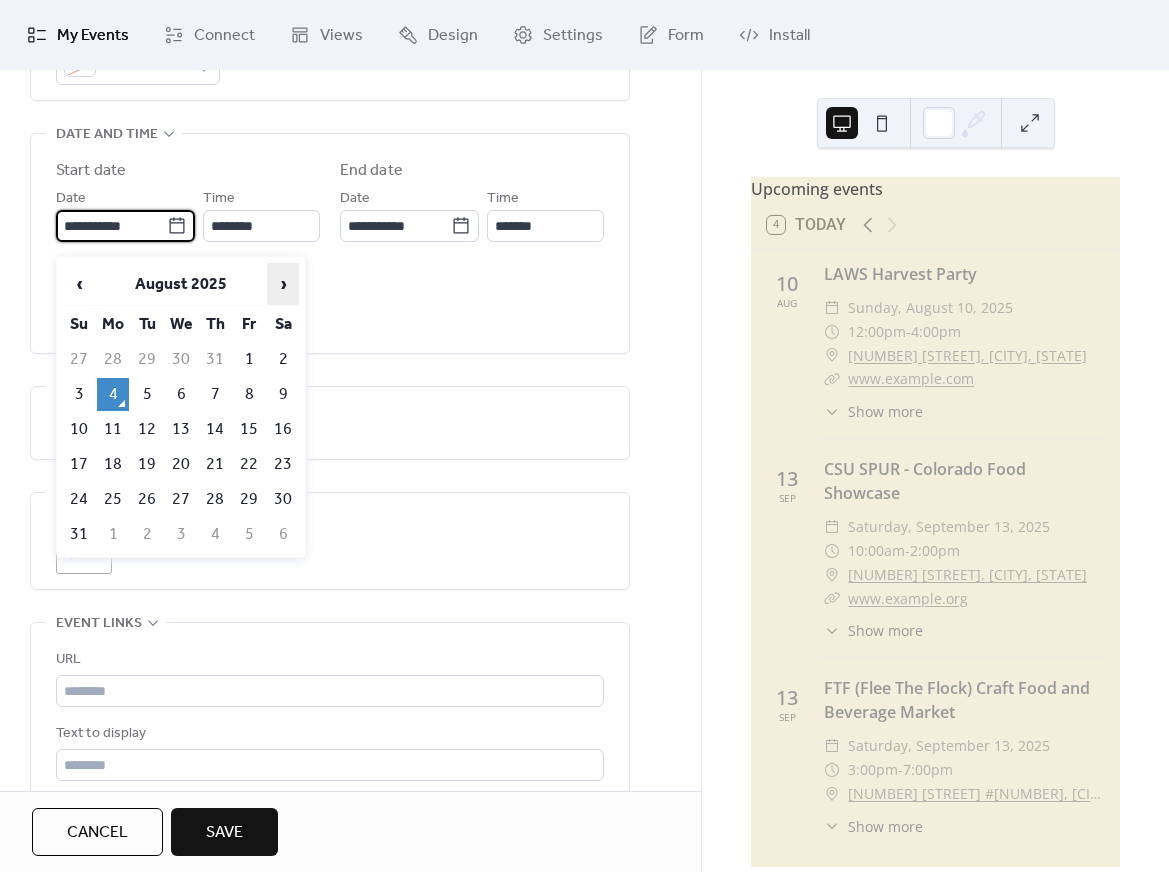 click on "›" at bounding box center [283, 284] 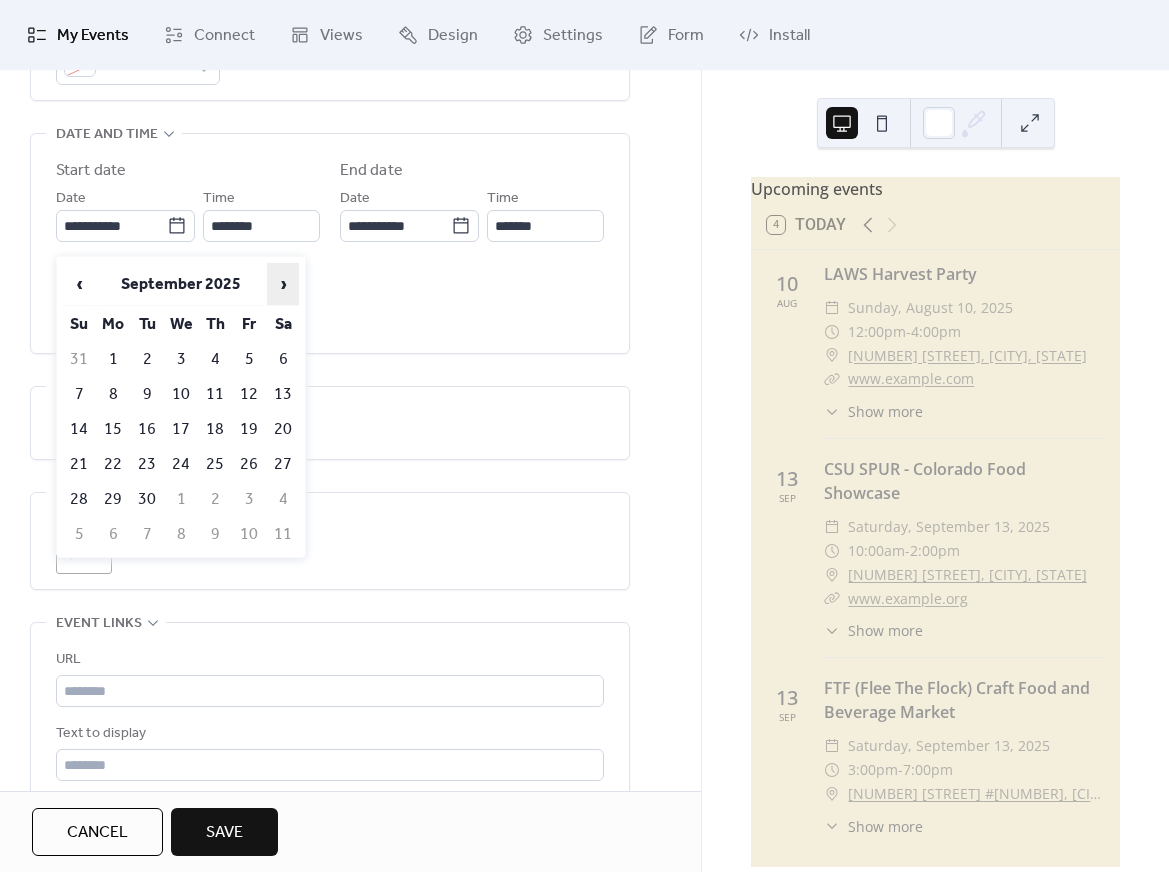 click on "›" at bounding box center (283, 284) 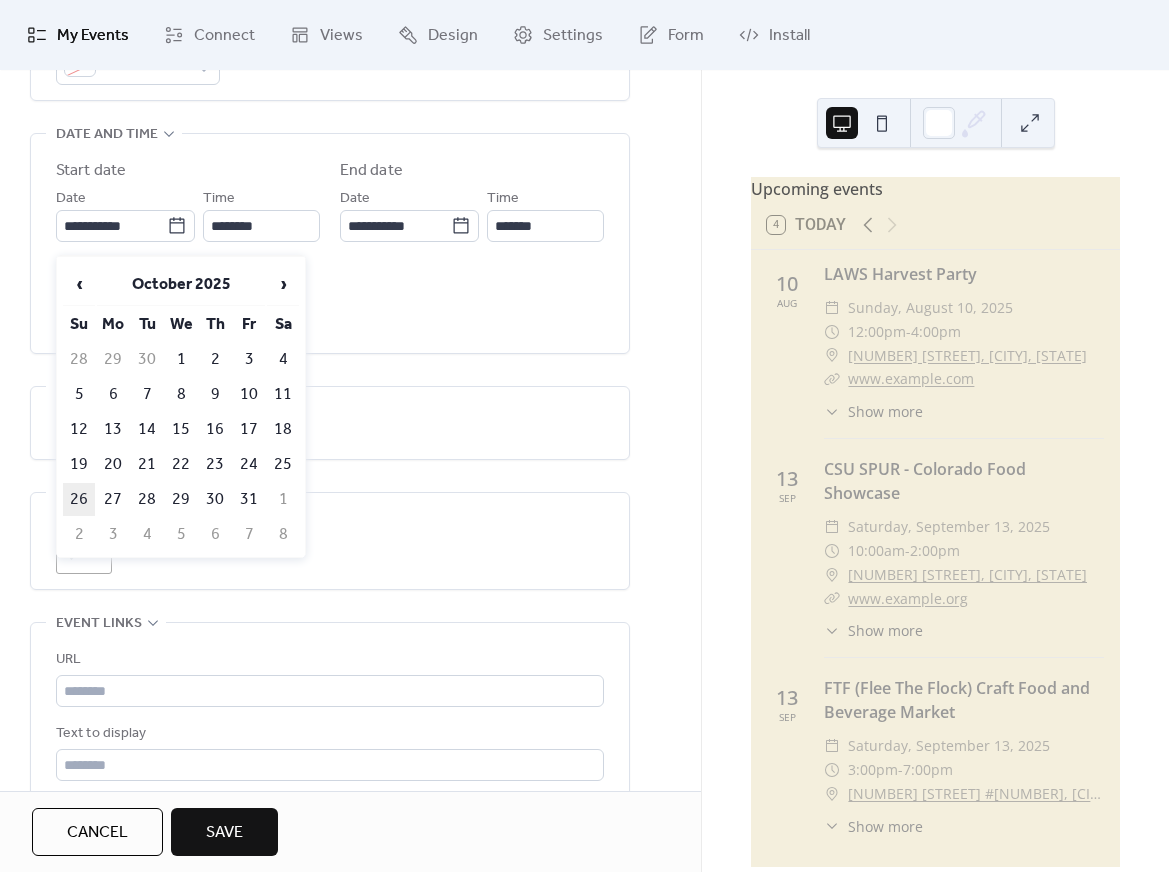 click on "26" at bounding box center (79, 499) 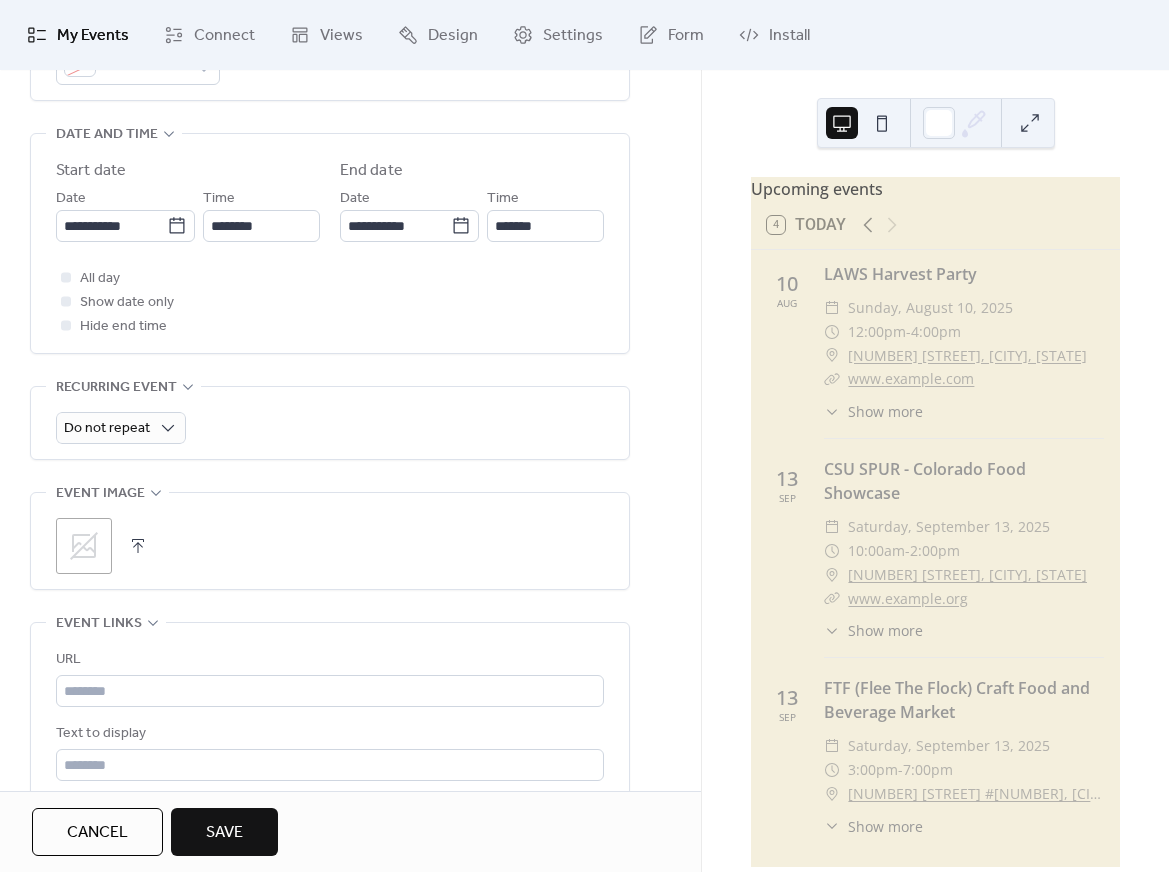 type on "**********" 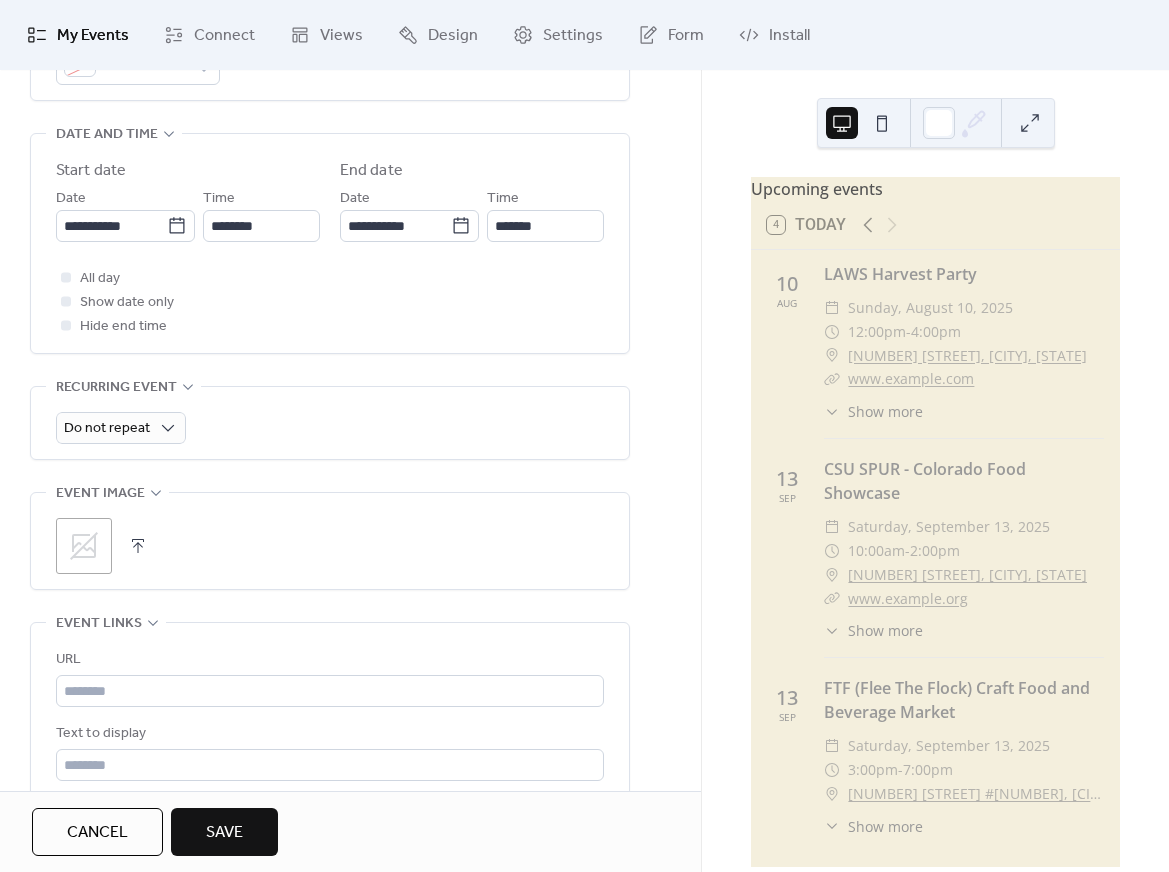 type on "**********" 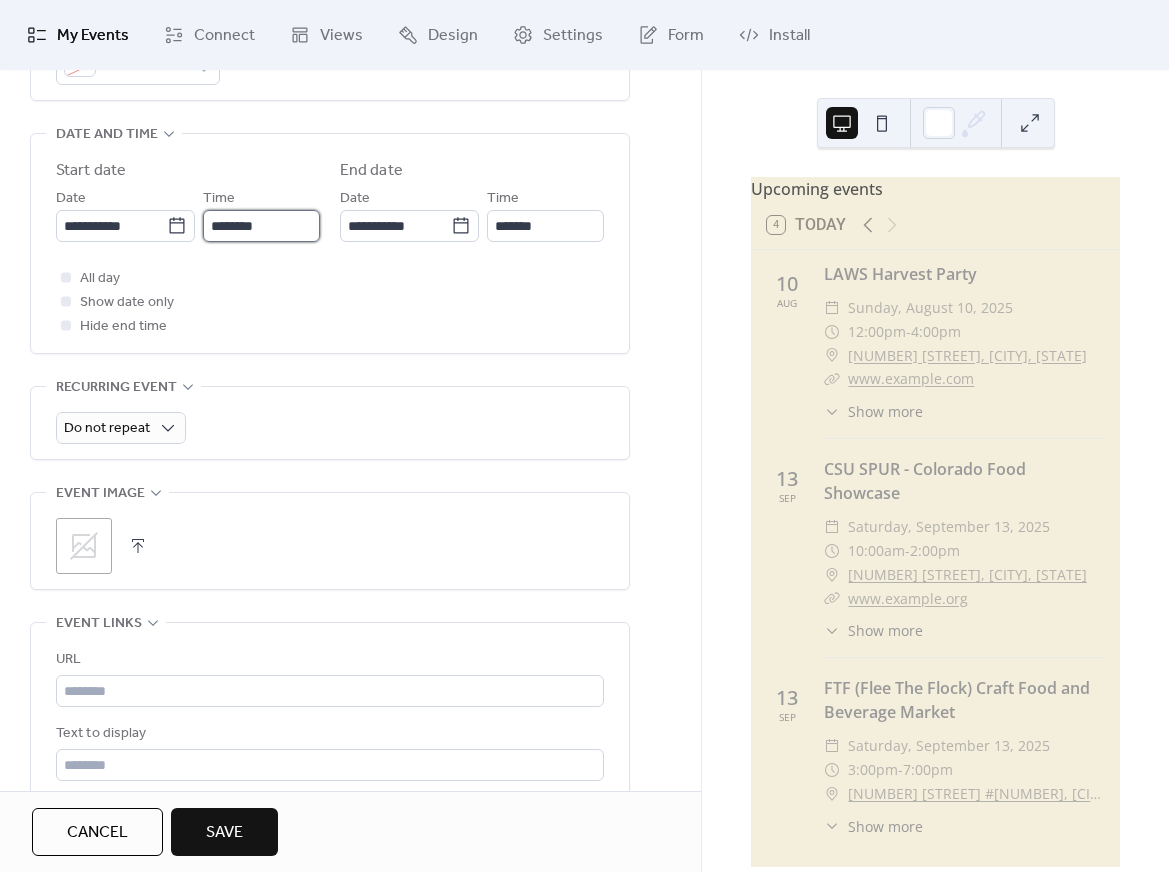 click on "********" at bounding box center (261, 226) 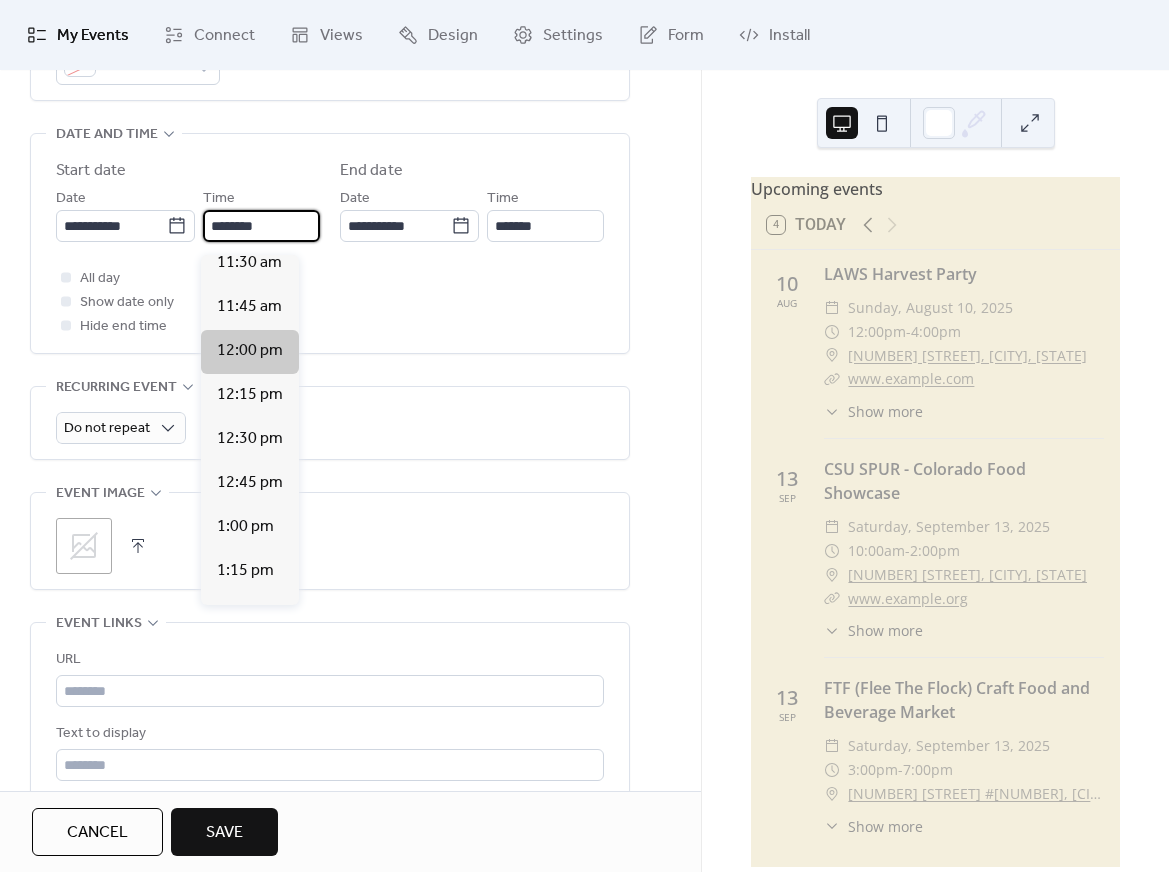 scroll, scrollTop: 2036, scrollLeft: 0, axis: vertical 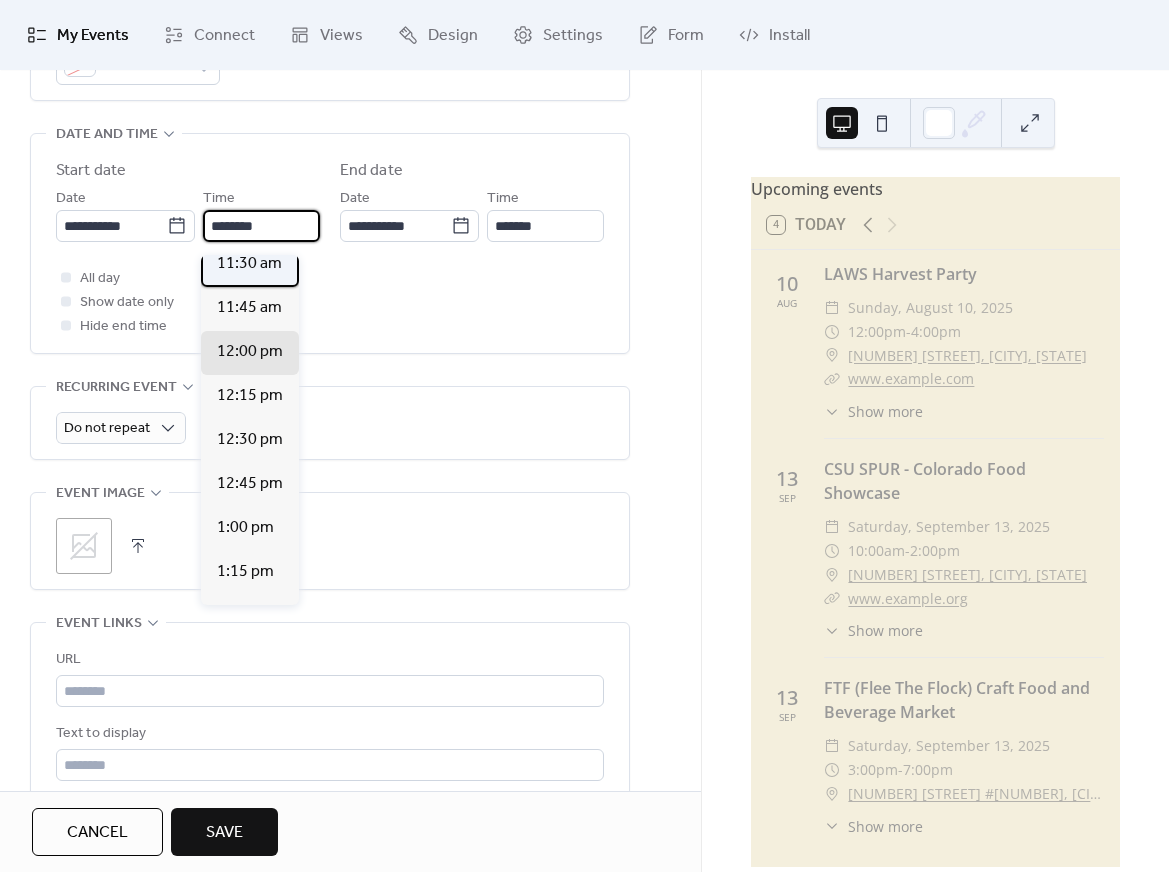 click on "11:30 am" at bounding box center (249, 264) 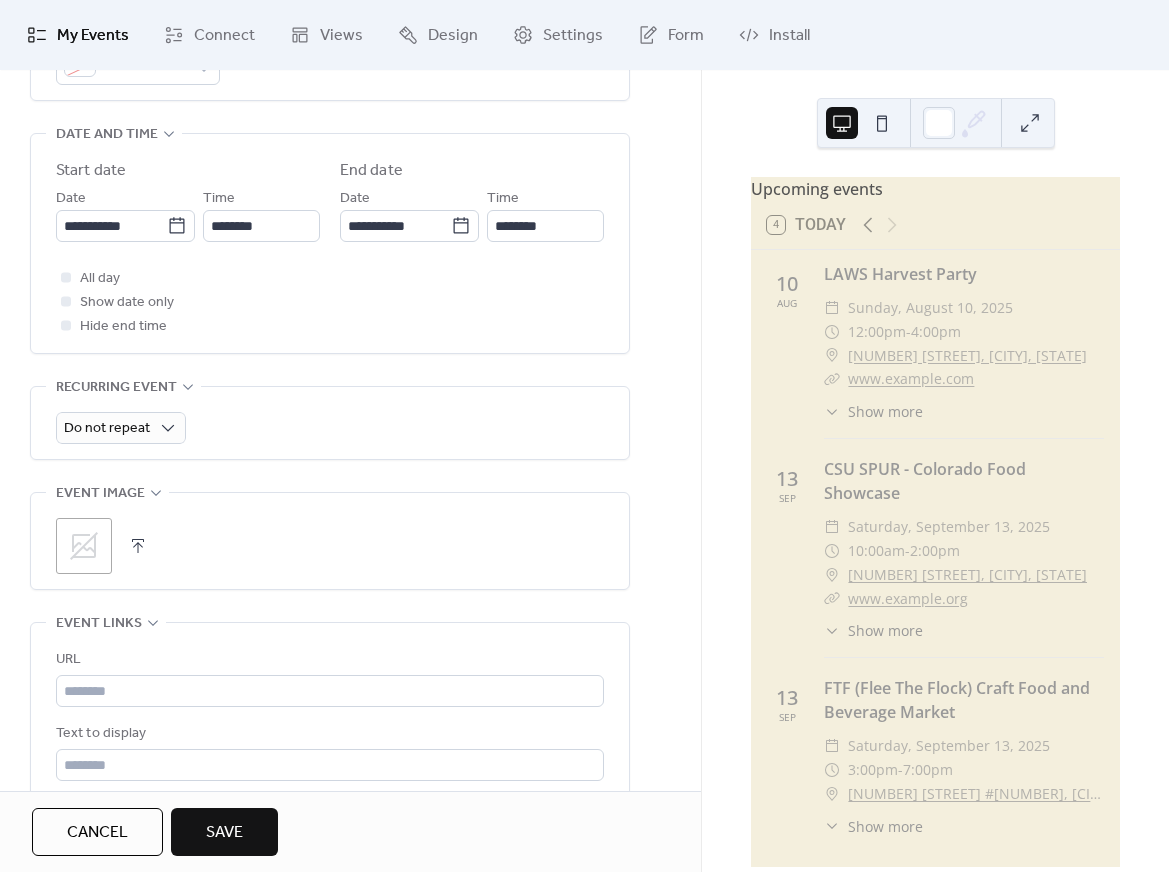type on "********" 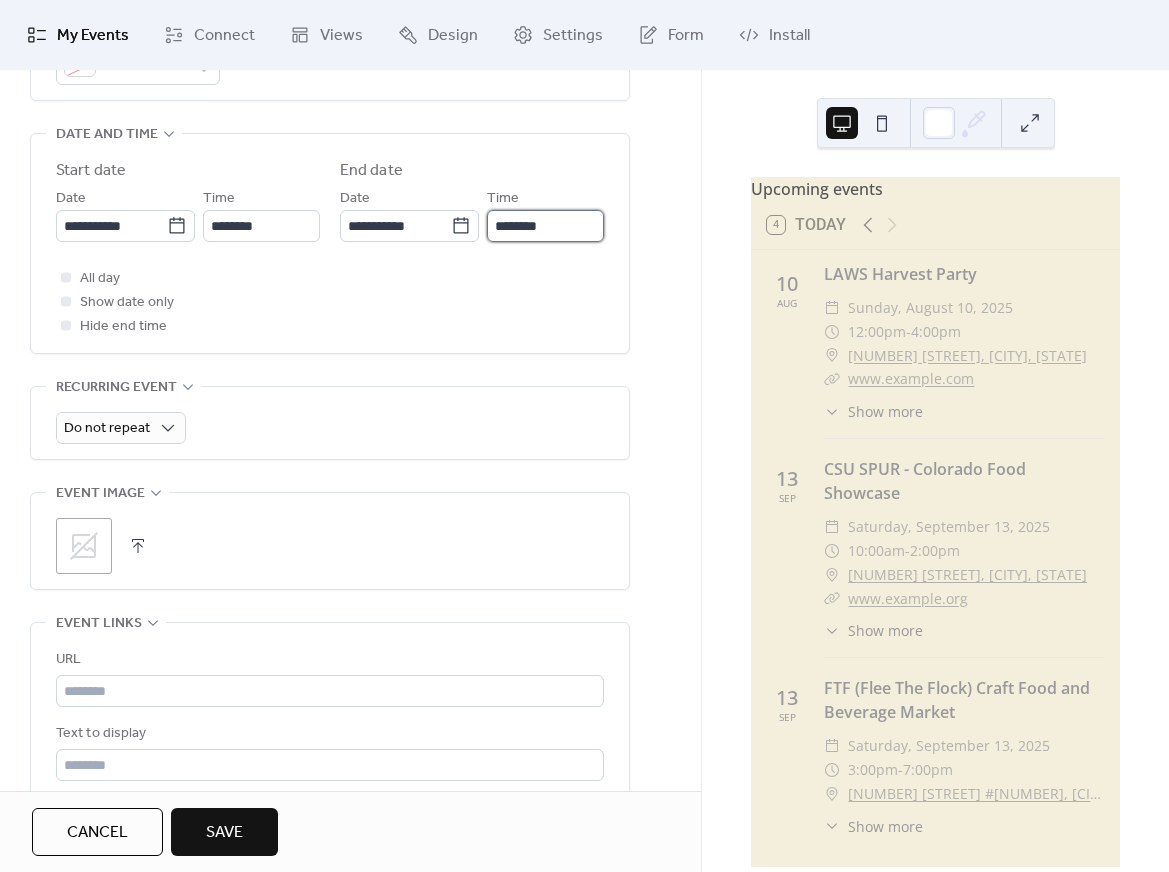 click on "********" at bounding box center [545, 226] 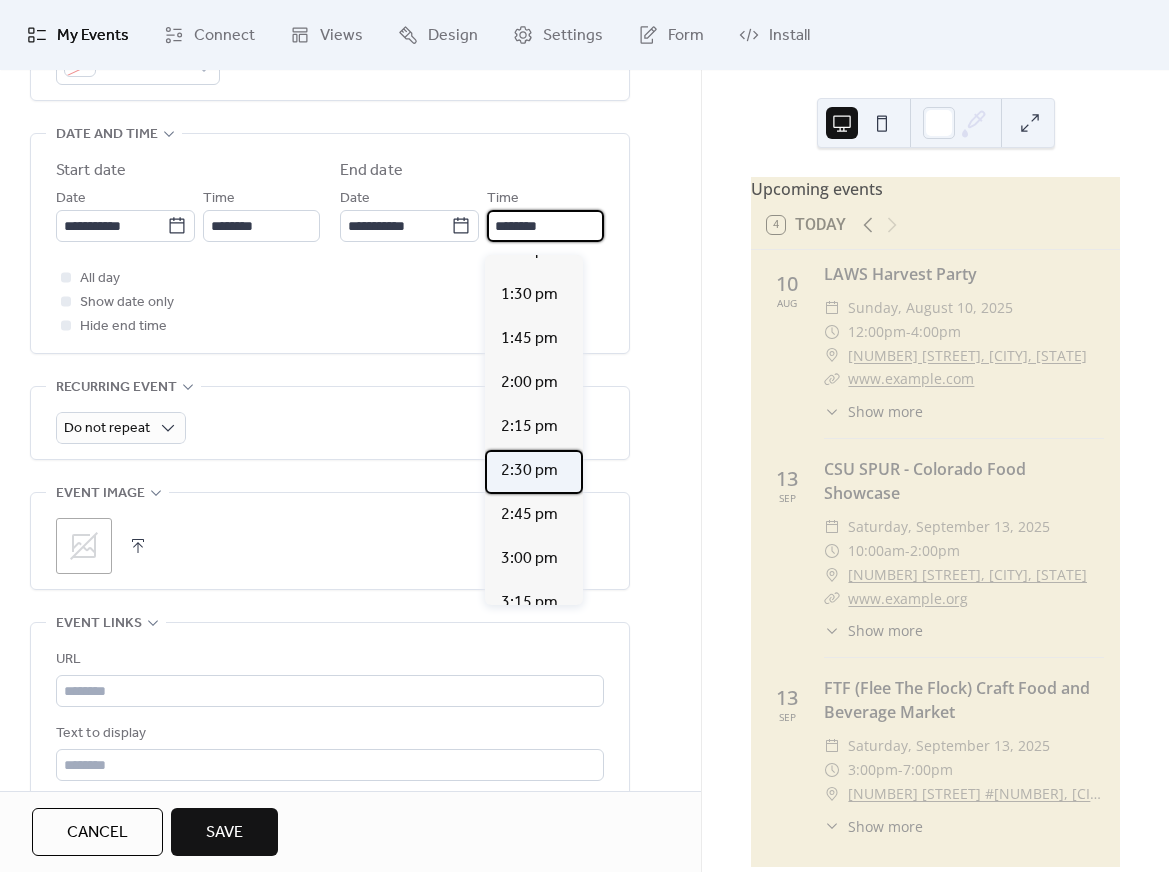 scroll, scrollTop: 286, scrollLeft: 0, axis: vertical 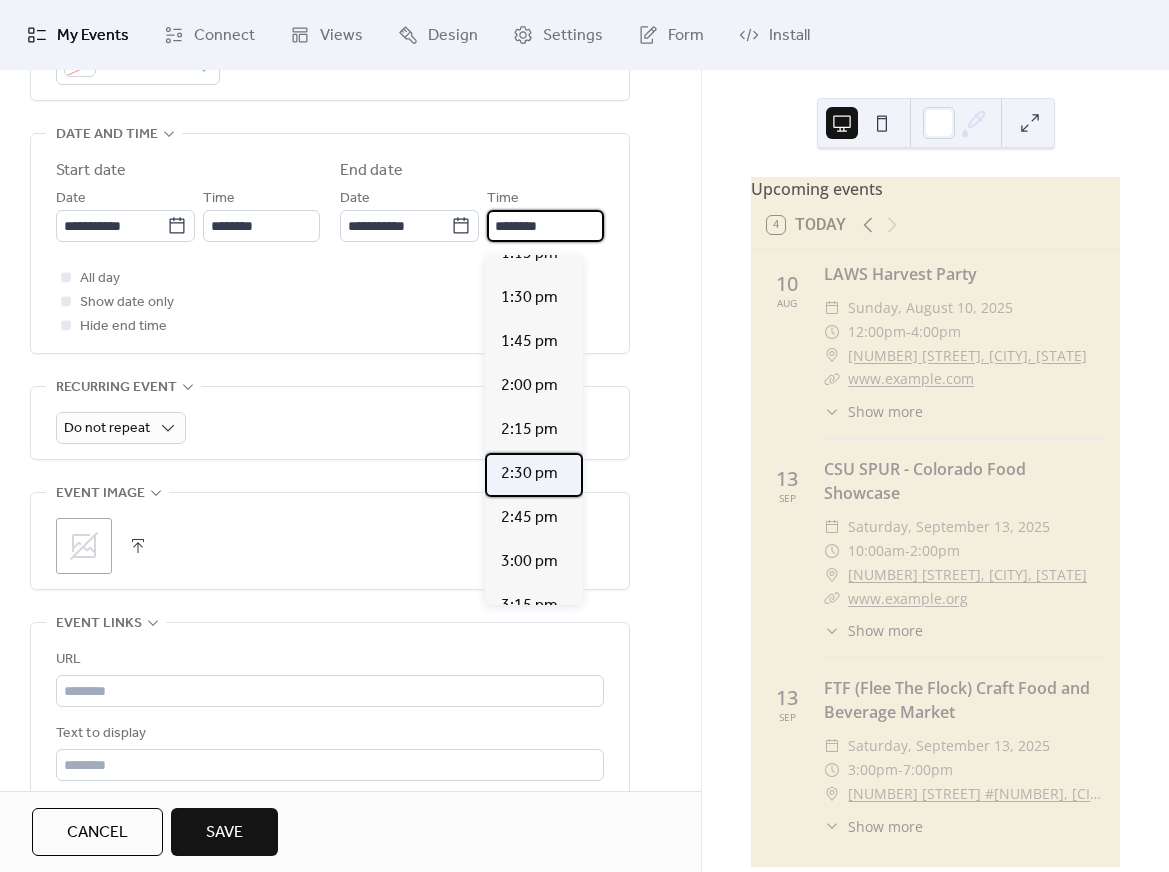 click on "2:30 pm" at bounding box center (529, 474) 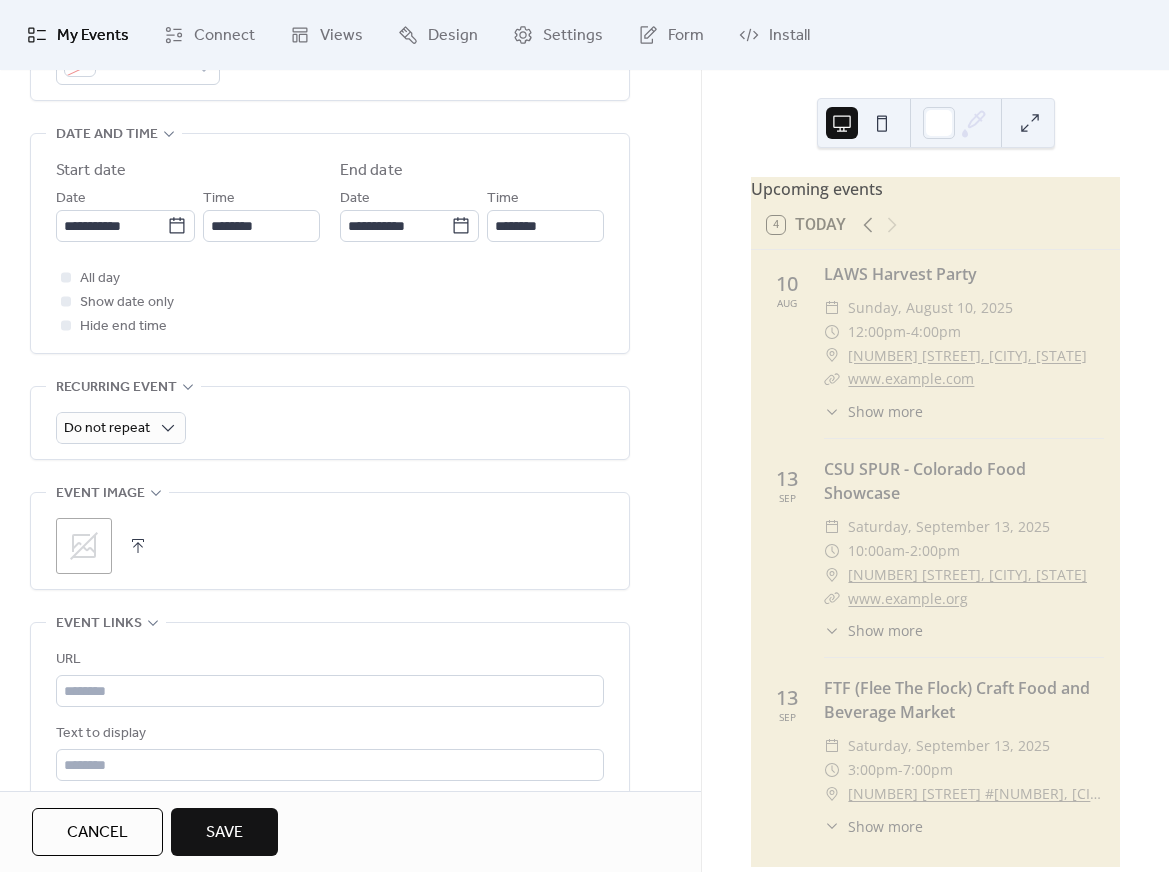 type on "*******" 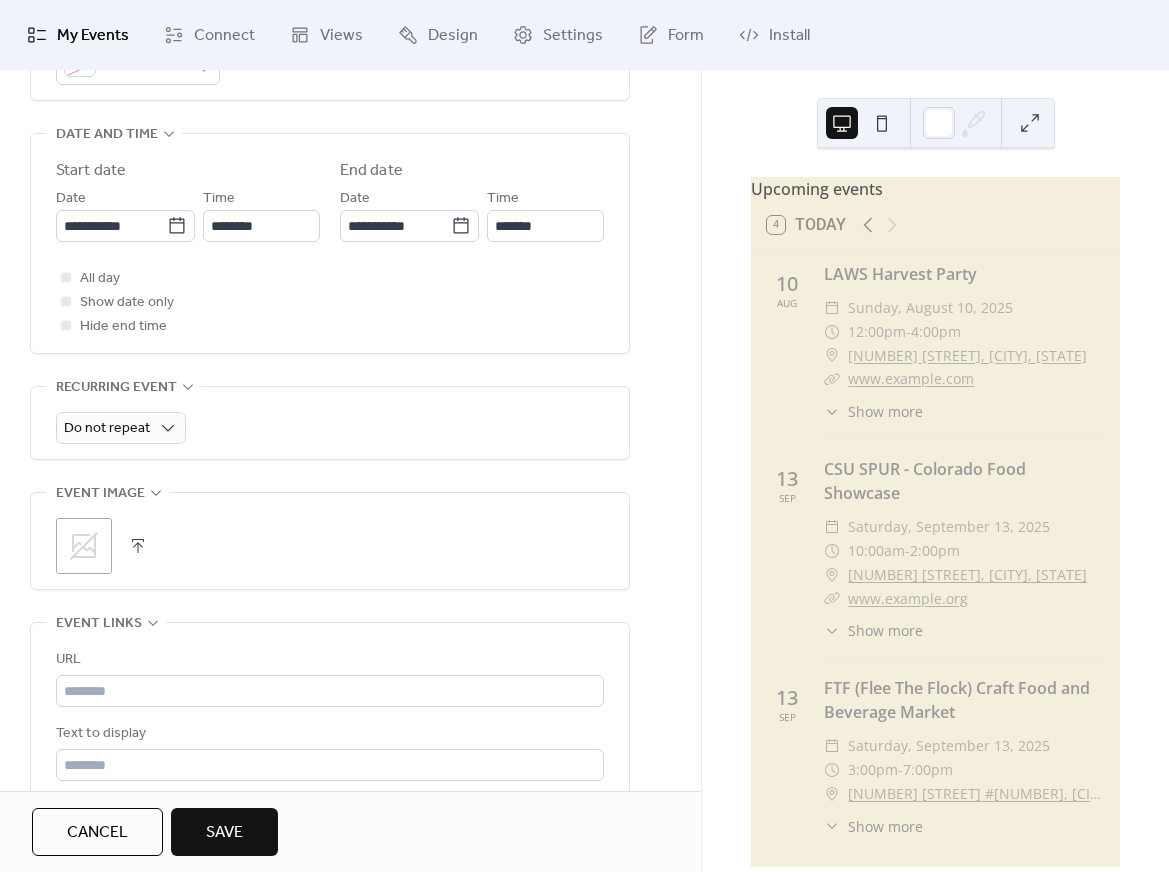 click on "**********" at bounding box center (350, 323) 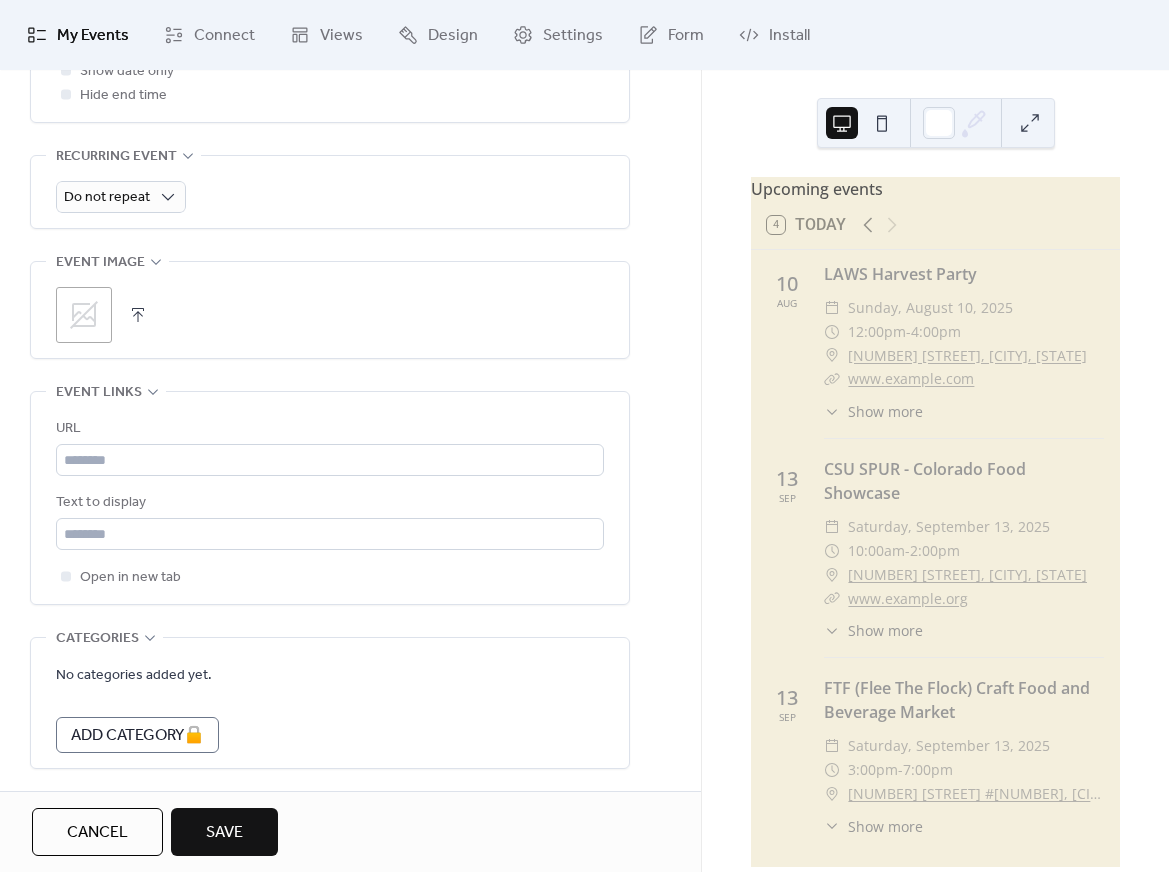 scroll, scrollTop: 859, scrollLeft: 0, axis: vertical 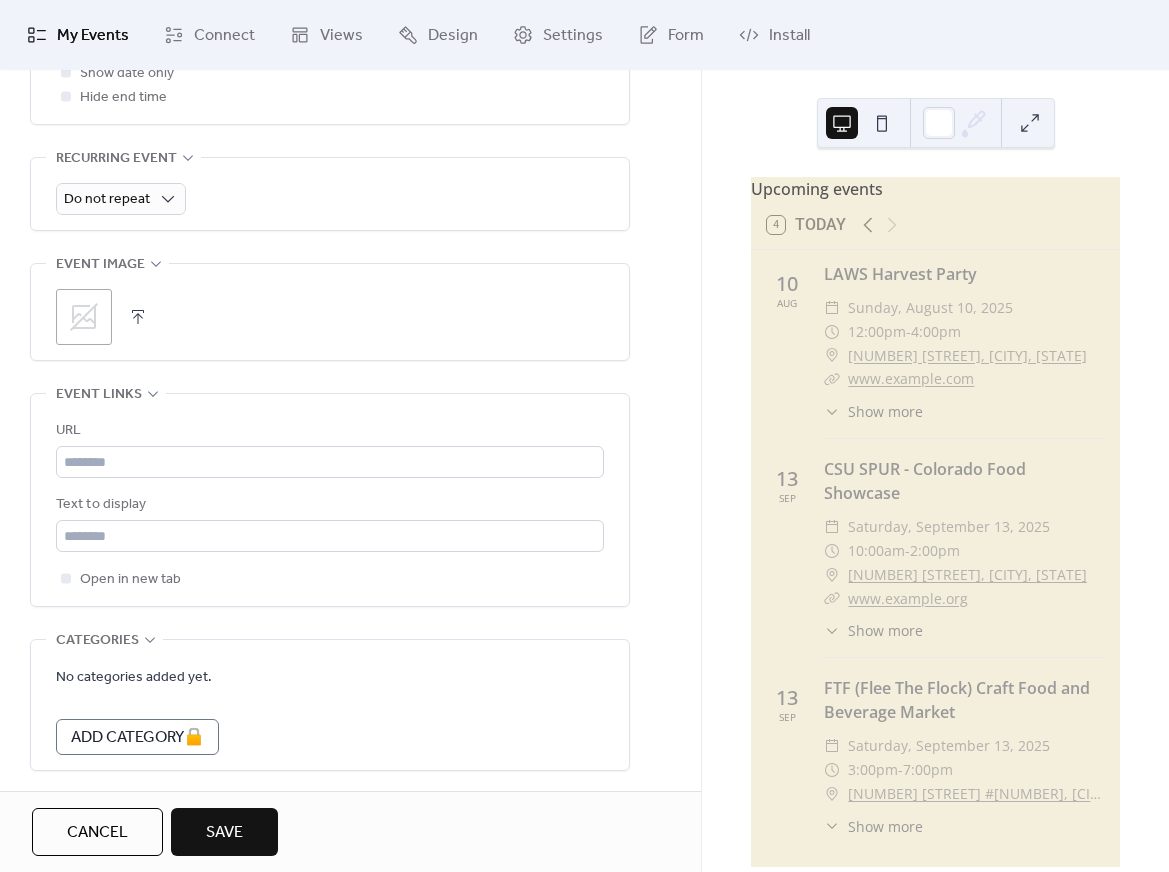 click 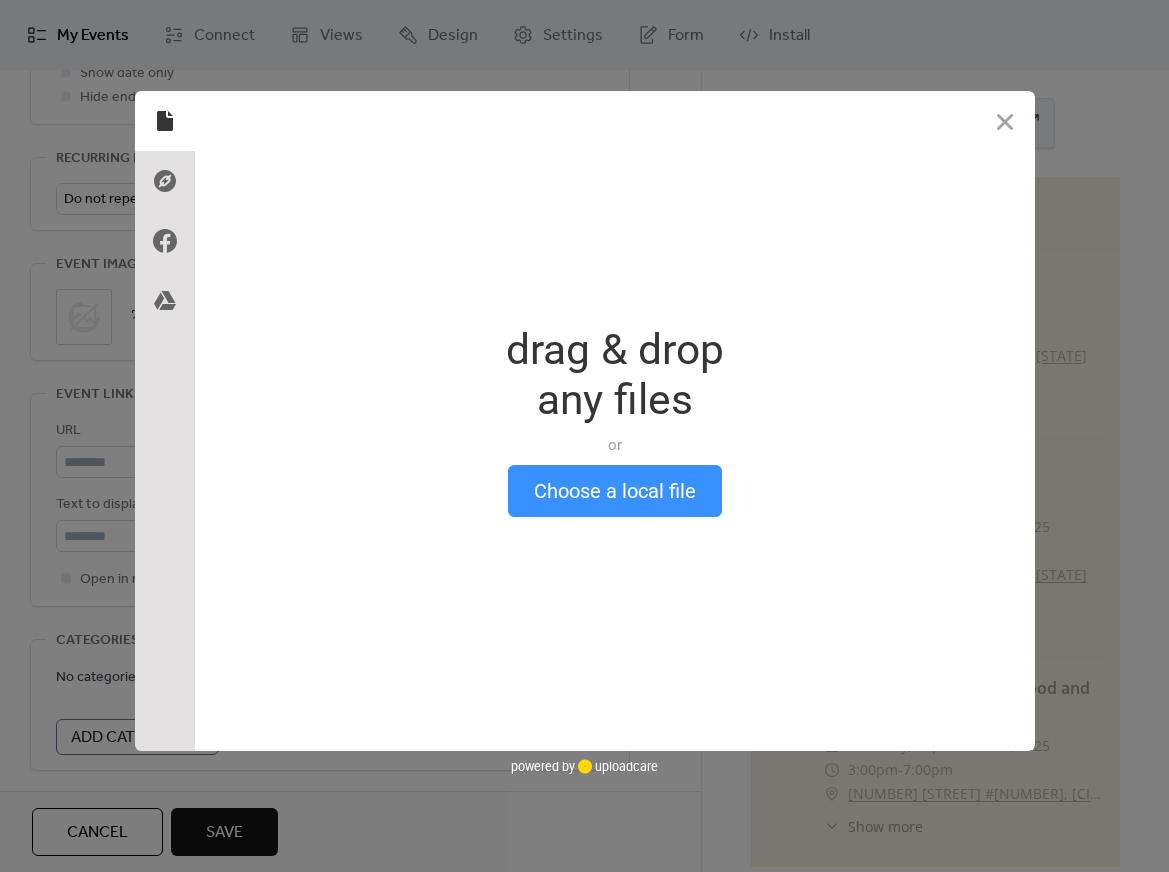 click on "Choose a local file" at bounding box center [615, 491] 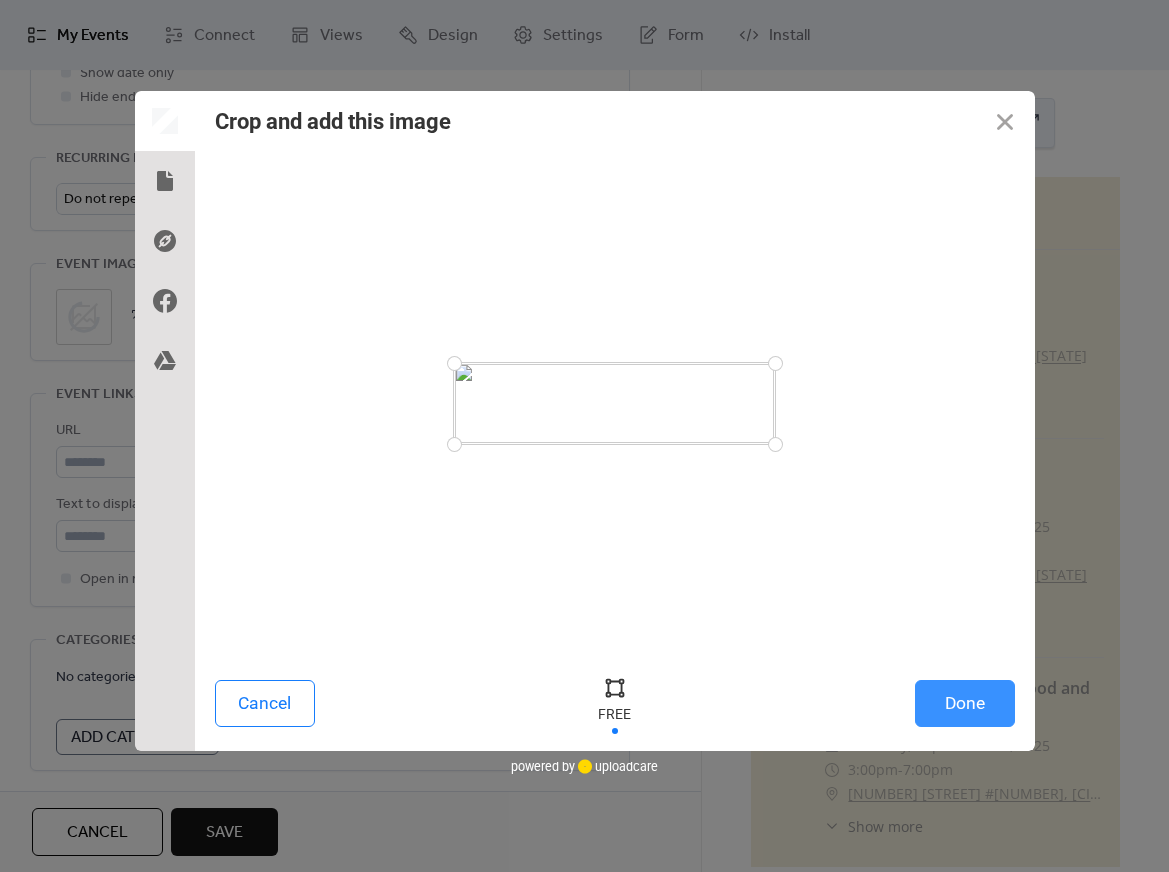 click on "Done" at bounding box center [965, 703] 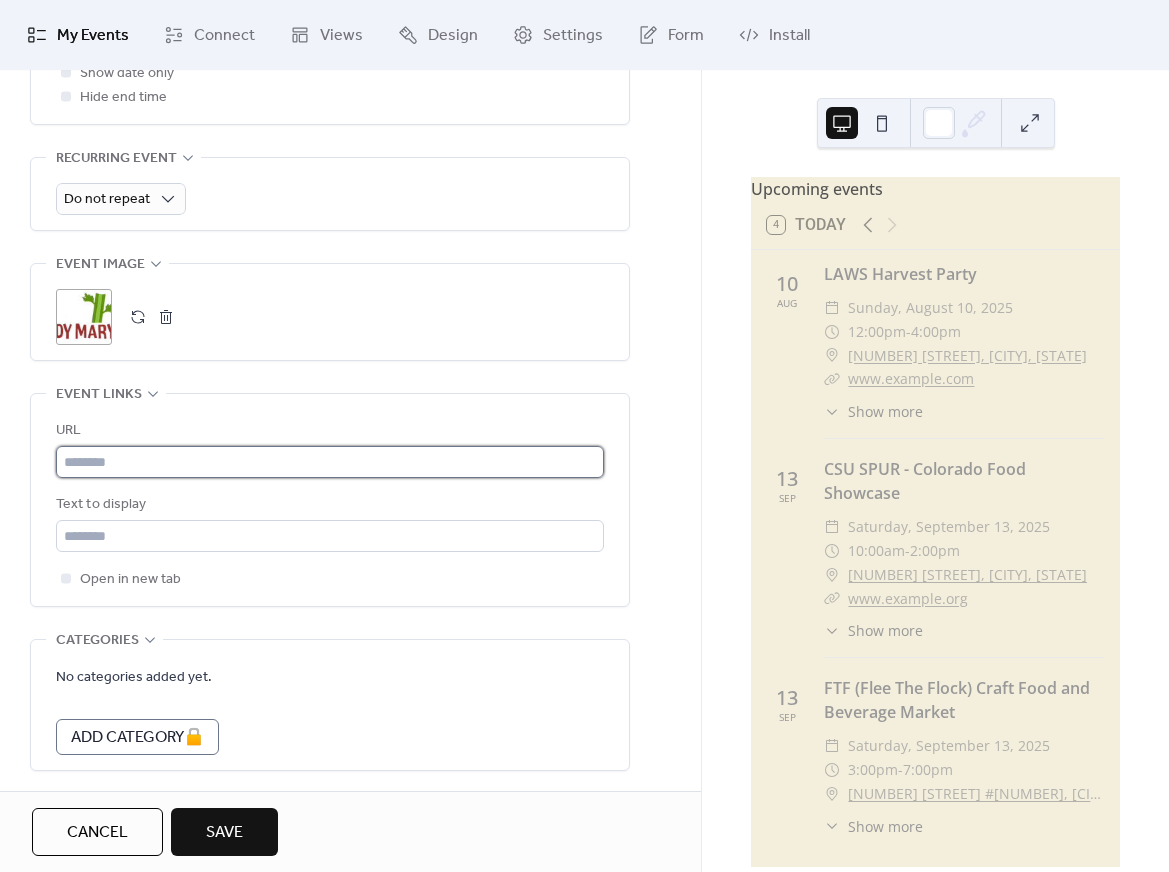 click at bounding box center (330, 462) 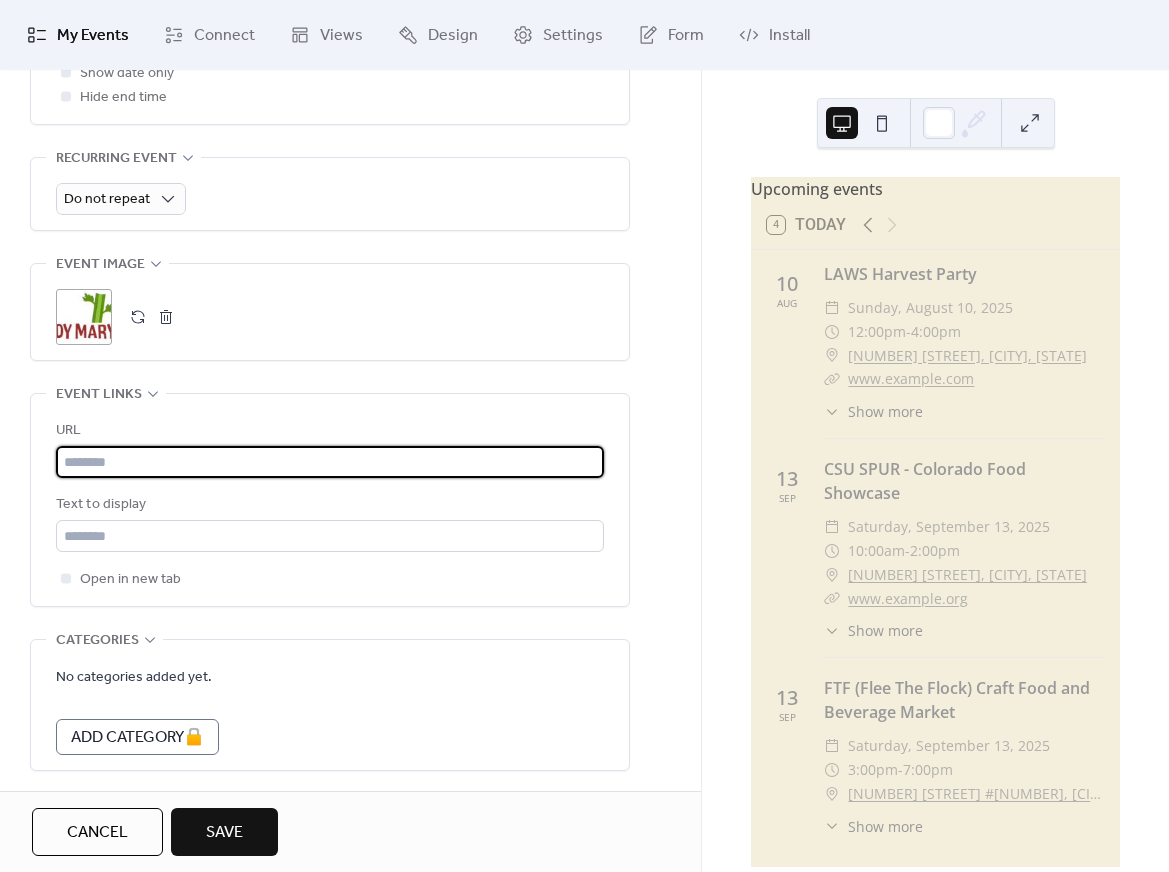 paste on "**********" 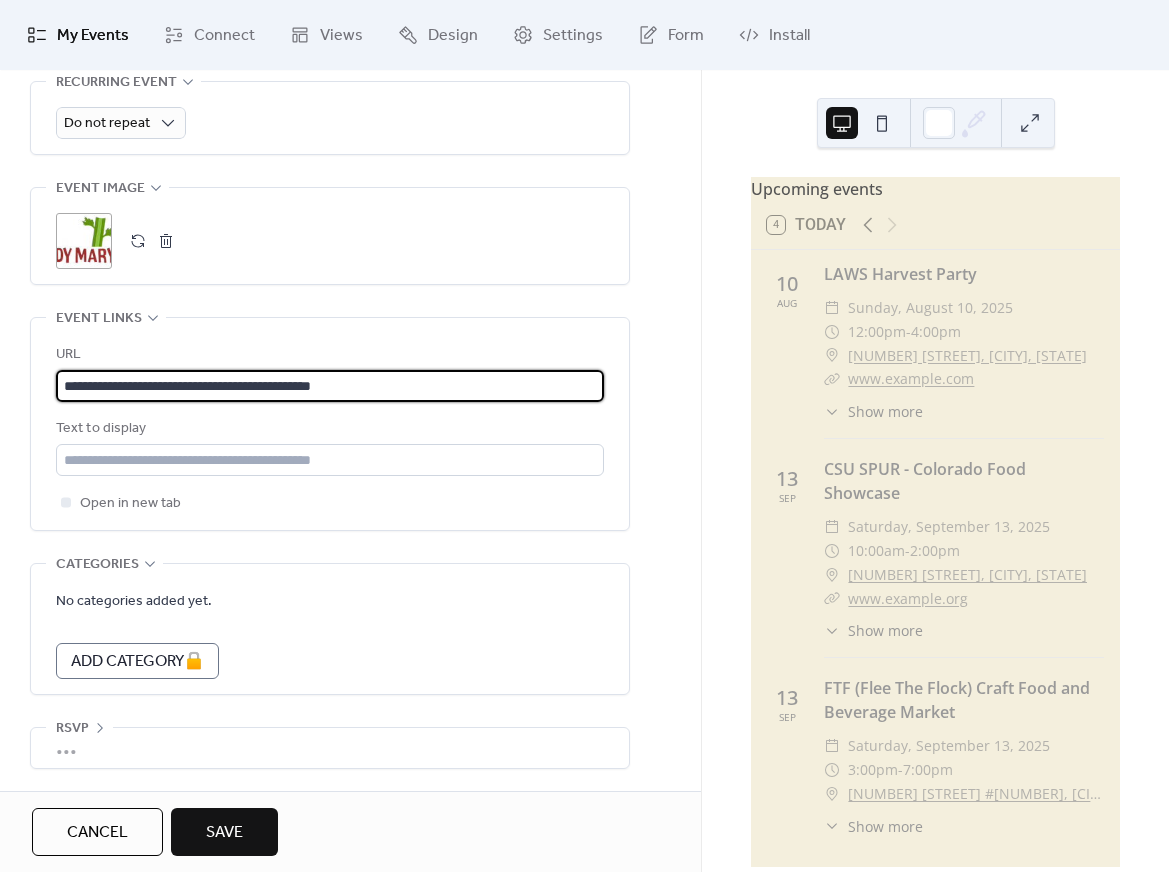scroll, scrollTop: 950, scrollLeft: 0, axis: vertical 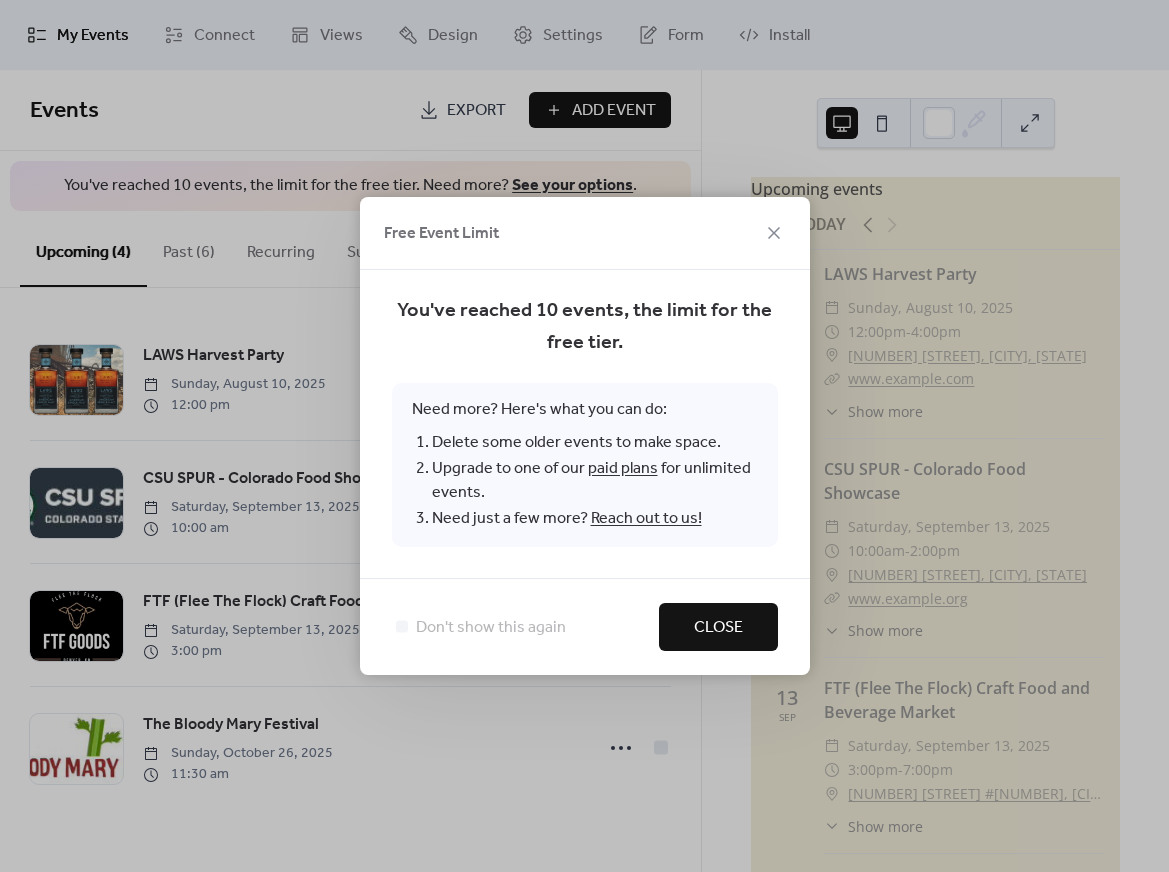 click on "Close" at bounding box center [718, 628] 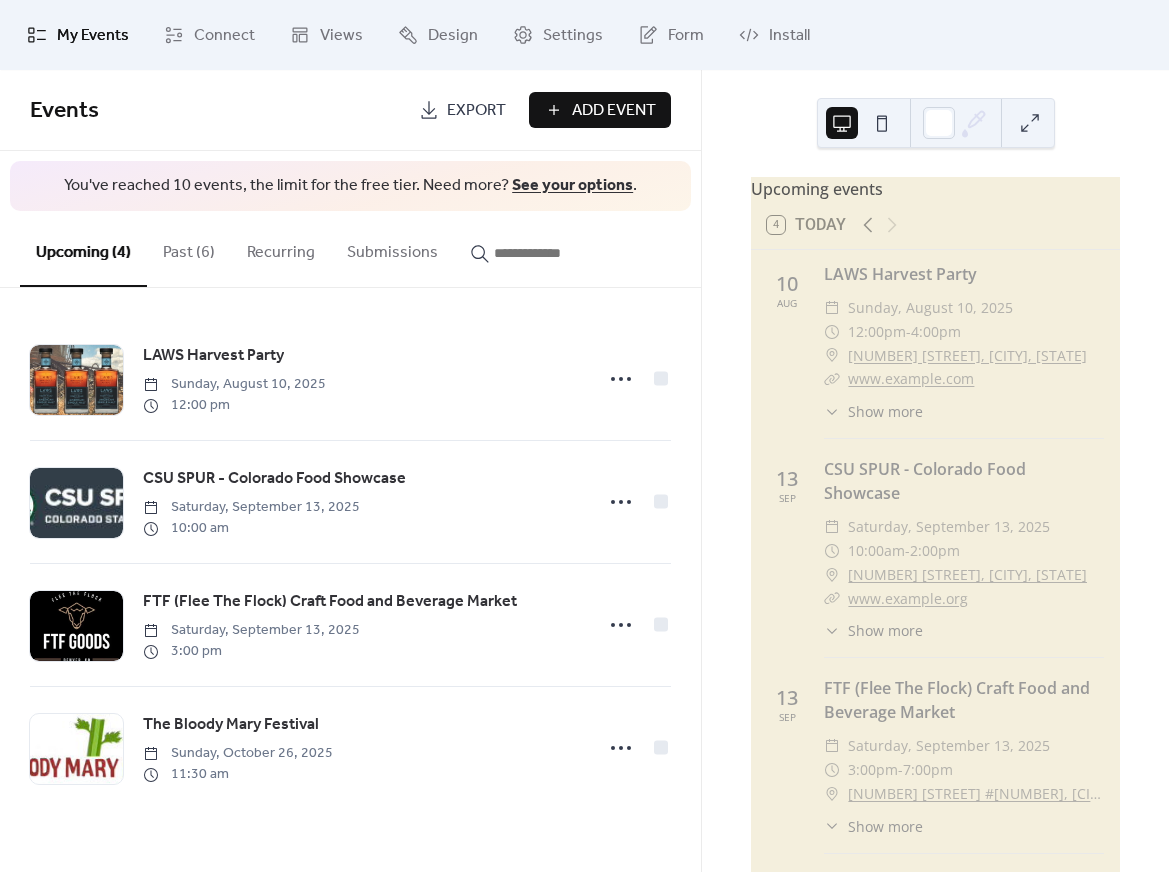 click on "Past (6)" at bounding box center (189, 248) 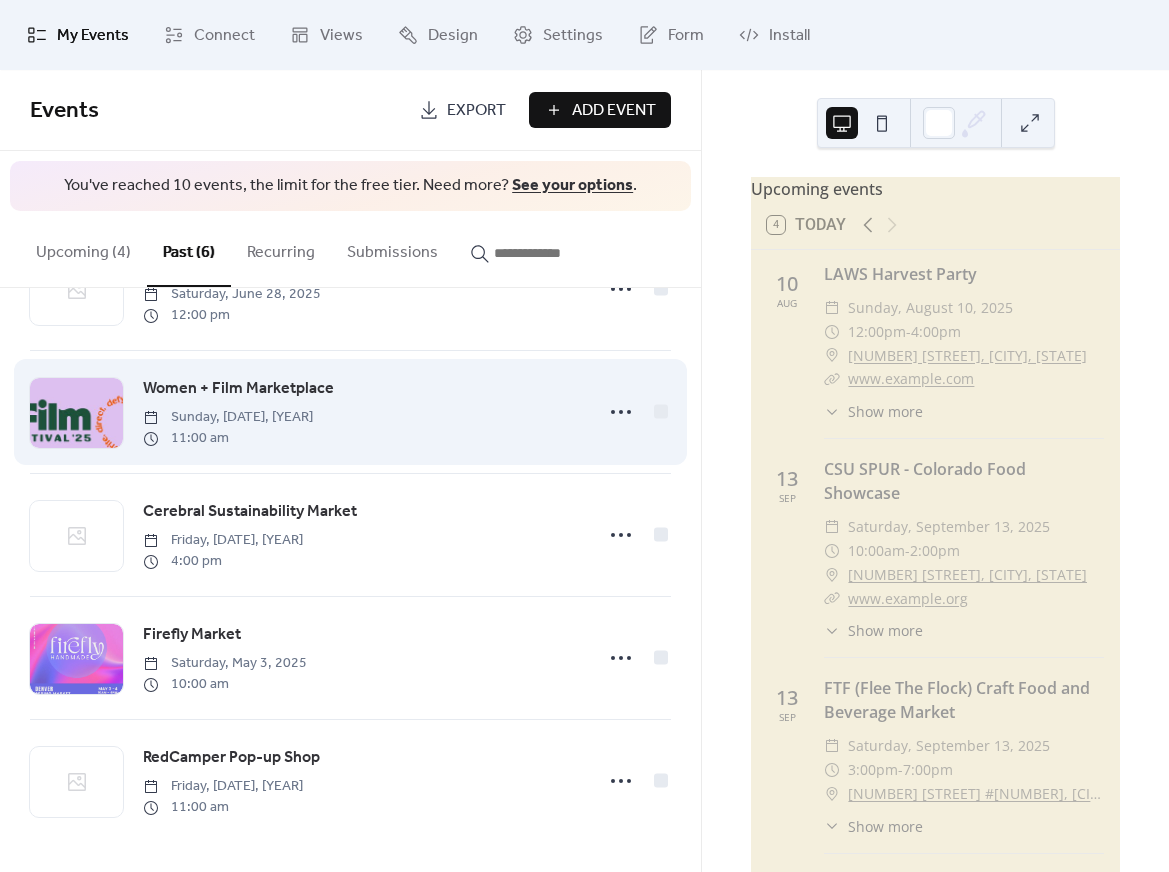 scroll, scrollTop: 214, scrollLeft: 0, axis: vertical 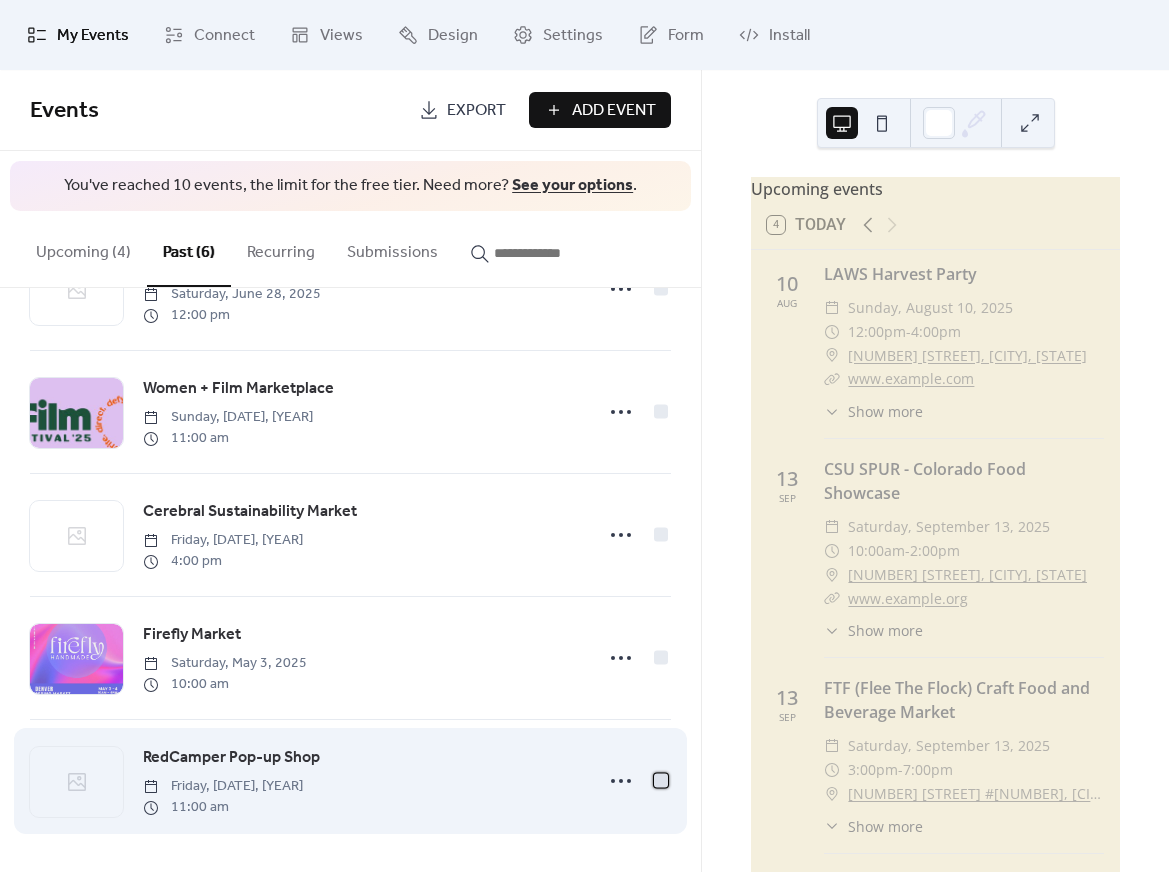 click at bounding box center [661, 781] 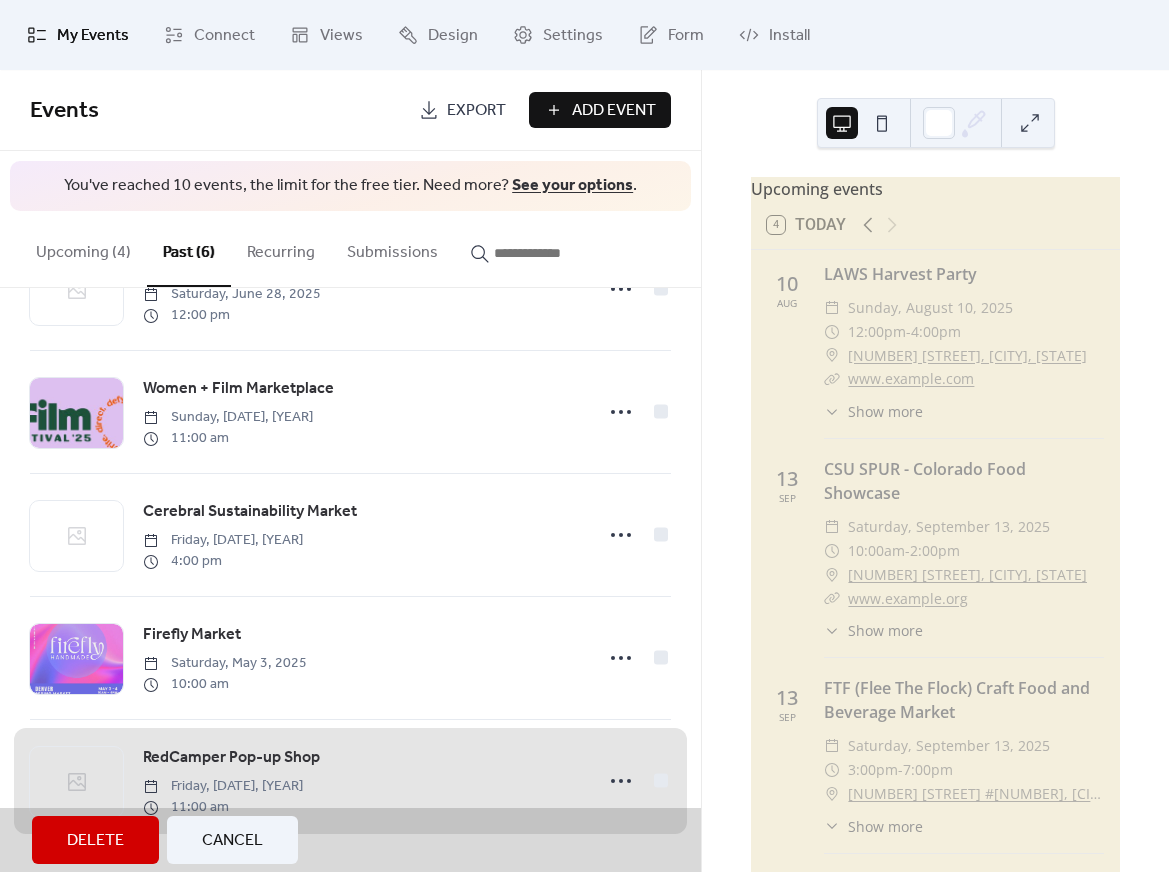 click on "Delete" at bounding box center (95, 841) 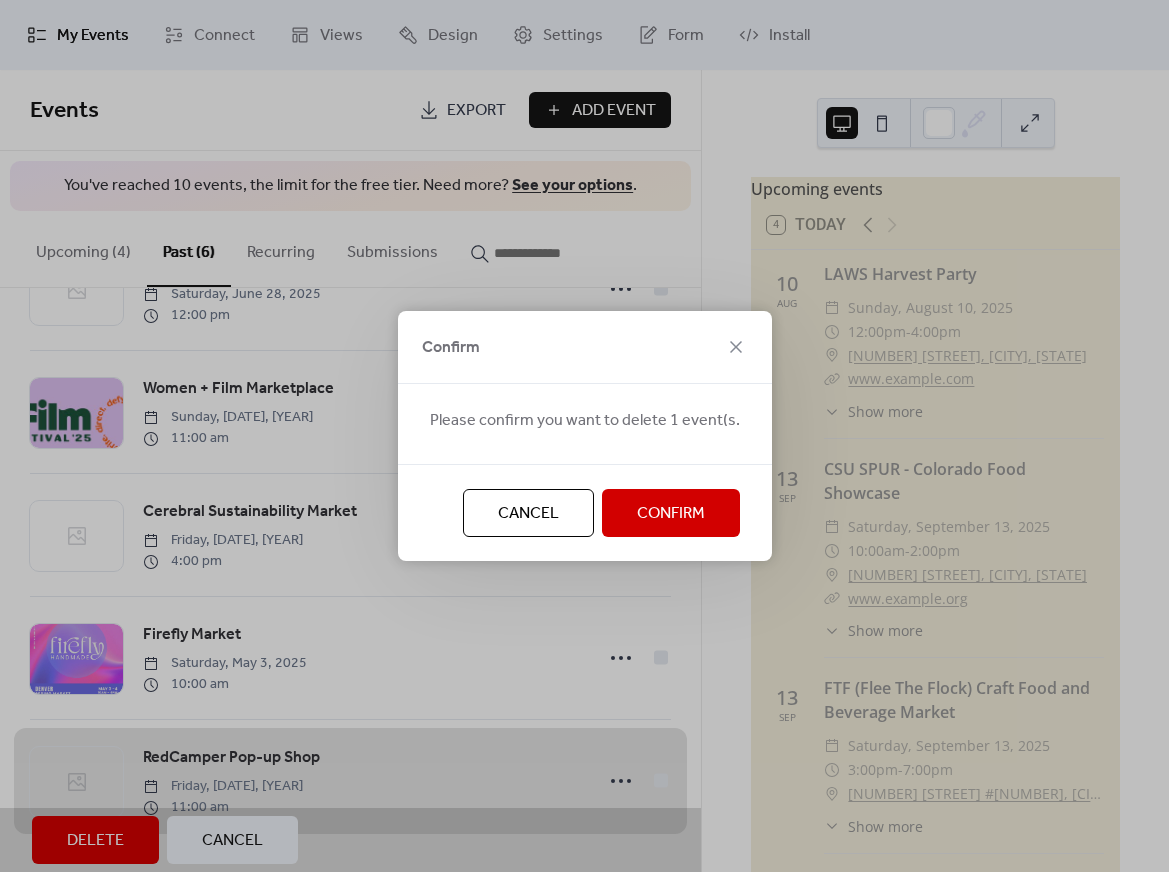 click on "Confirm" at bounding box center [671, 514] 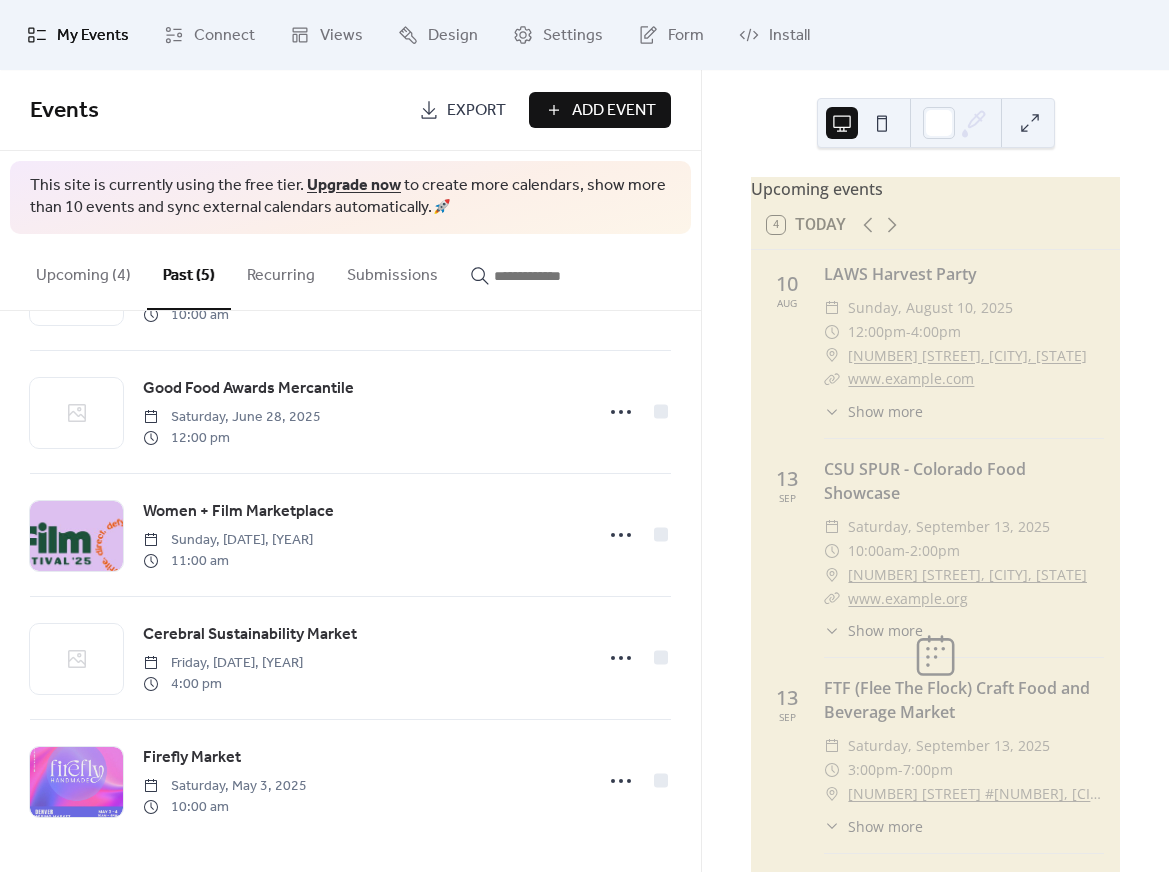 scroll, scrollTop: 91, scrollLeft: 0, axis: vertical 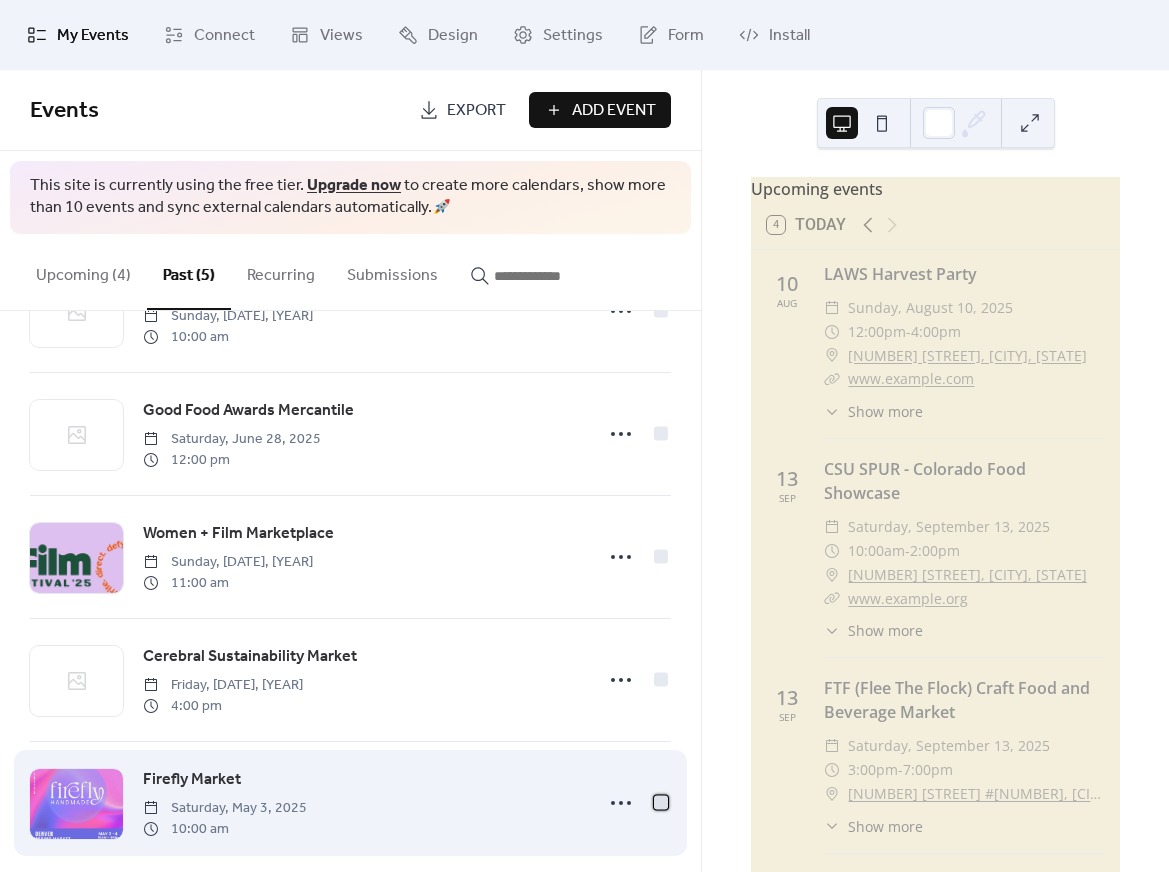 click at bounding box center (661, 802) 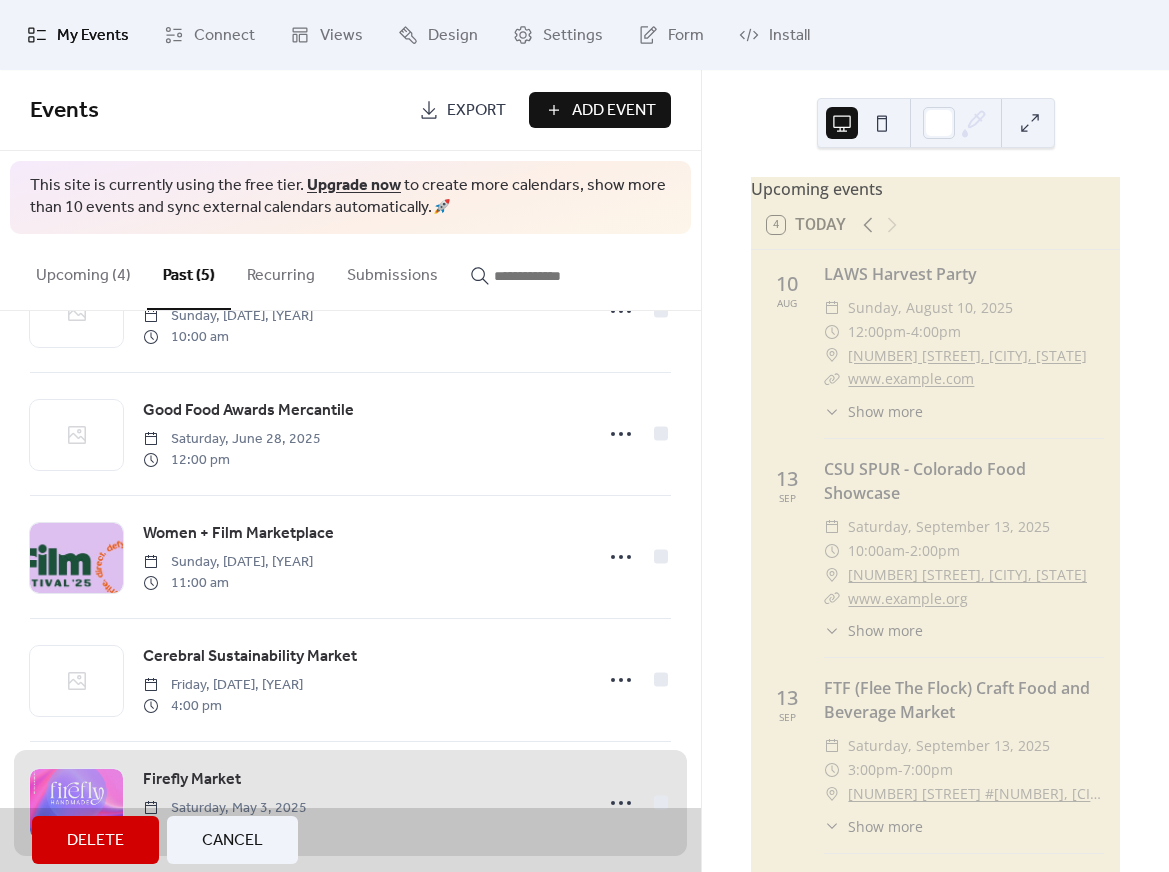 click on "Delete" at bounding box center (95, 841) 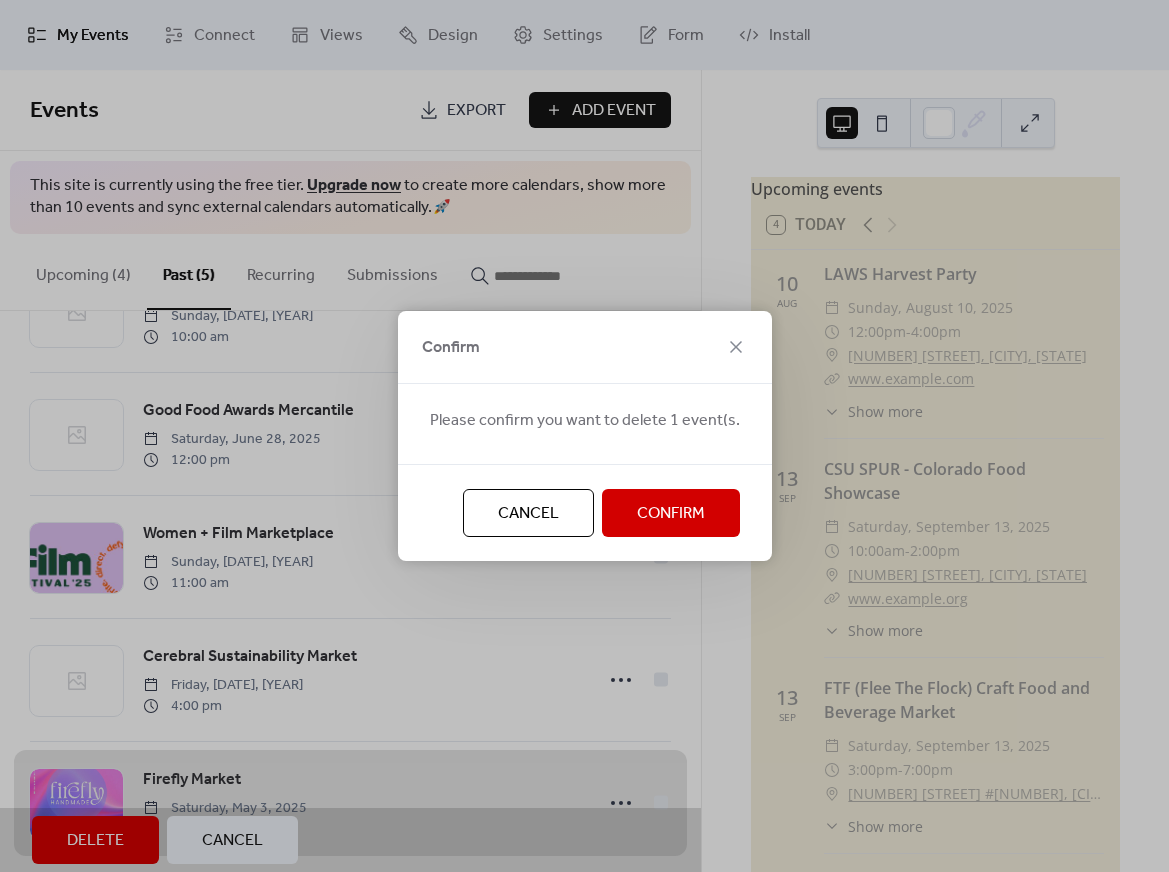 drag, startPoint x: 668, startPoint y: 501, endPoint x: 609, endPoint y: 565, distance: 87.04597 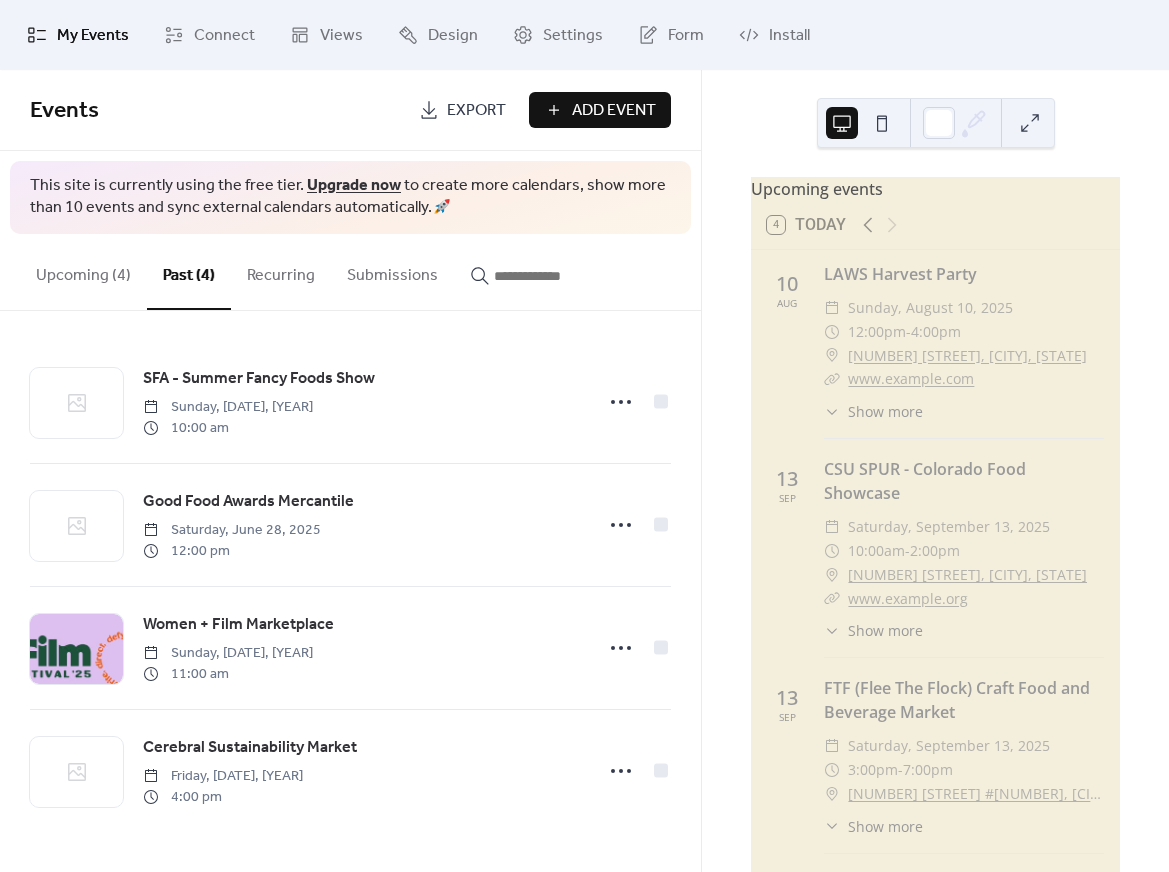 scroll, scrollTop: 0, scrollLeft: 0, axis: both 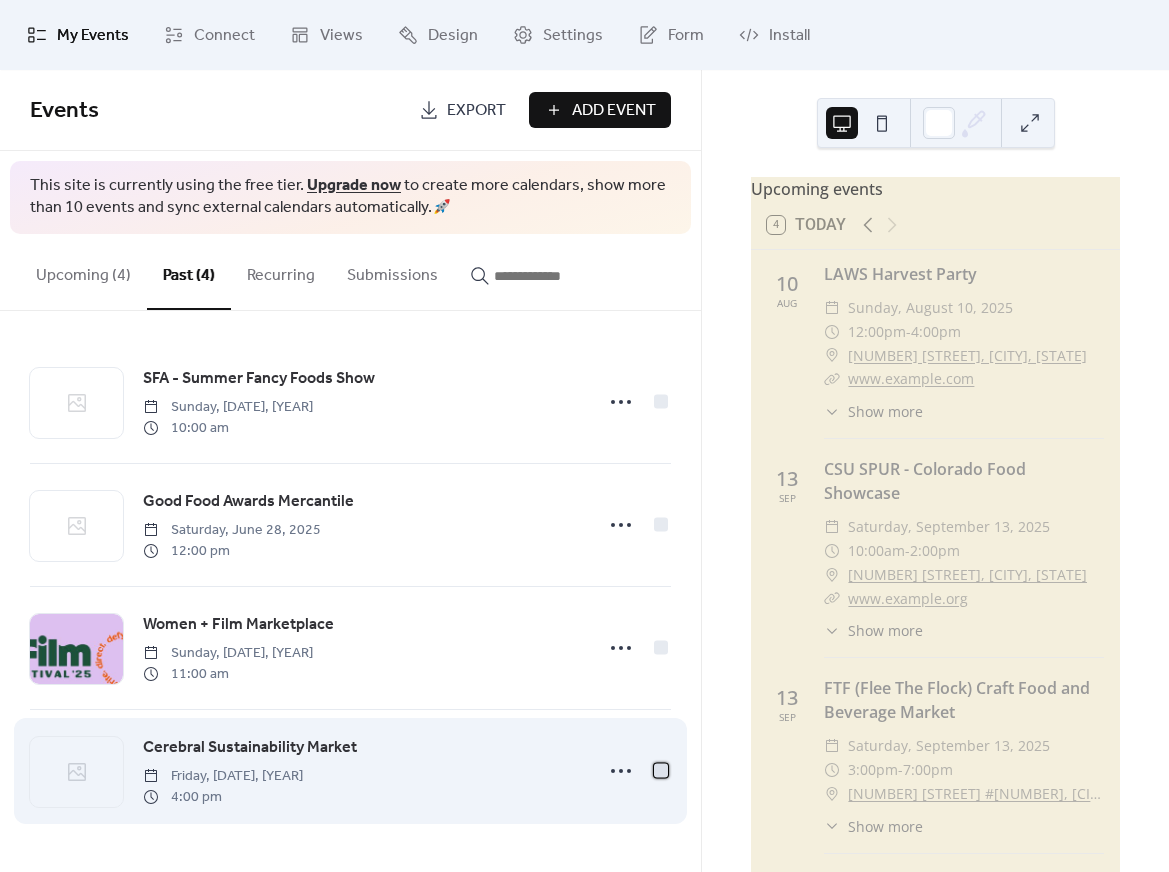 click at bounding box center [661, 770] 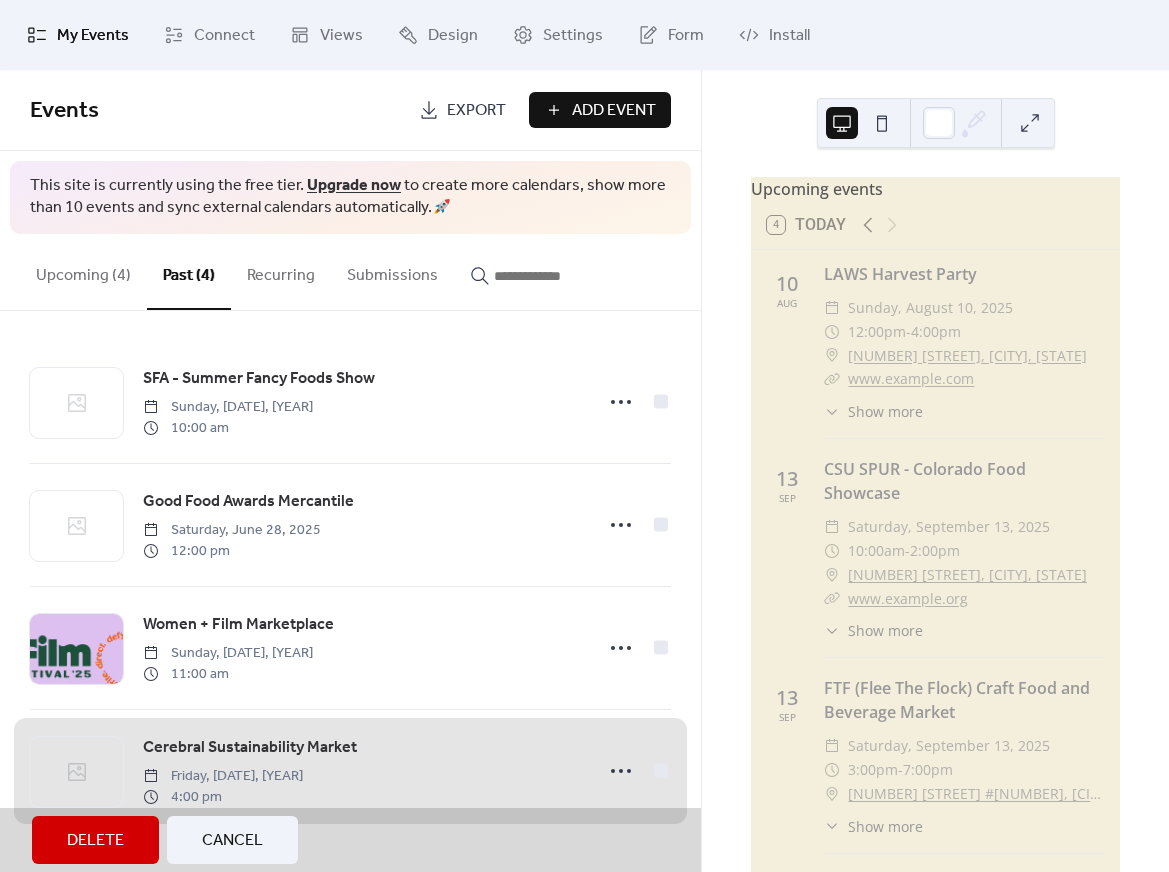 click on "Delete" at bounding box center (95, 841) 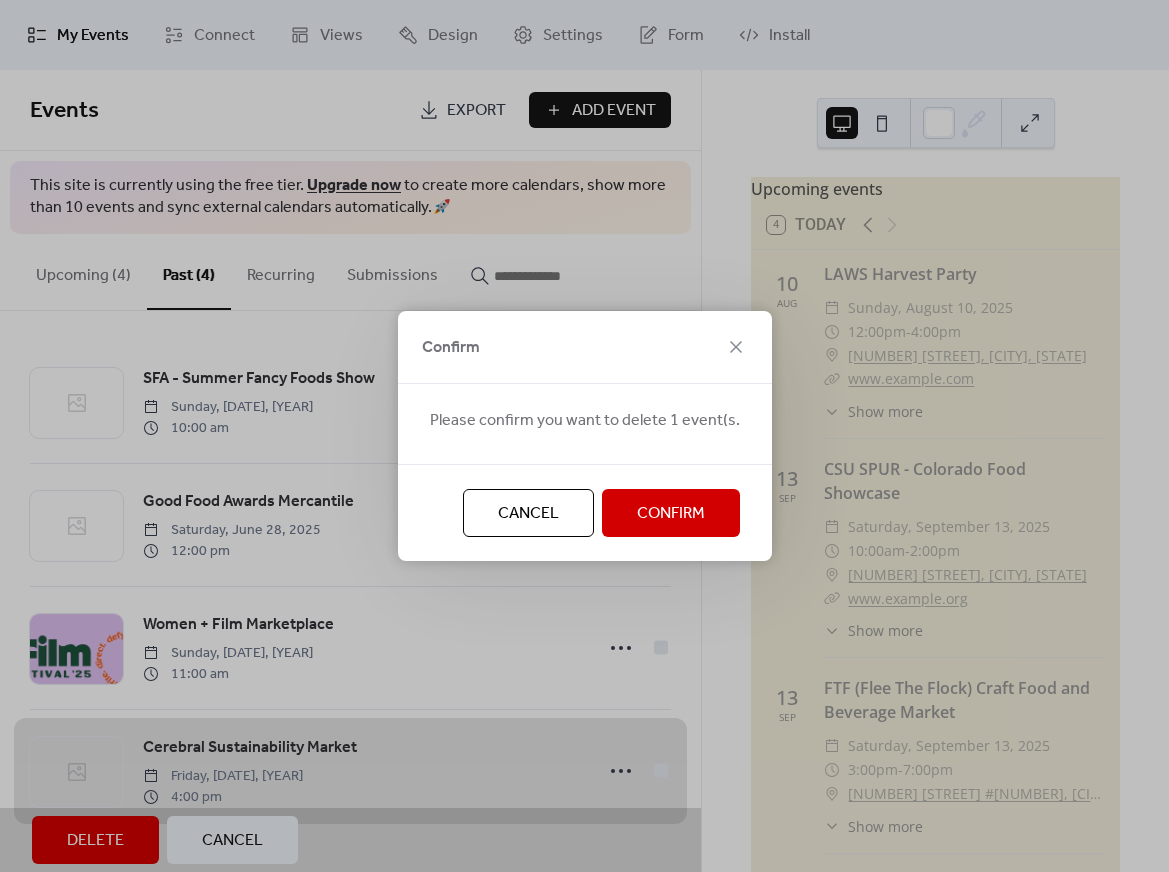 click on "Confirm" at bounding box center (671, 514) 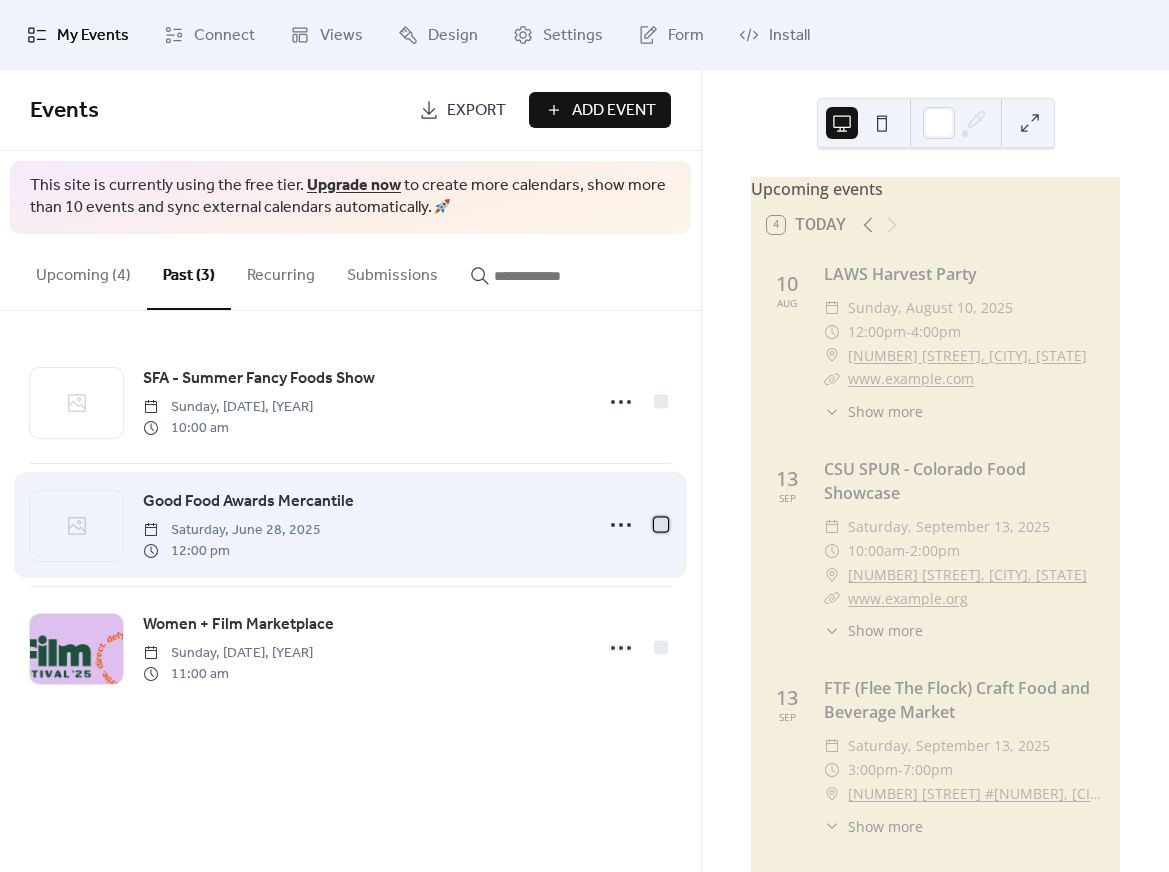 click at bounding box center (661, 524) 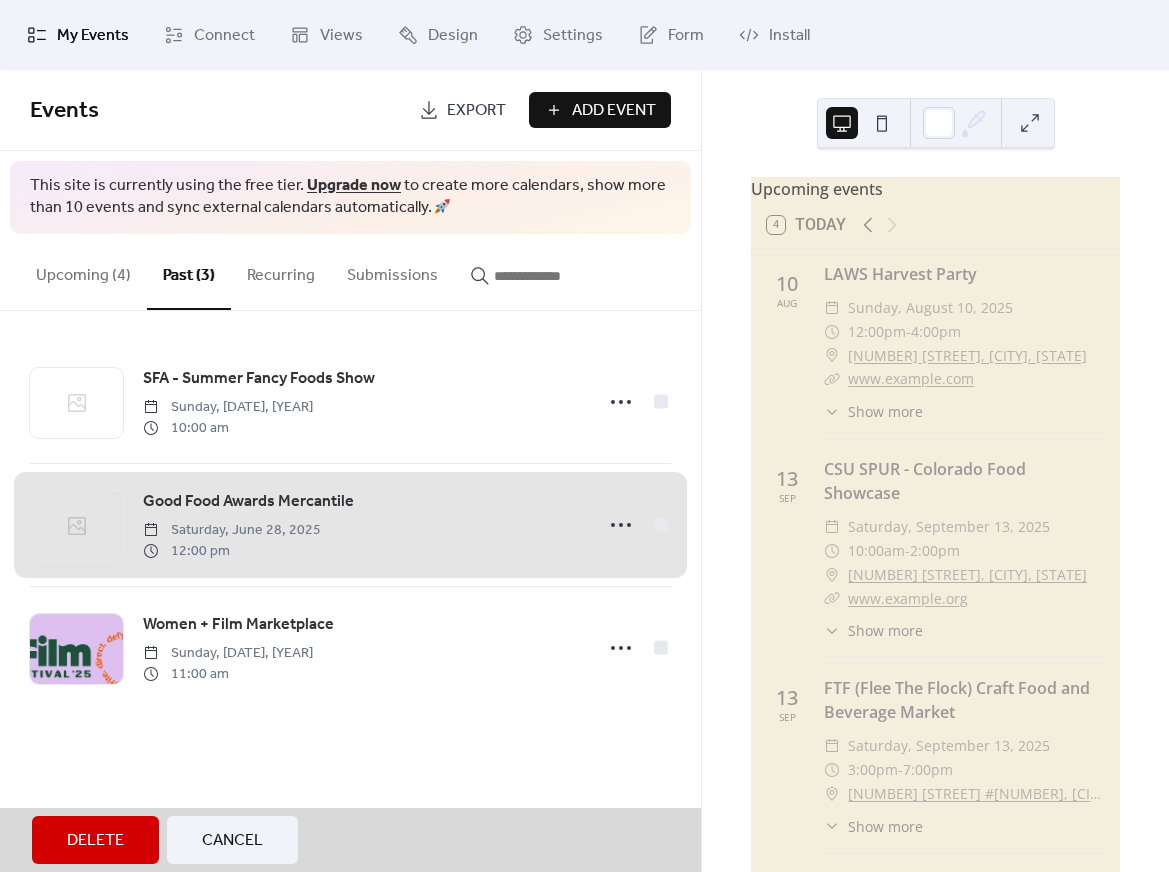 click on "Delete" at bounding box center [95, 841] 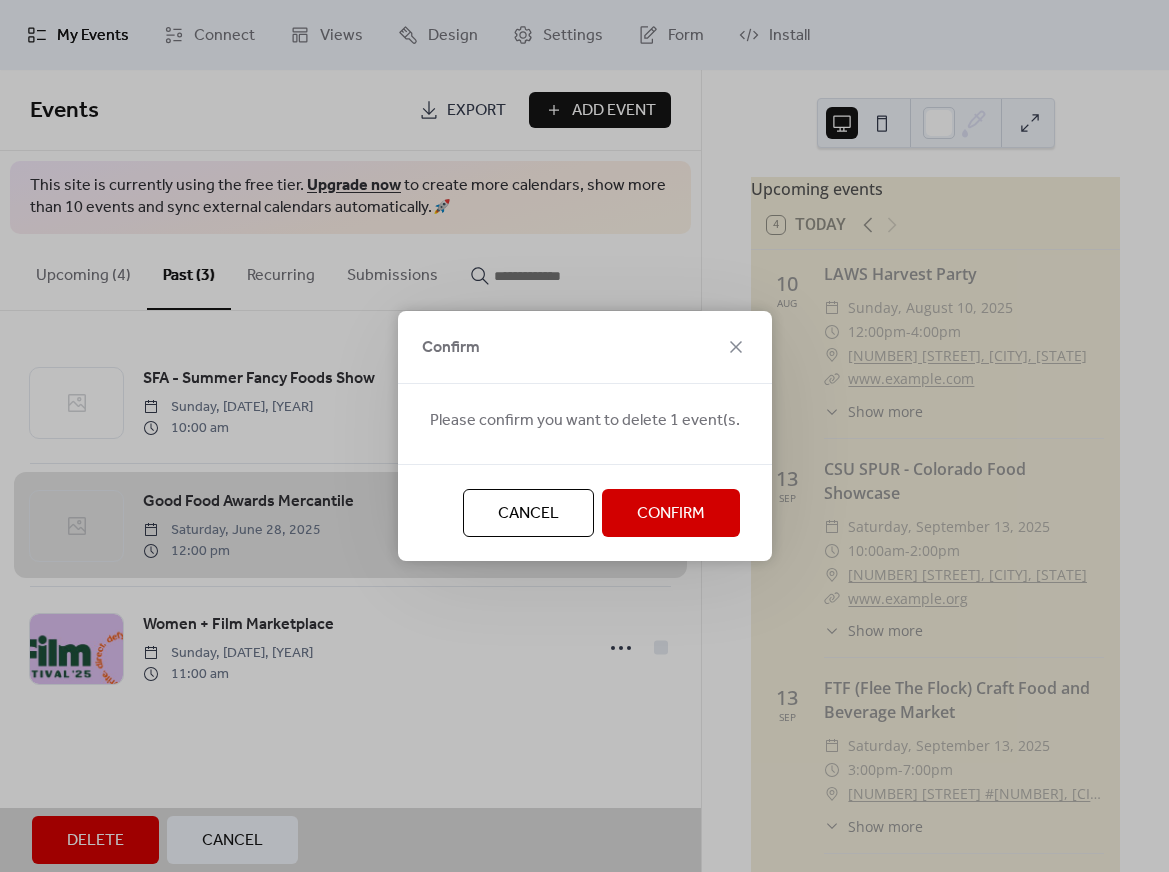 drag, startPoint x: 661, startPoint y: 517, endPoint x: 609, endPoint y: 529, distance: 53.366657 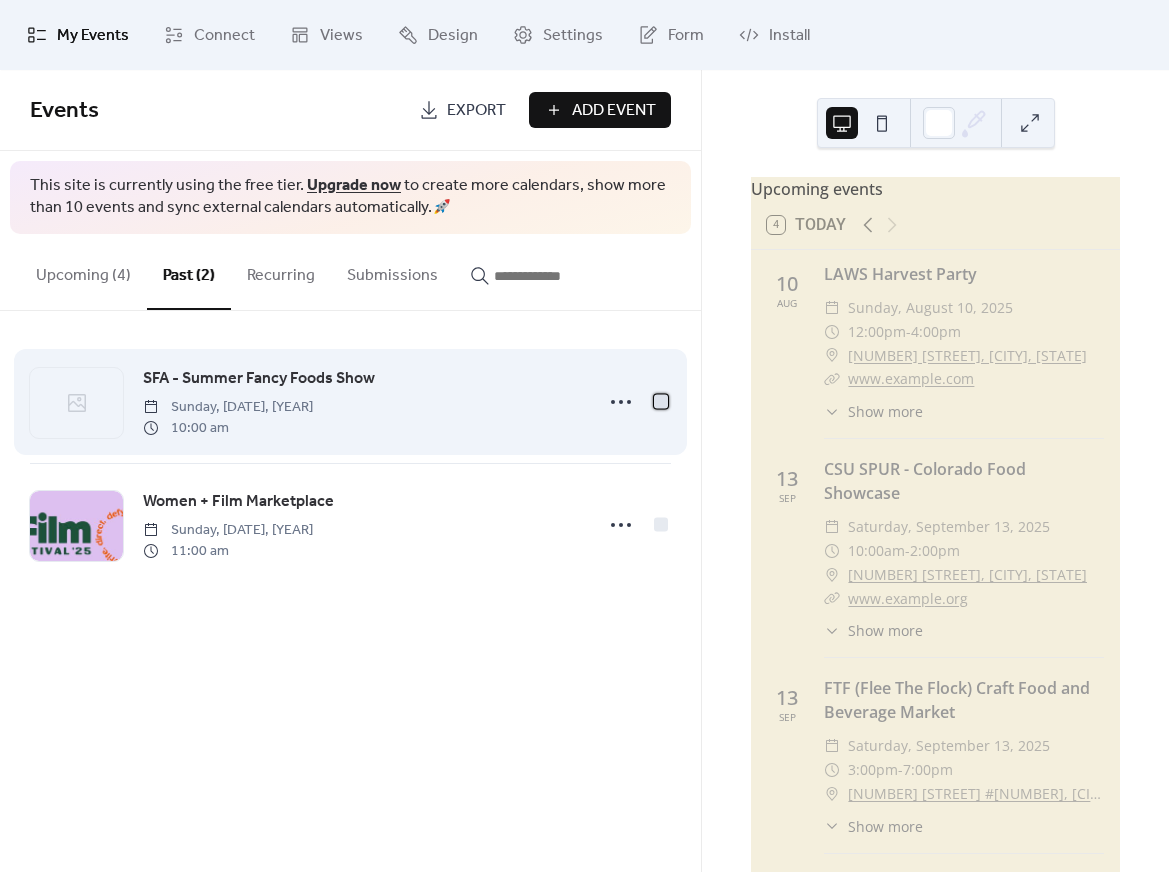 click at bounding box center (661, 401) 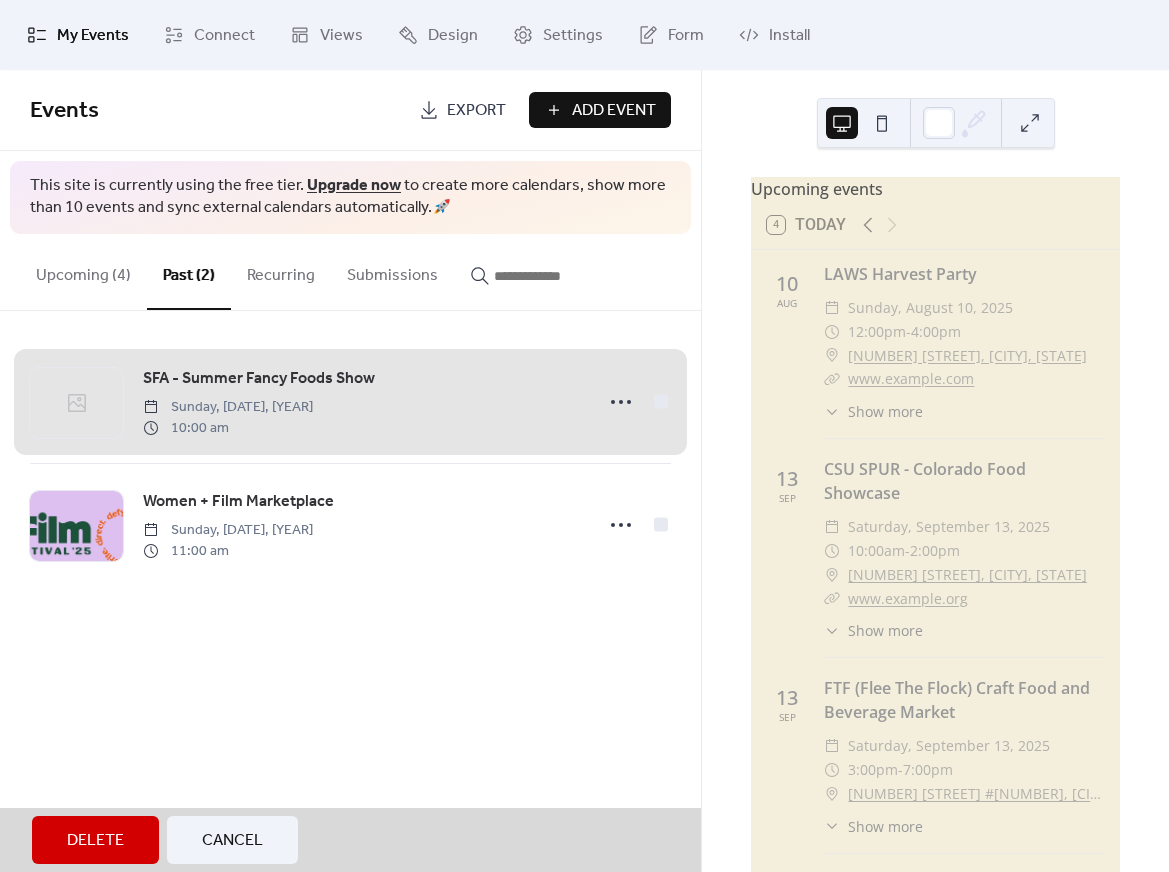 click on "Delete" at bounding box center [95, 841] 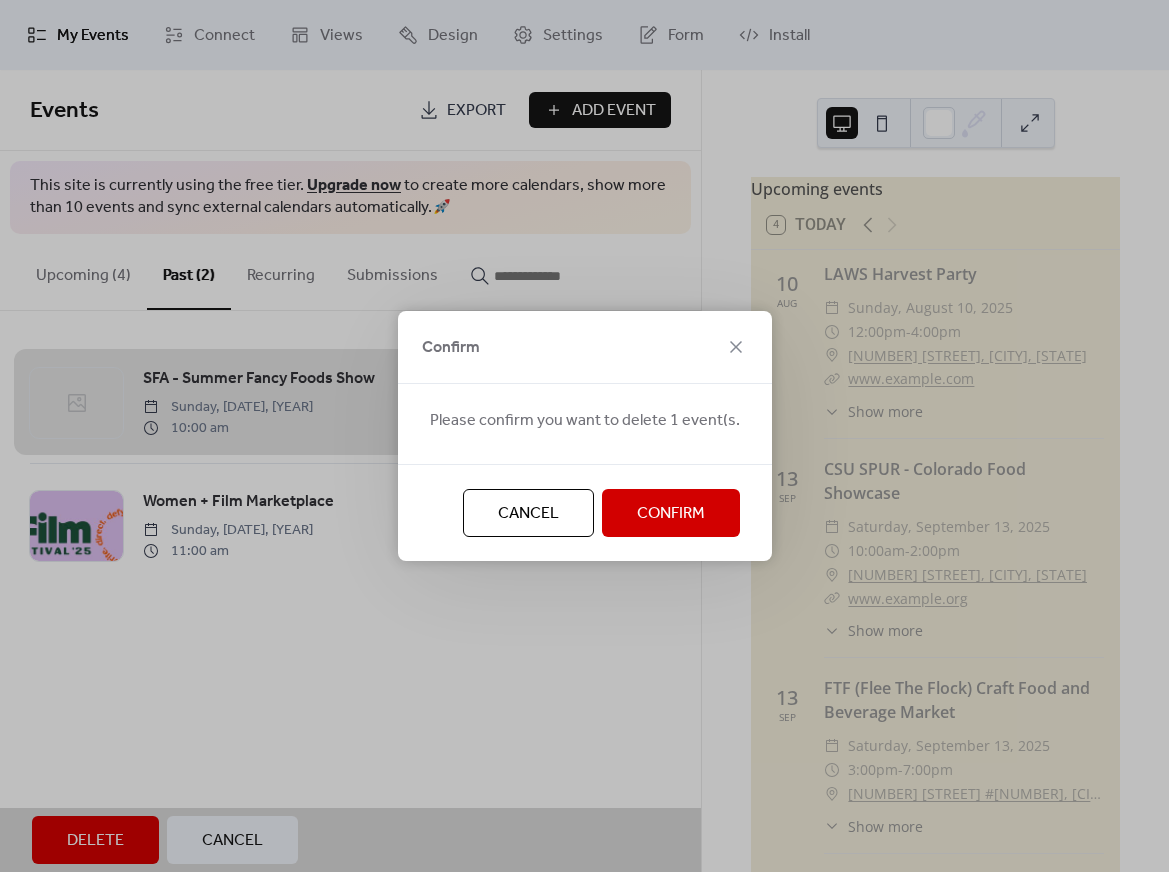 drag, startPoint x: 677, startPoint y: 510, endPoint x: 666, endPoint y: 512, distance: 11.18034 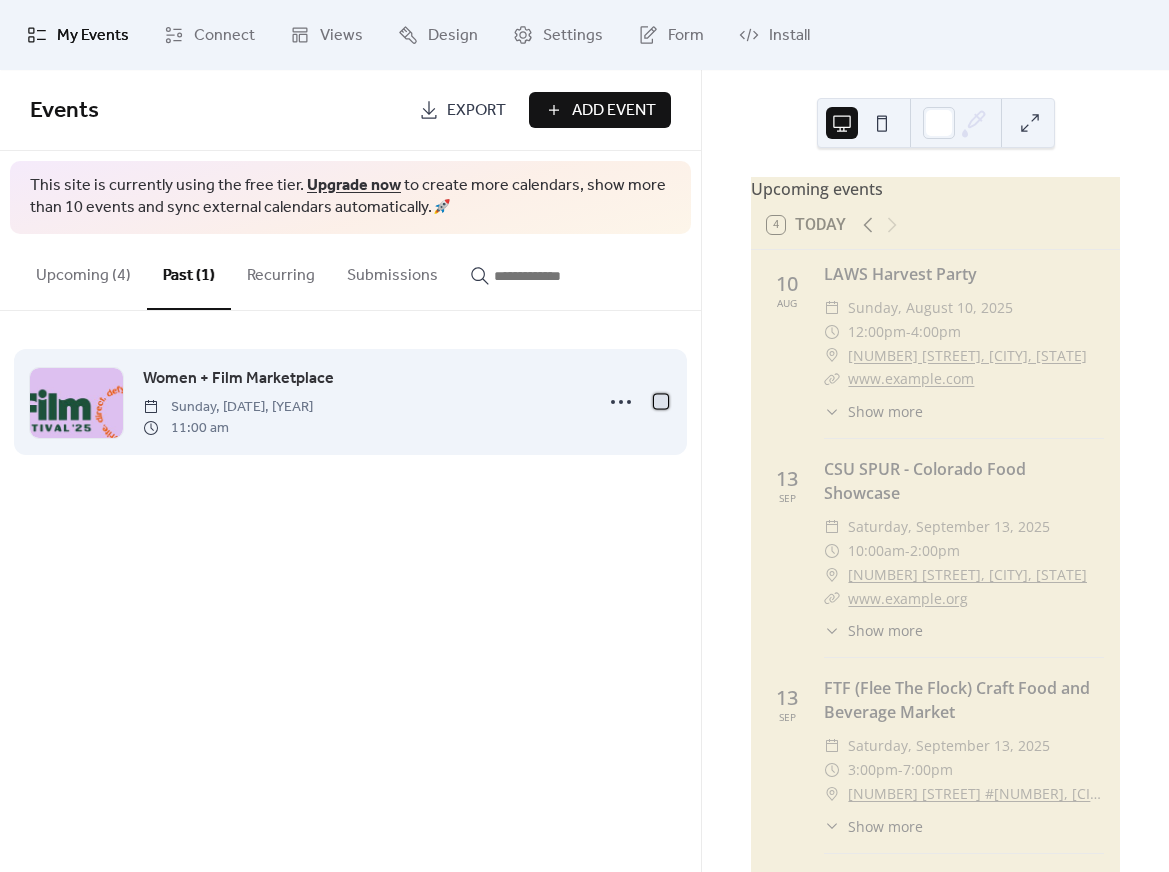 click at bounding box center [661, 401] 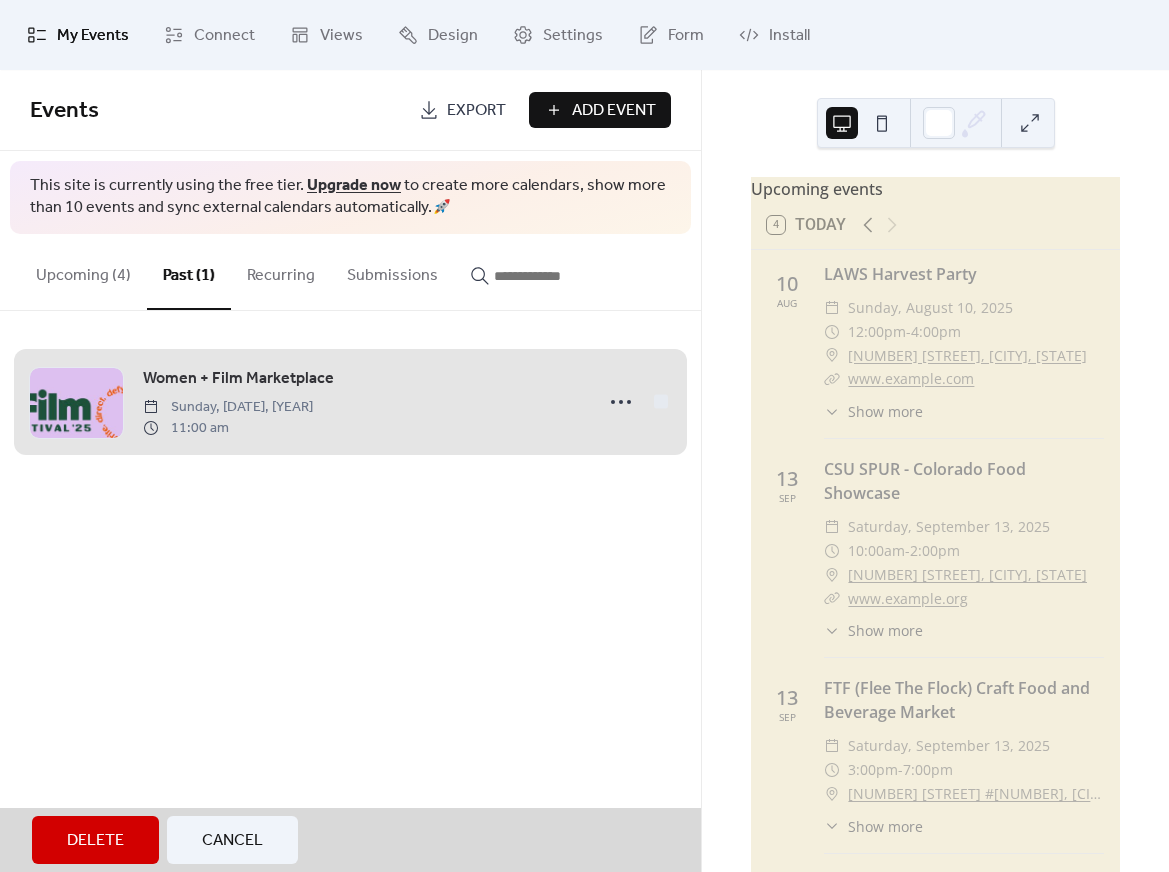 click on "Delete" at bounding box center (95, 841) 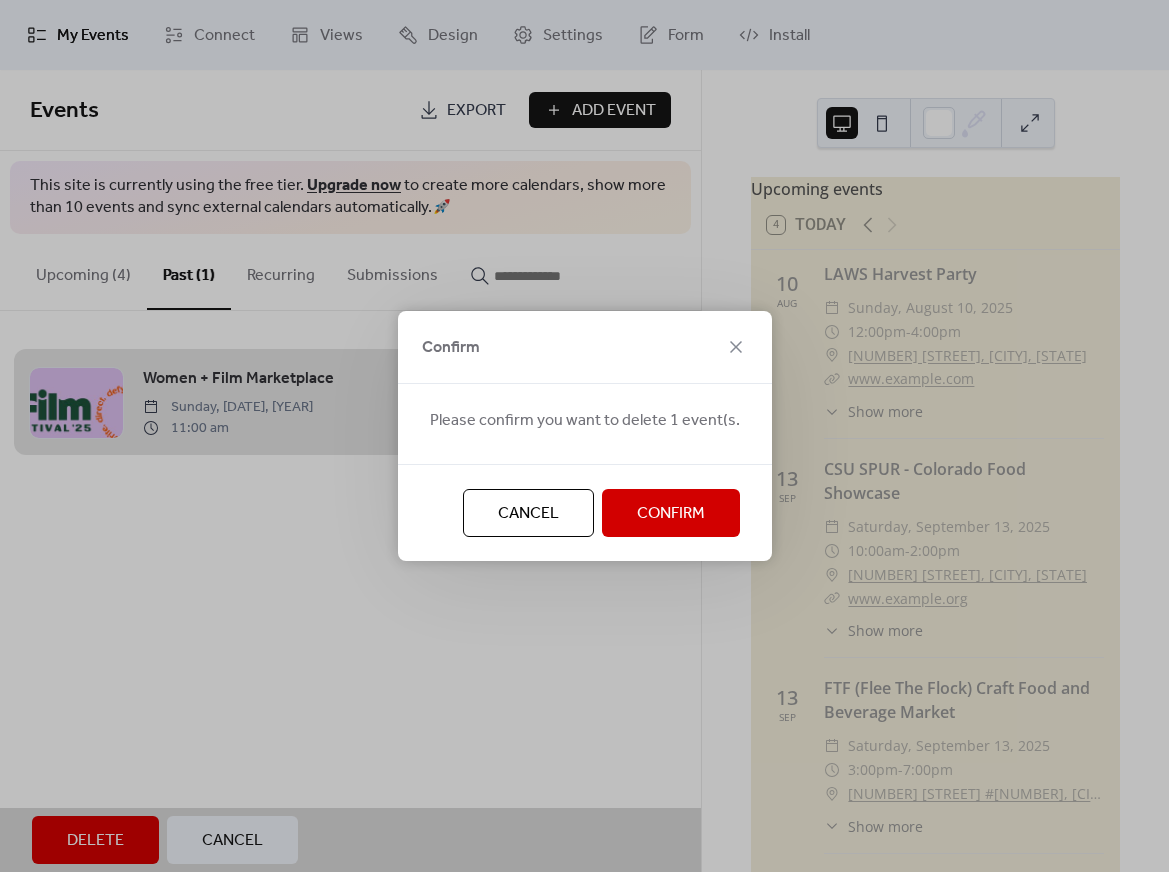 click on "Confirm" at bounding box center [671, 514] 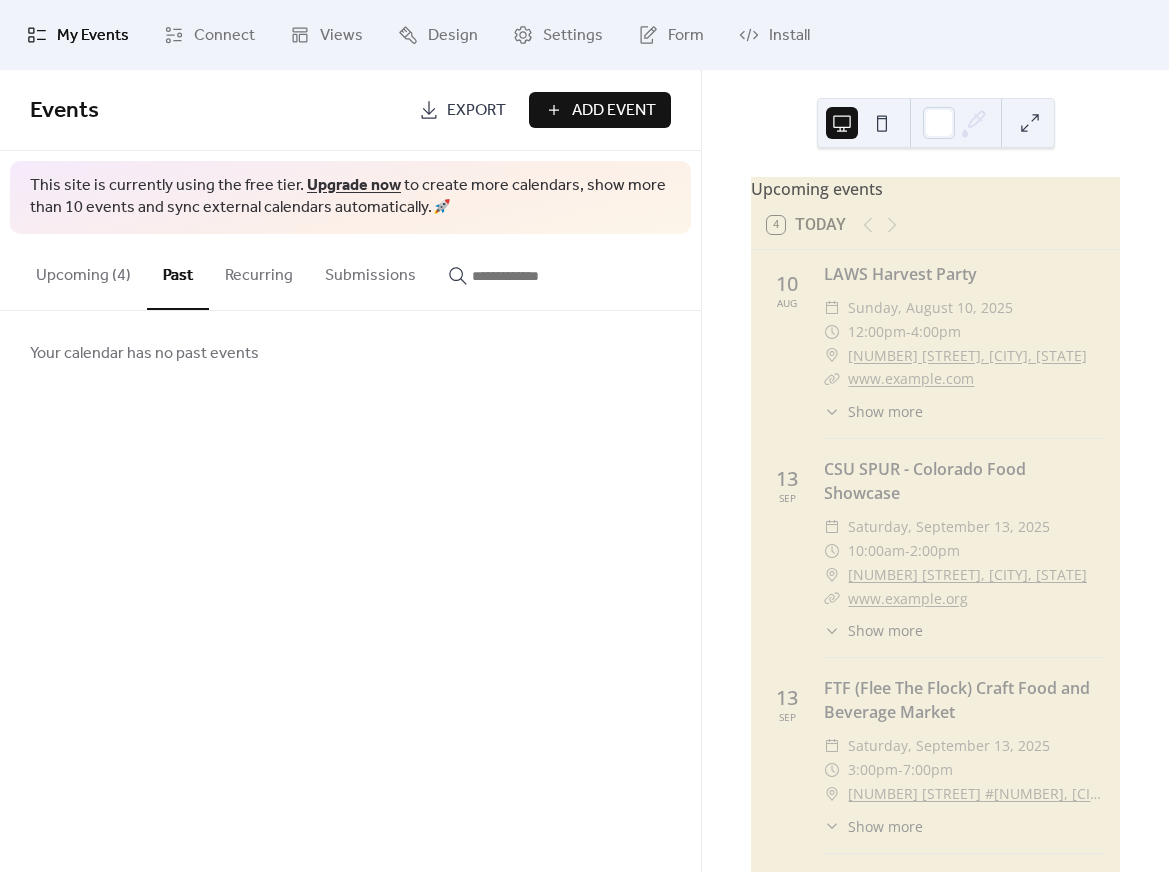 click on "Upcoming (4)" at bounding box center (83, 271) 